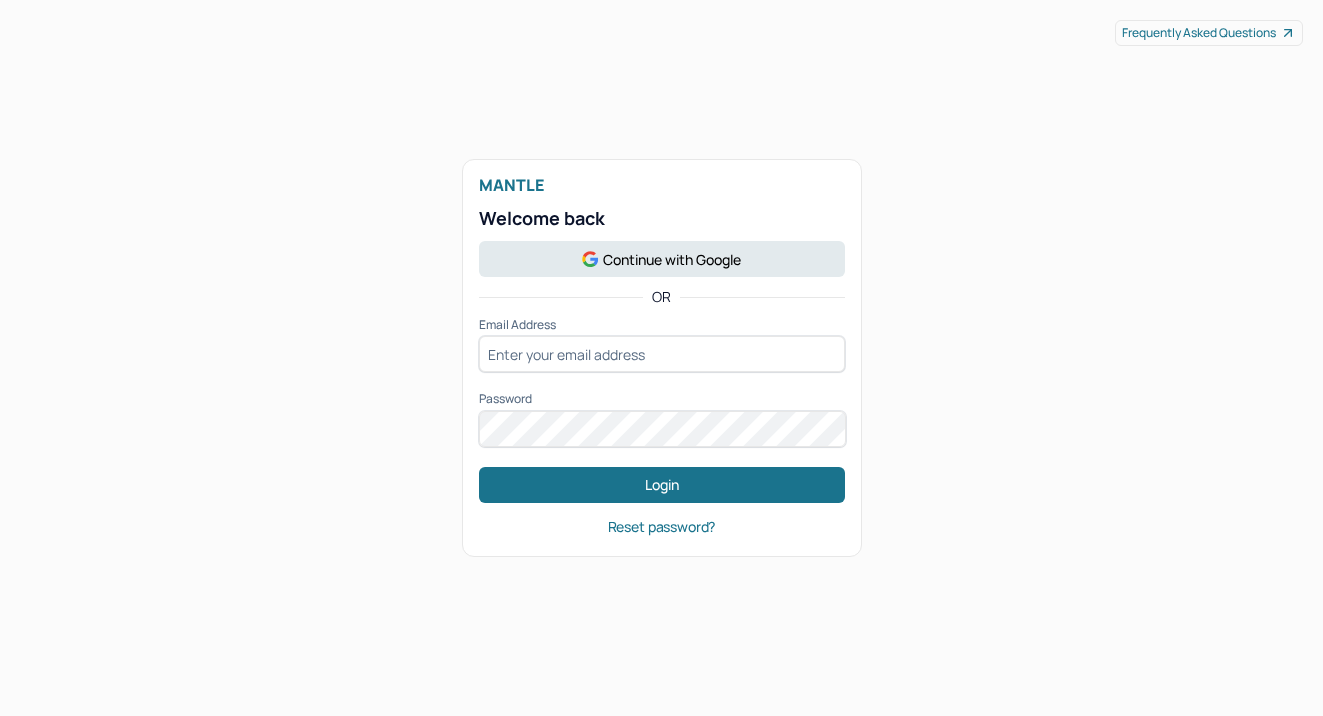 scroll, scrollTop: 0, scrollLeft: 0, axis: both 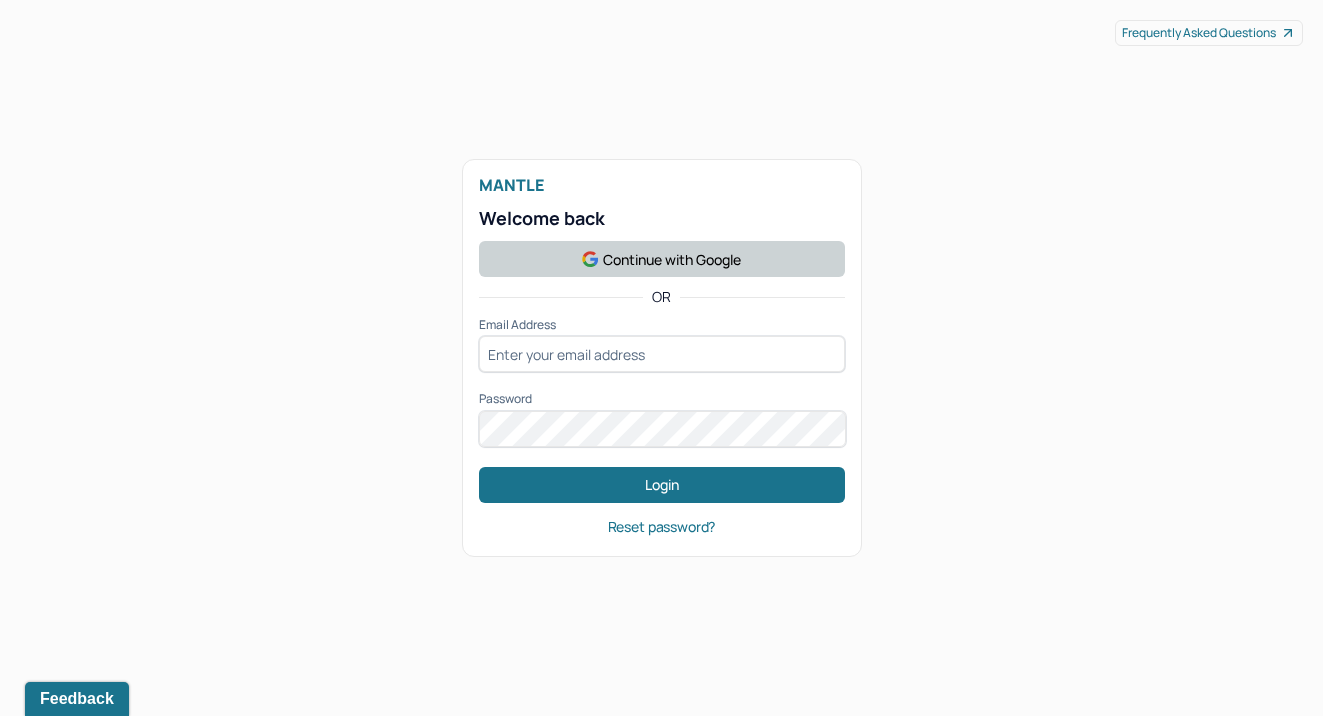 click on "Continue with Google" at bounding box center [662, 259] 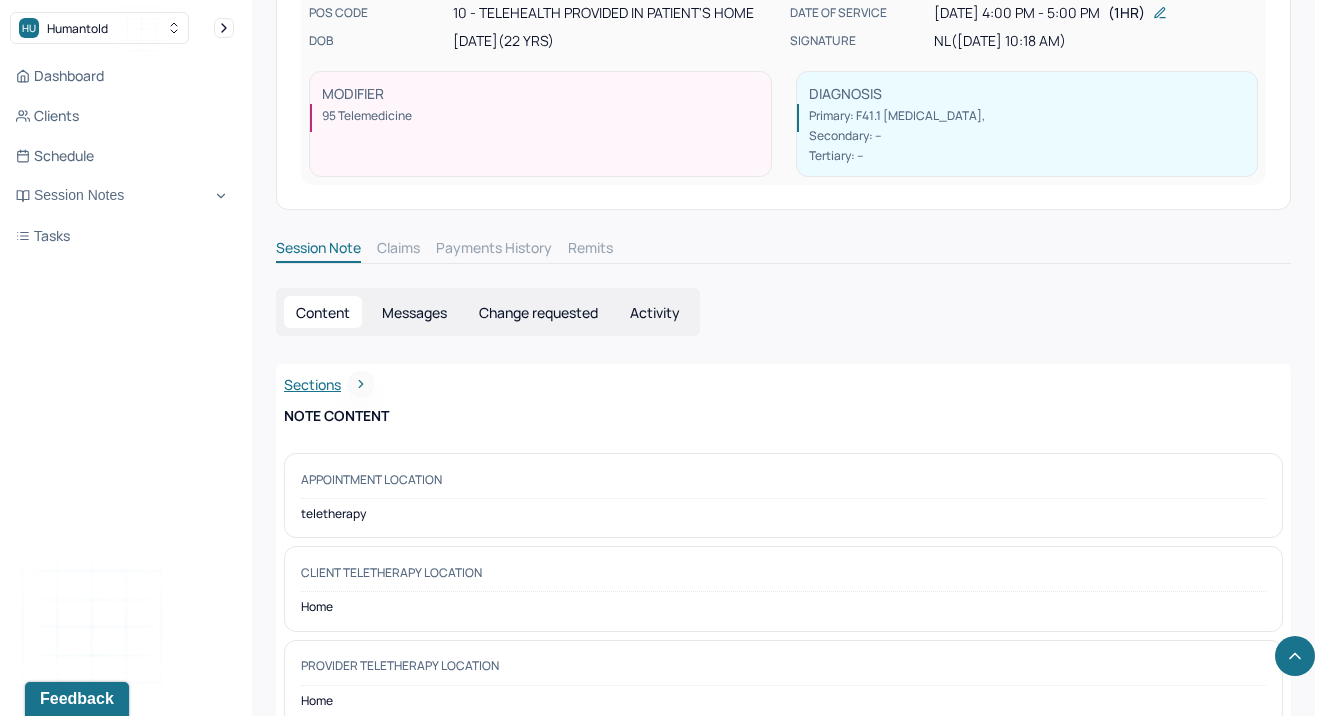 scroll, scrollTop: 0, scrollLeft: 0, axis: both 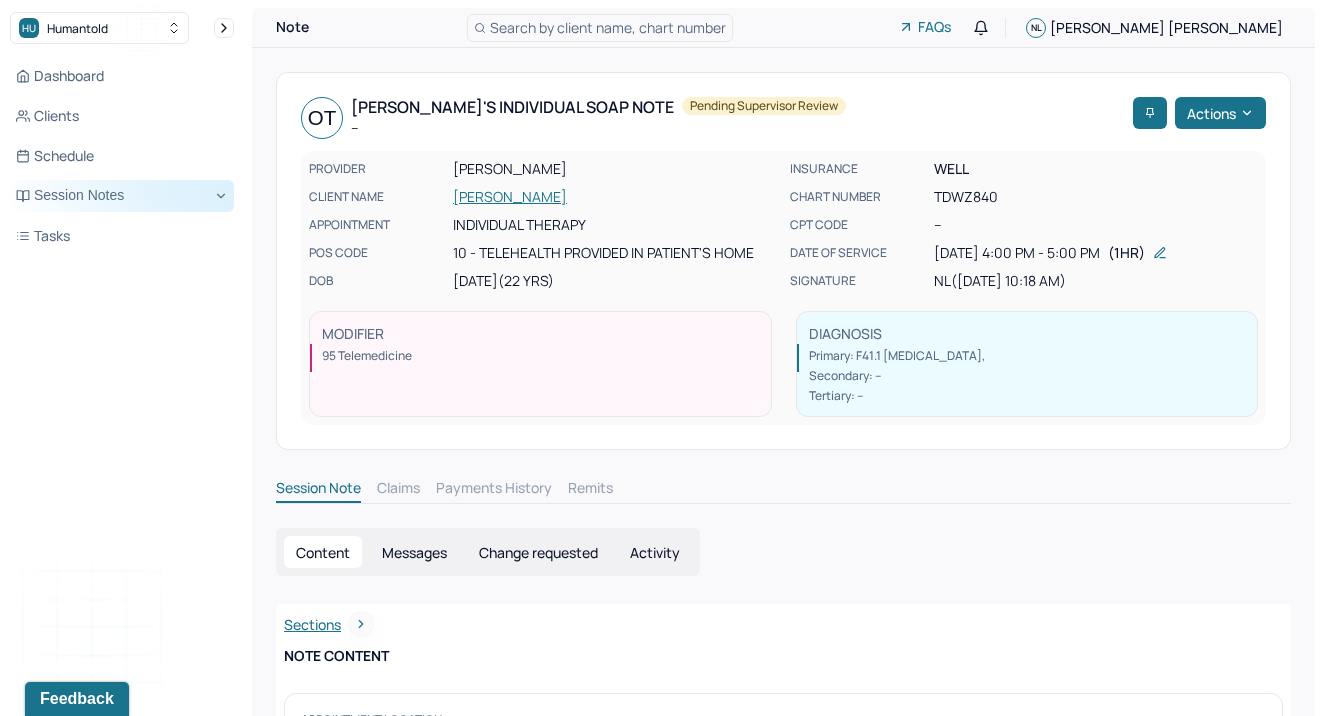 click on "Session Notes" at bounding box center (122, 196) 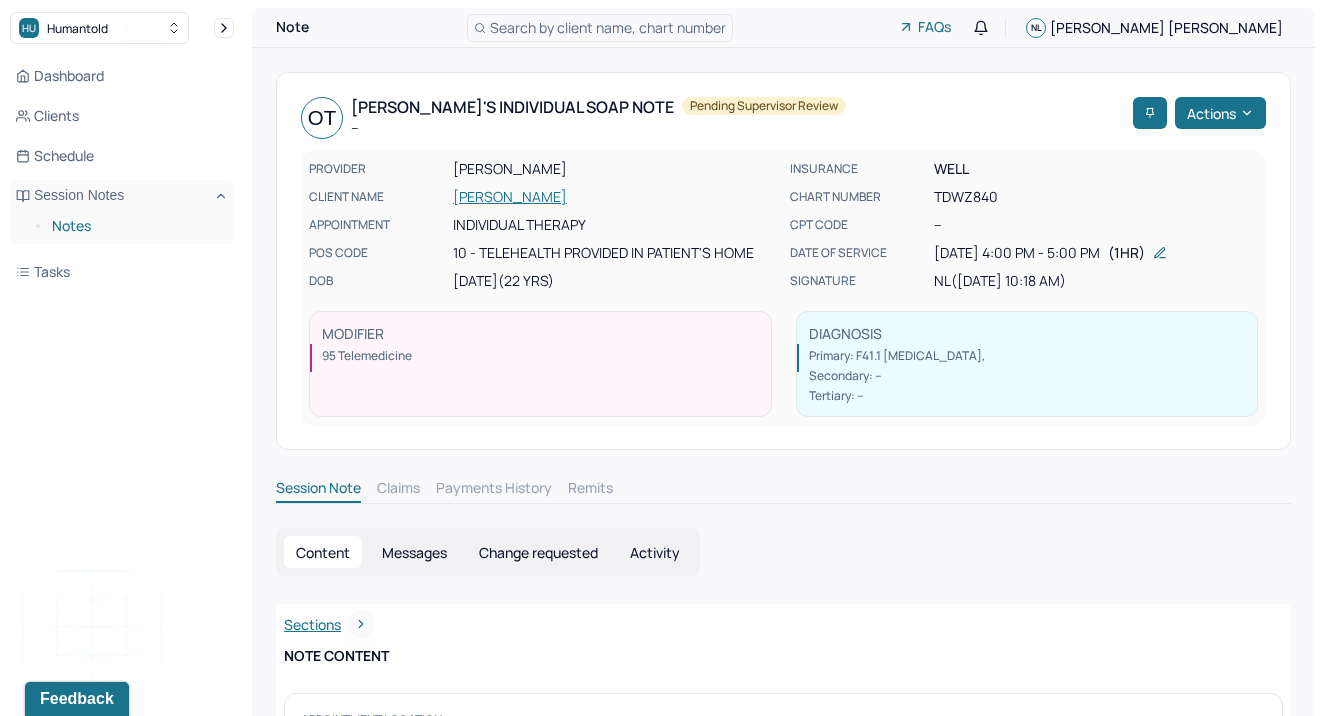 click on "Notes" at bounding box center [135, 226] 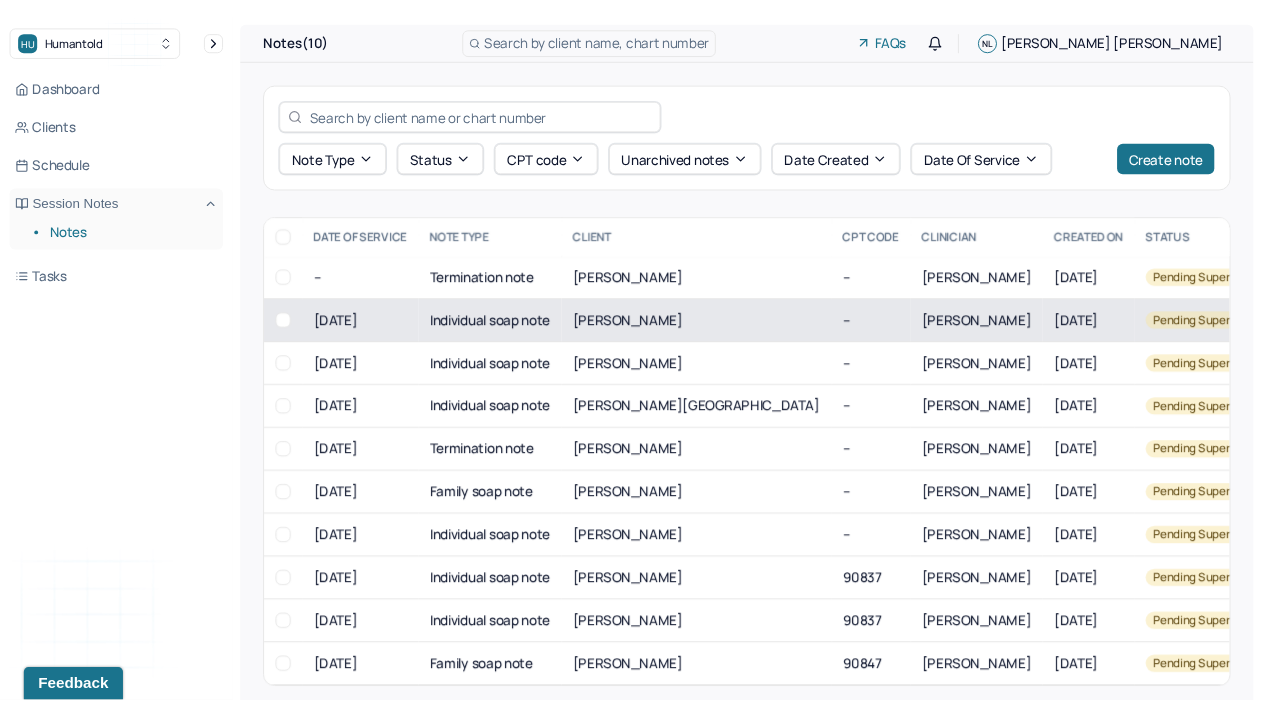 scroll, scrollTop: 16, scrollLeft: 0, axis: vertical 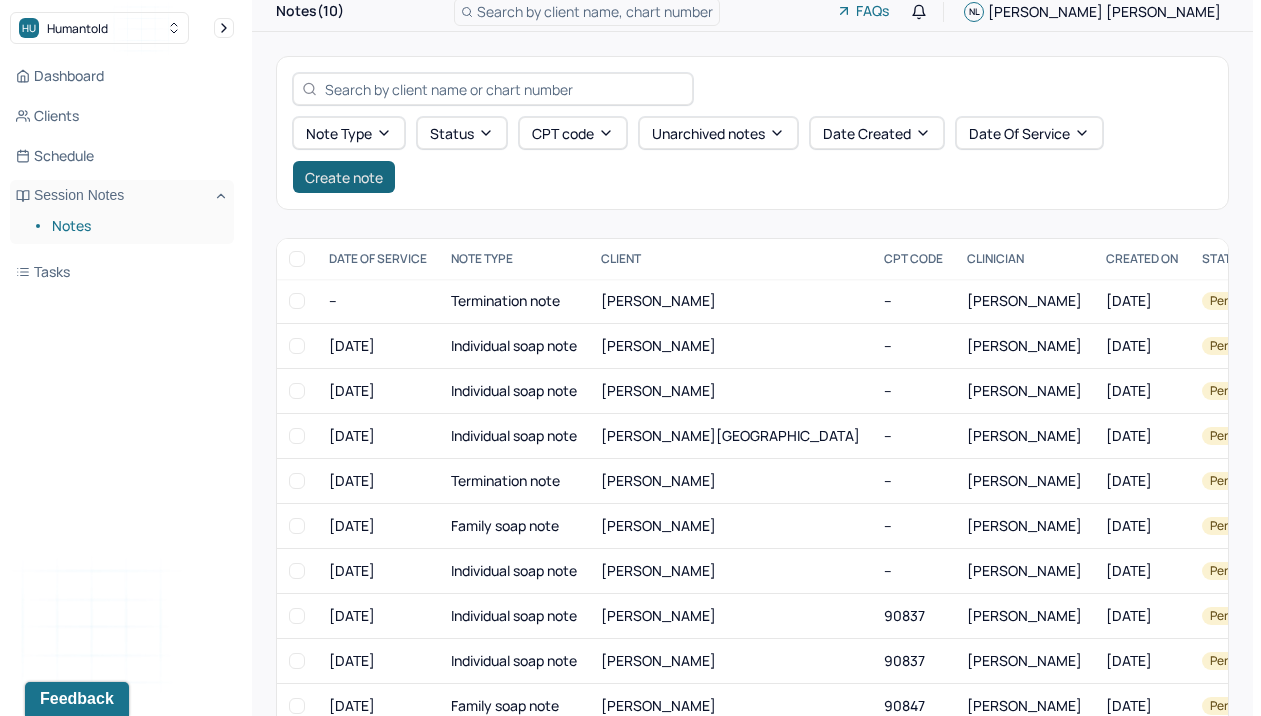 click on "Create note" at bounding box center [344, 177] 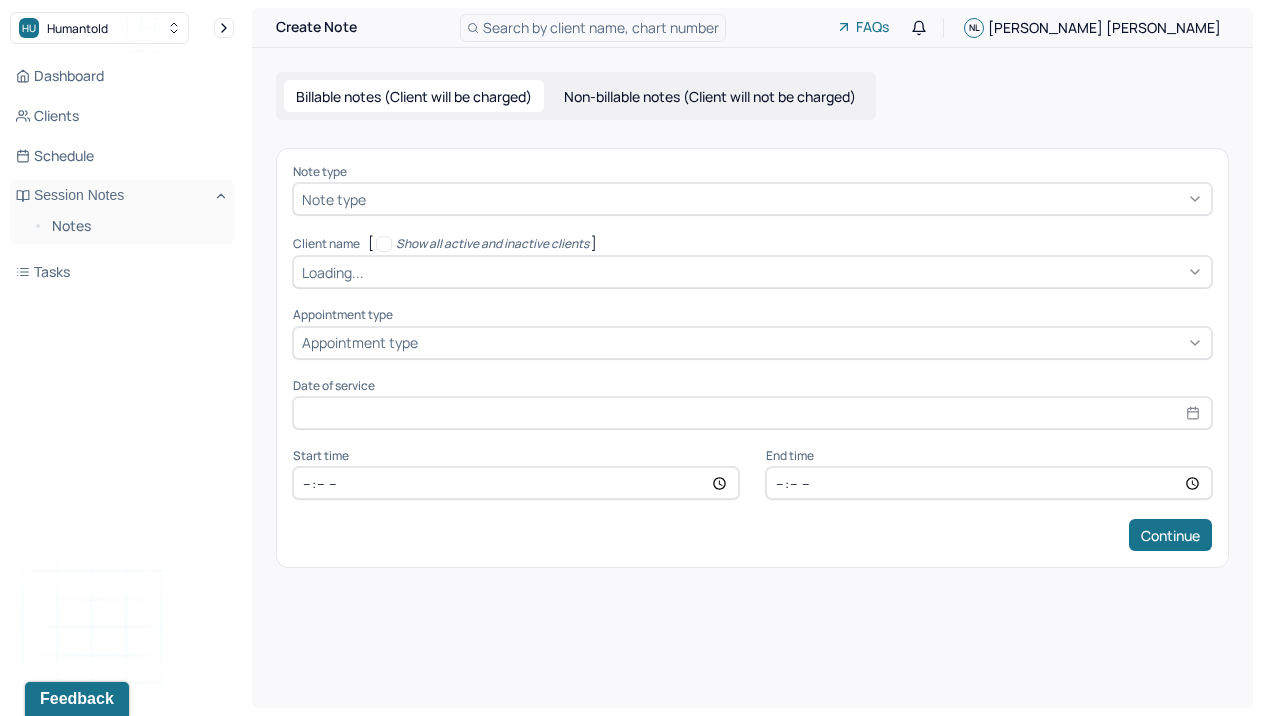 scroll, scrollTop: 0, scrollLeft: 0, axis: both 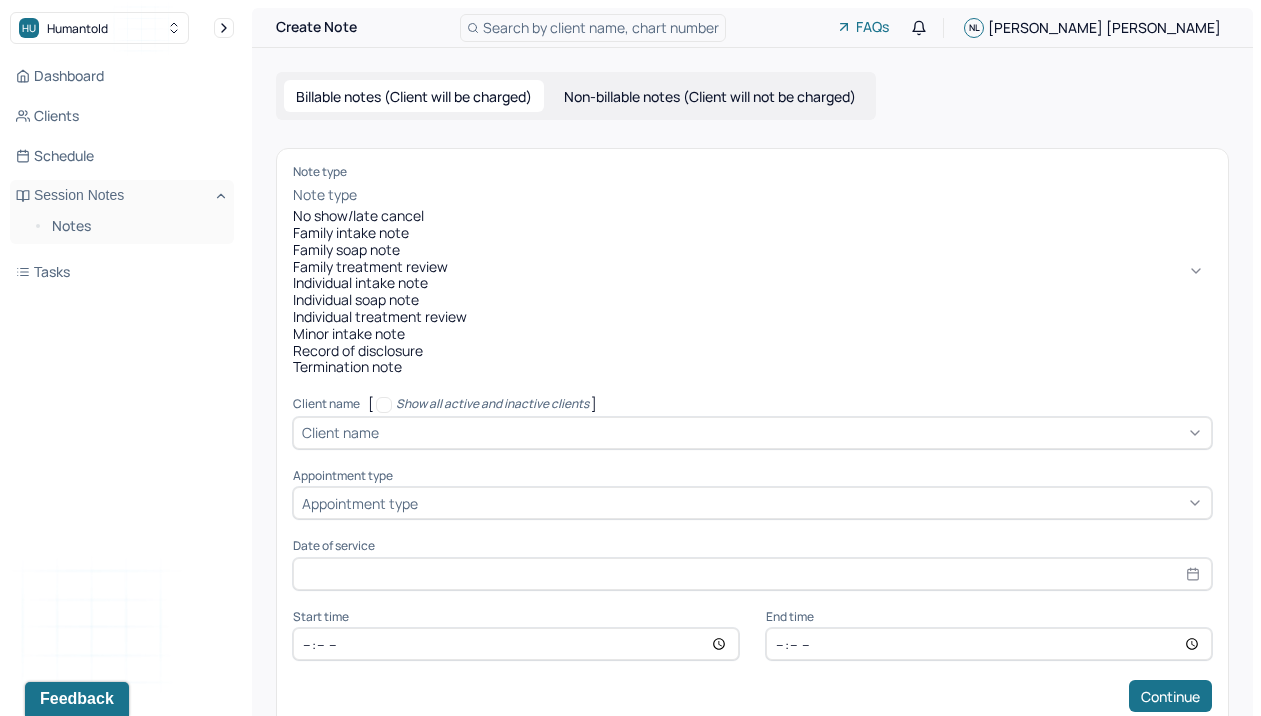 click at bounding box center [786, 195] 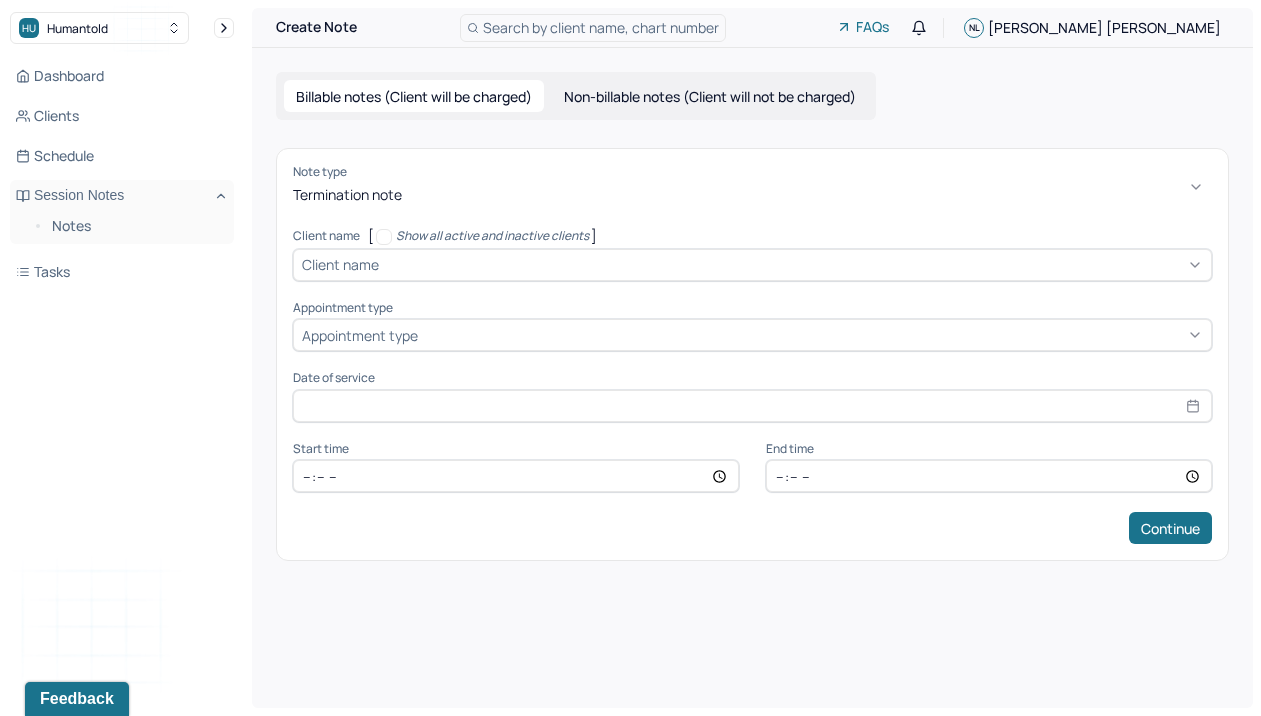 click at bounding box center [793, 264] 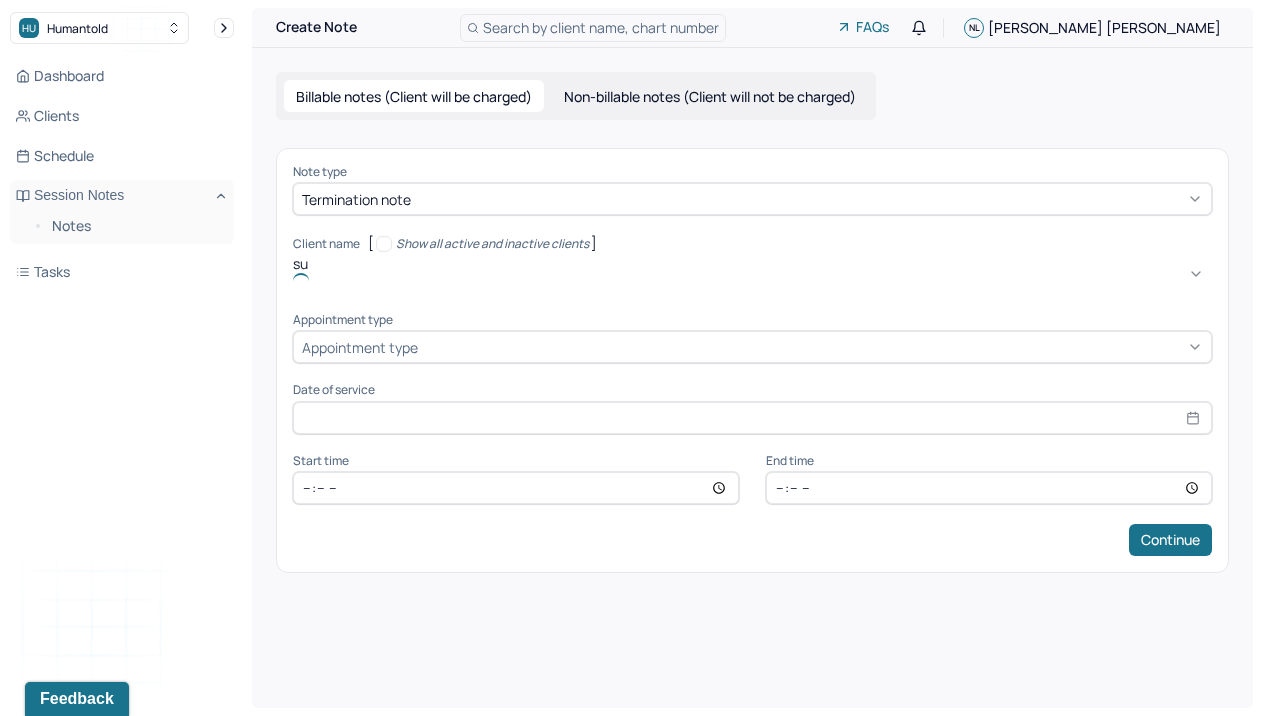 type on "sus" 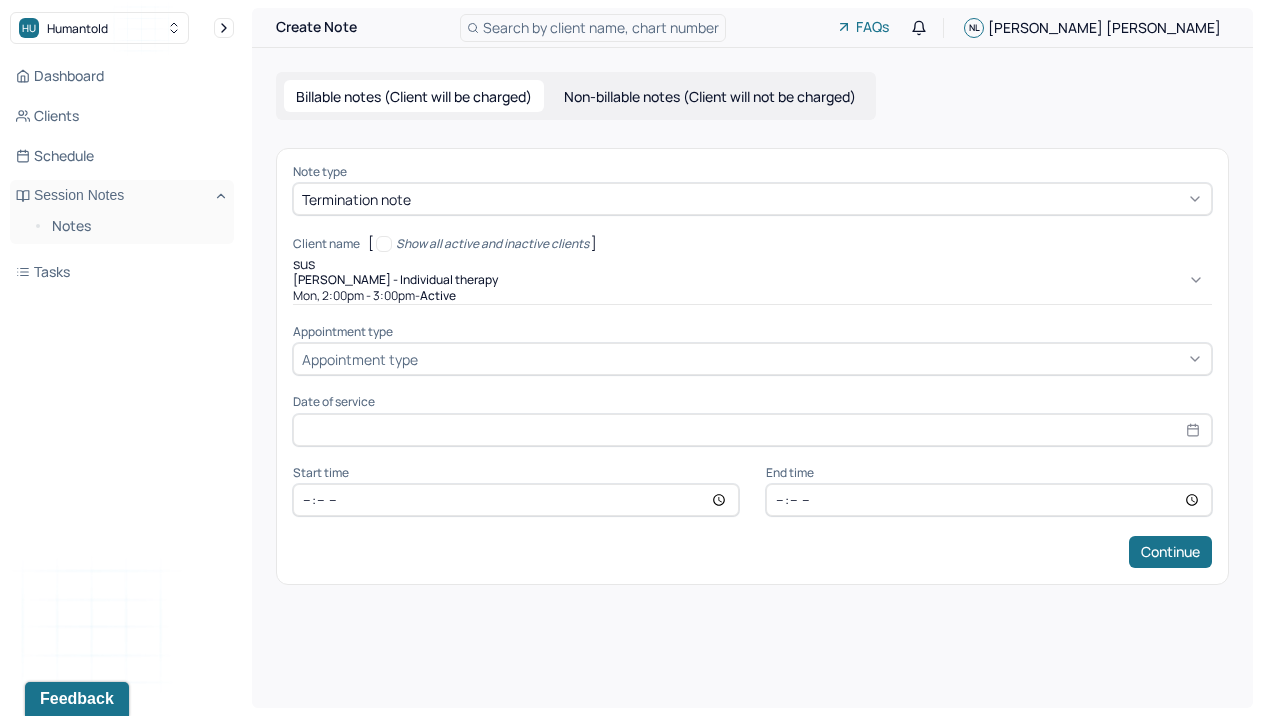 click on "Mon, 2:00pm - 3:00pm  -  active" at bounding box center [752, 296] 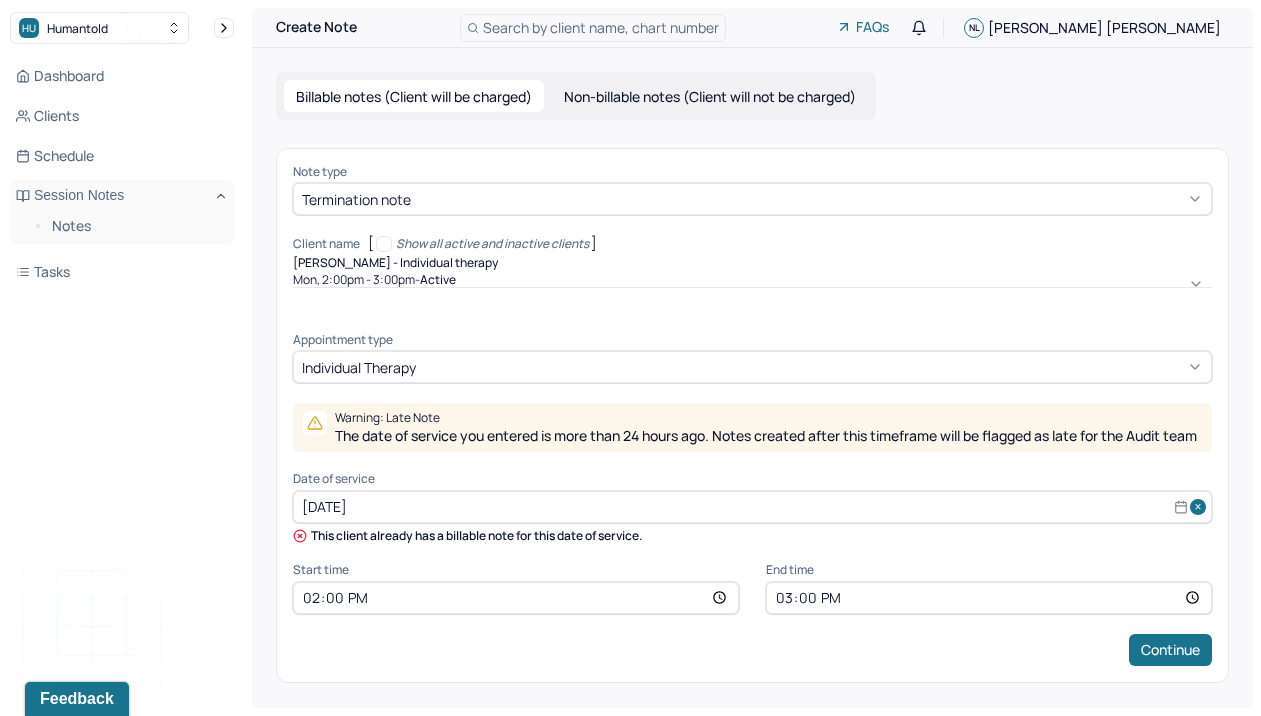 select on "6" 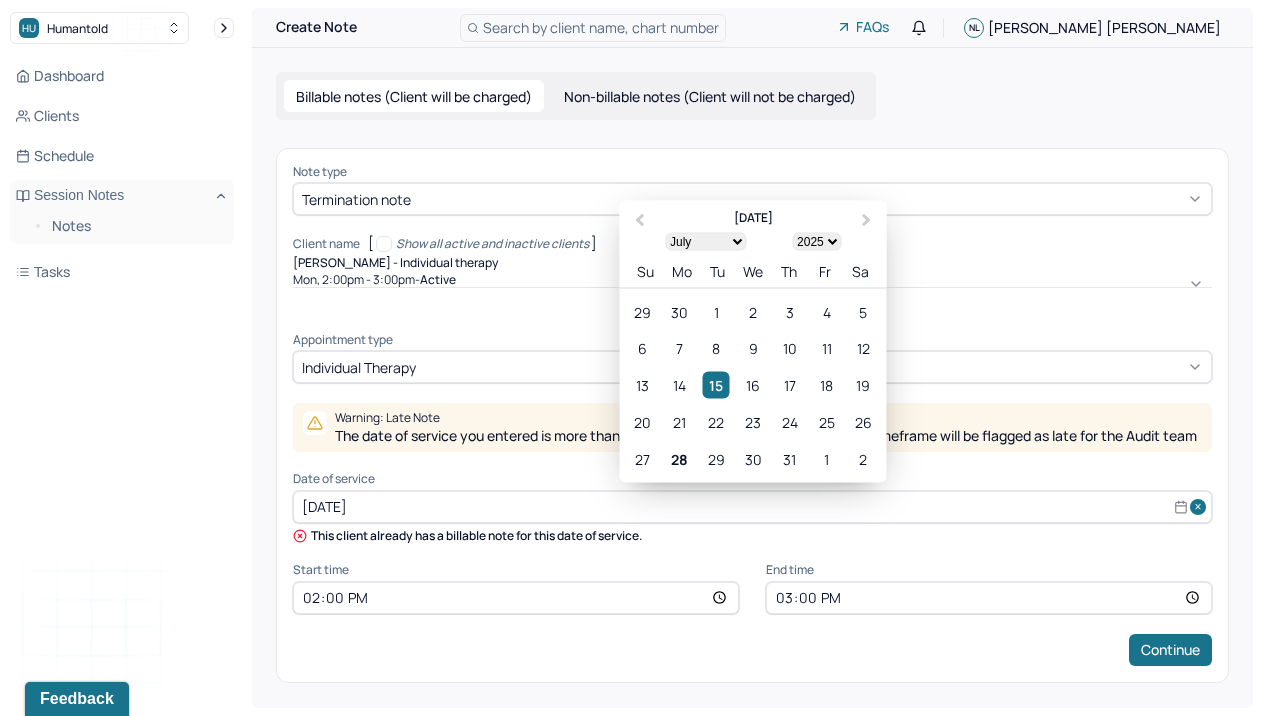 click on "[DATE]" at bounding box center (752, 507) 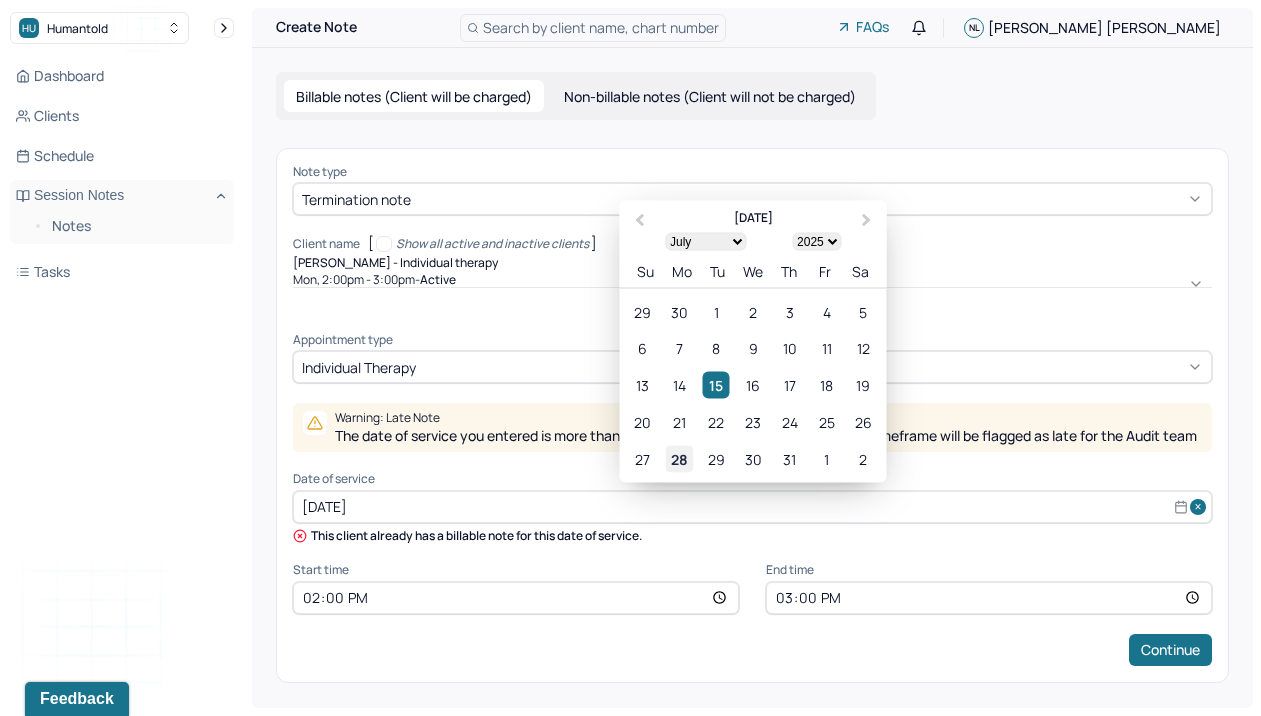 click on "28" at bounding box center (679, 458) 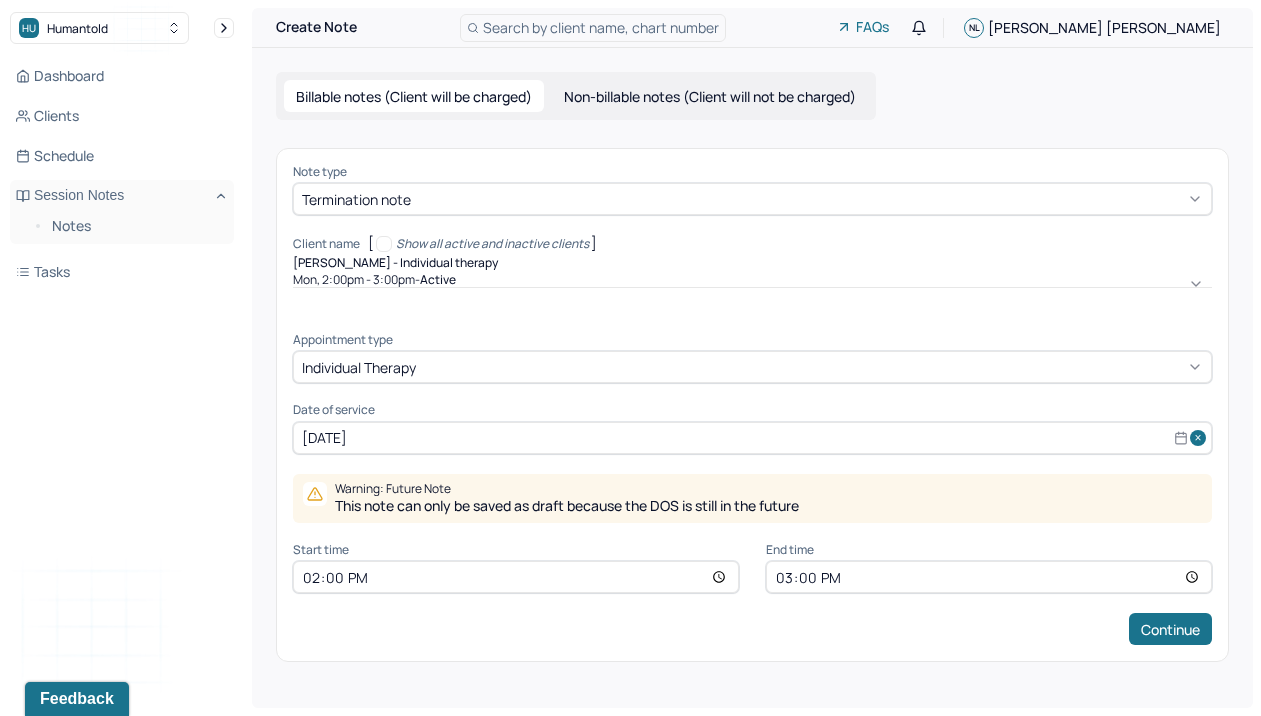 click on "14:00" at bounding box center (516, 577) 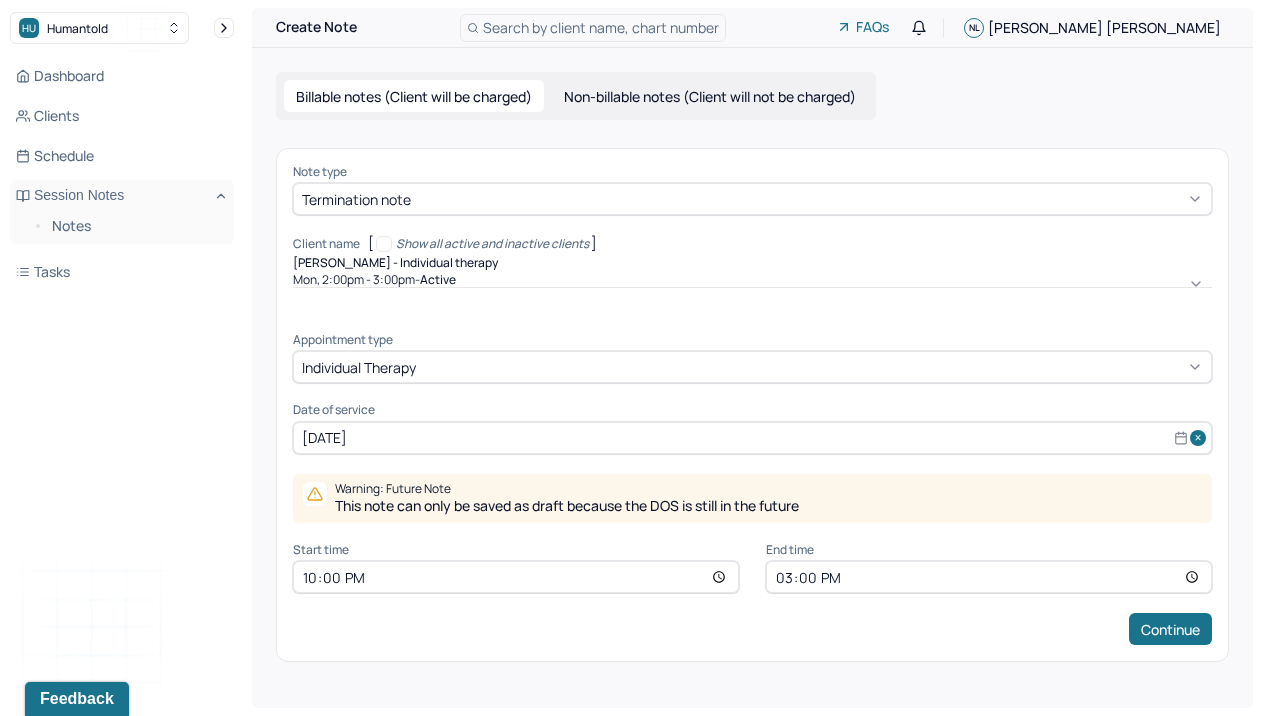 click on "22:00" at bounding box center [516, 577] 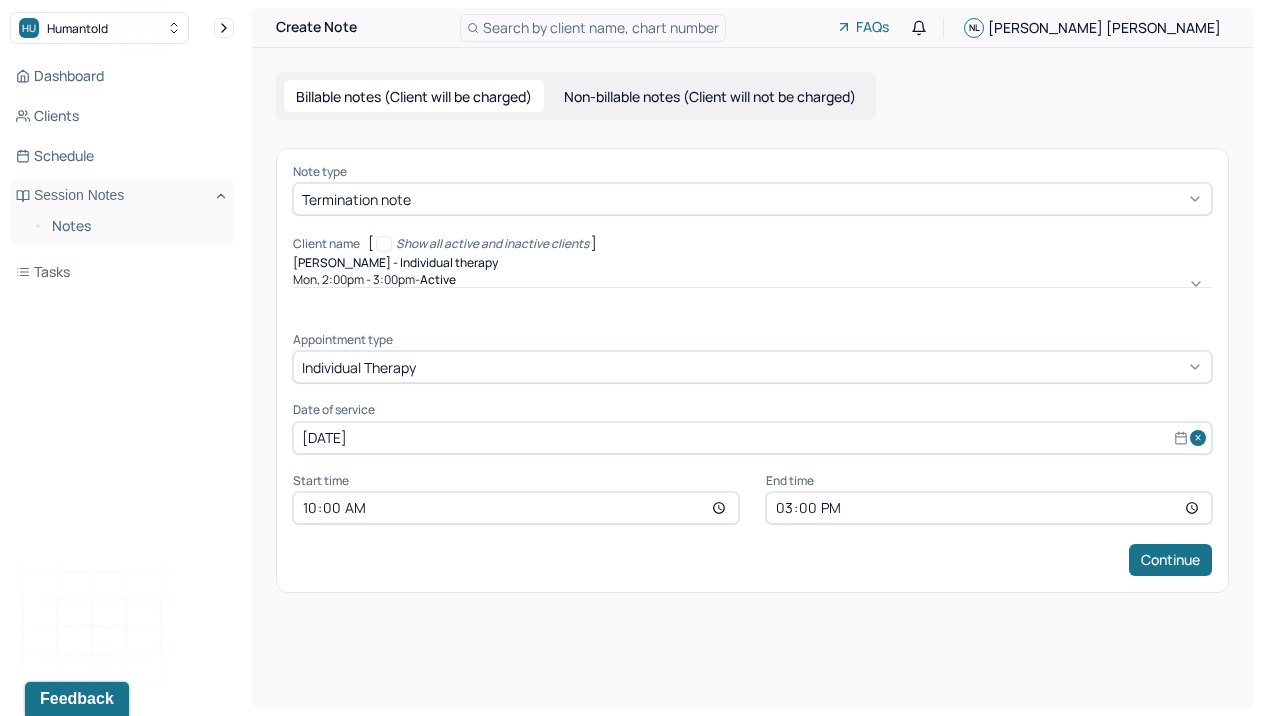 click on "15:00" at bounding box center (989, 508) 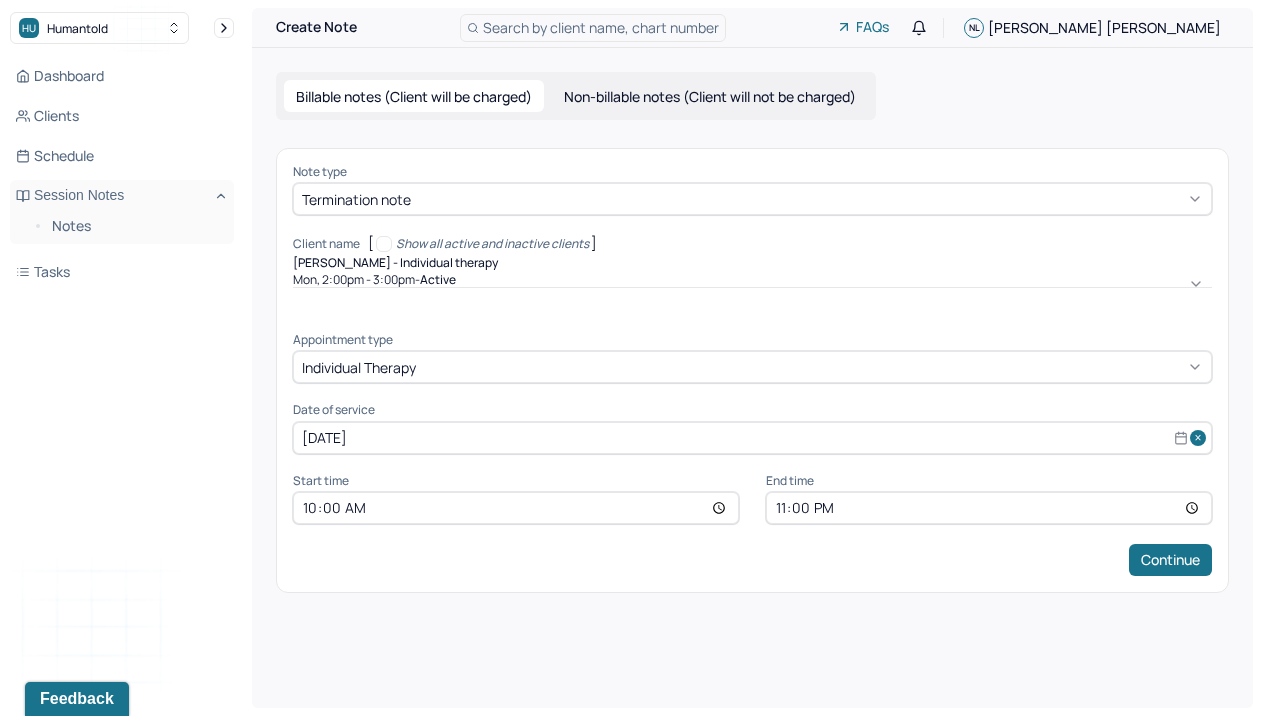 click on "23:00" at bounding box center [989, 508] 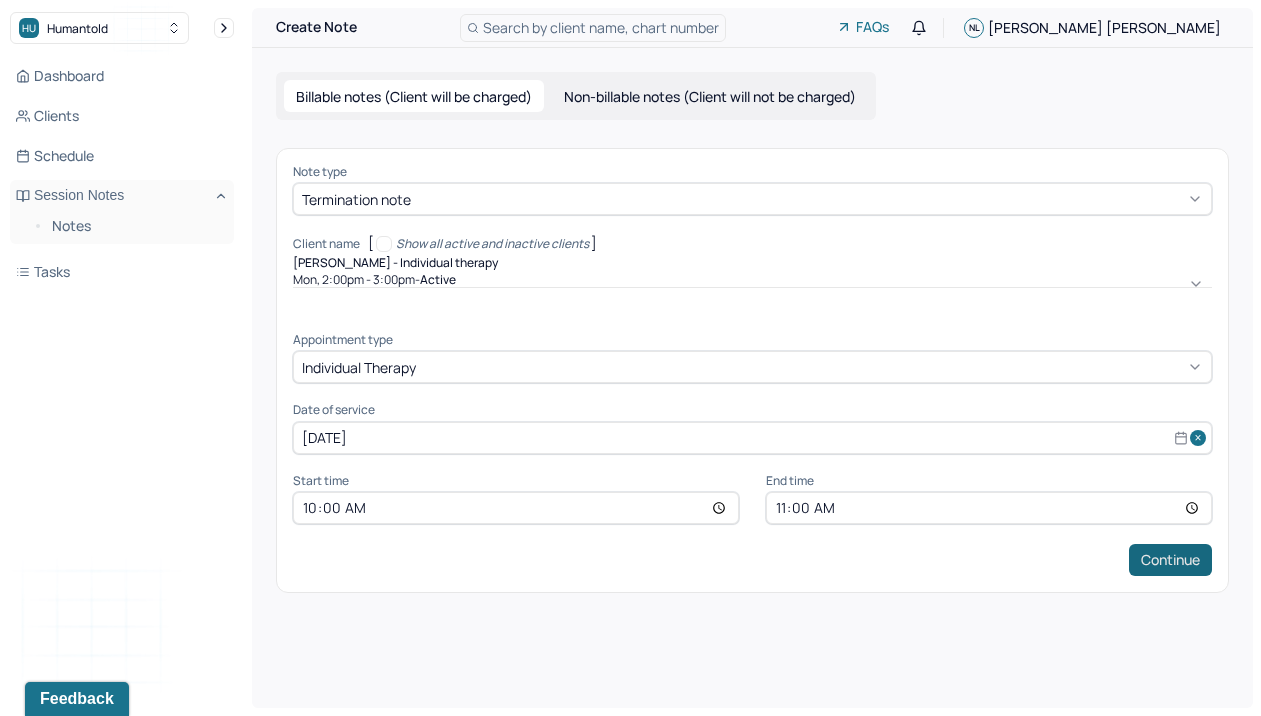 click on "Continue" at bounding box center (1170, 560) 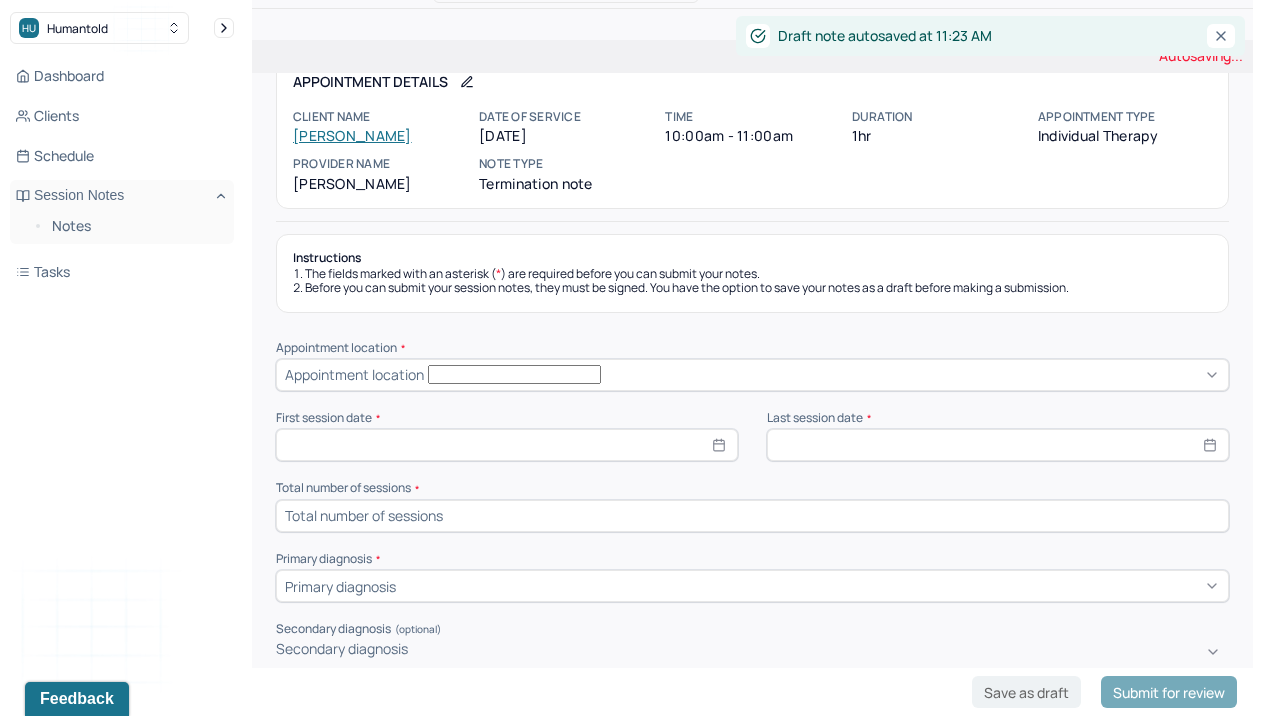scroll, scrollTop: 46, scrollLeft: 0, axis: vertical 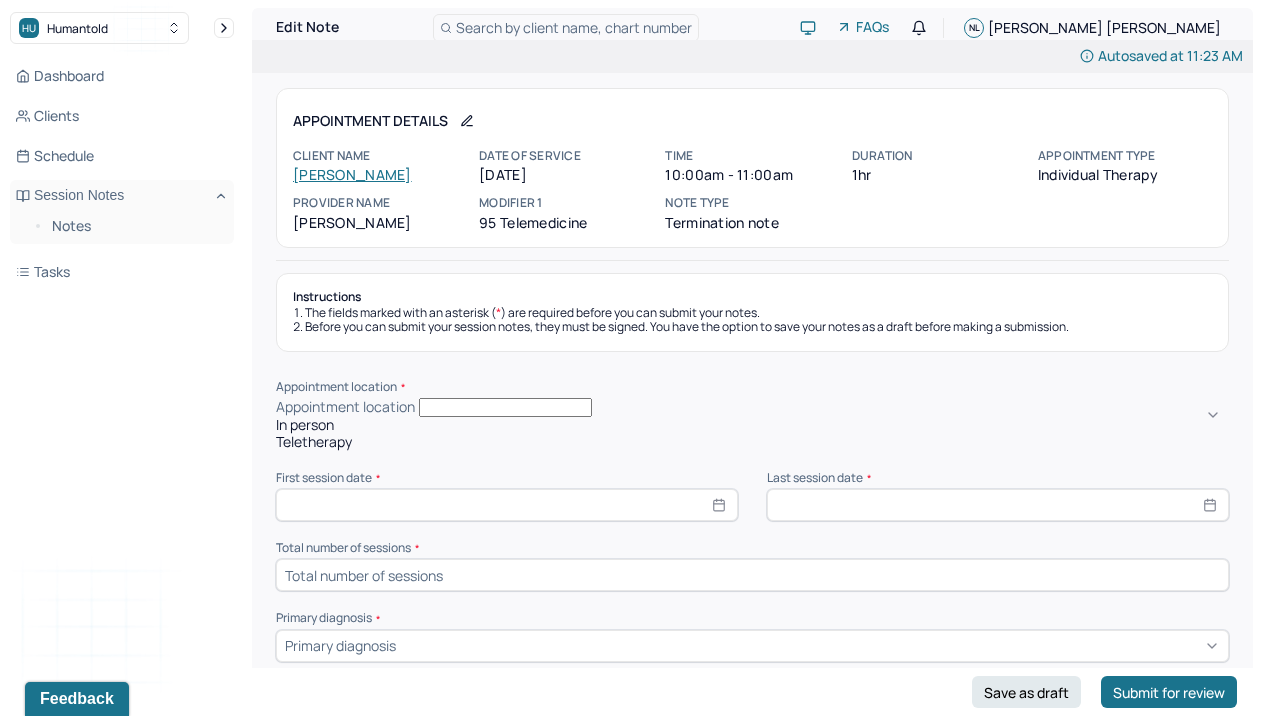 click on "Appointment location" at bounding box center (752, 407) 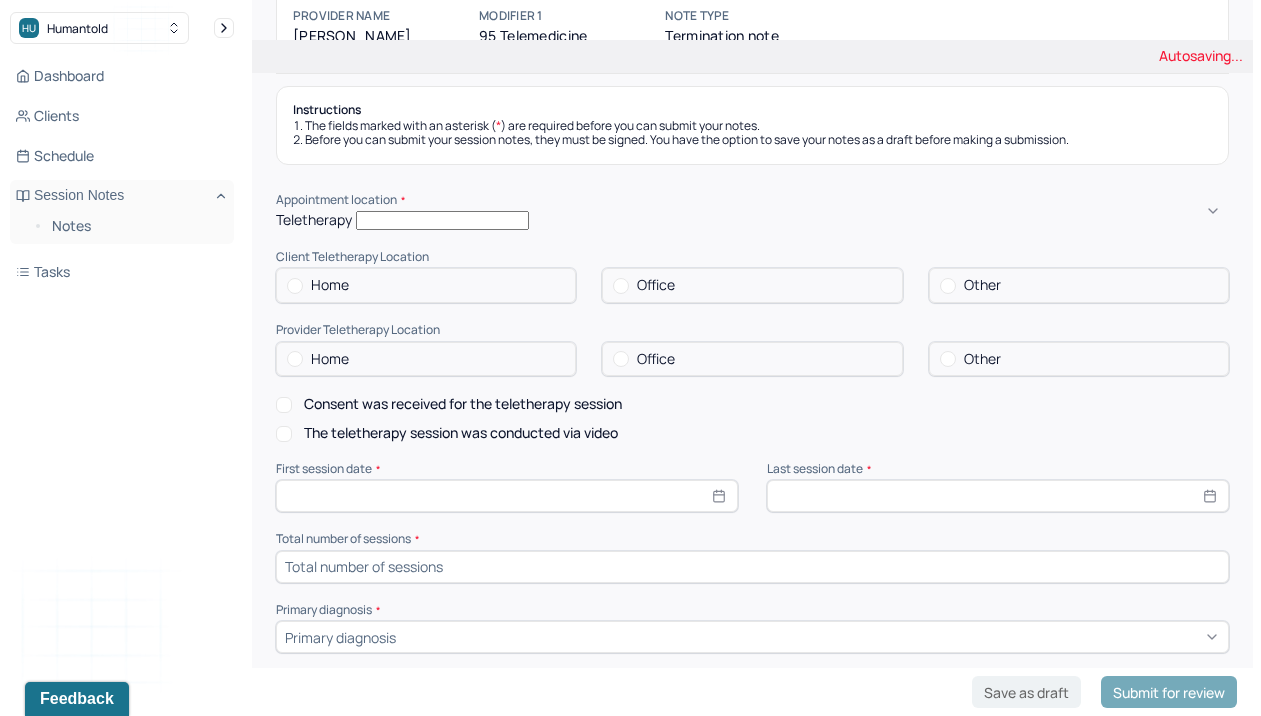 scroll, scrollTop: 191, scrollLeft: 0, axis: vertical 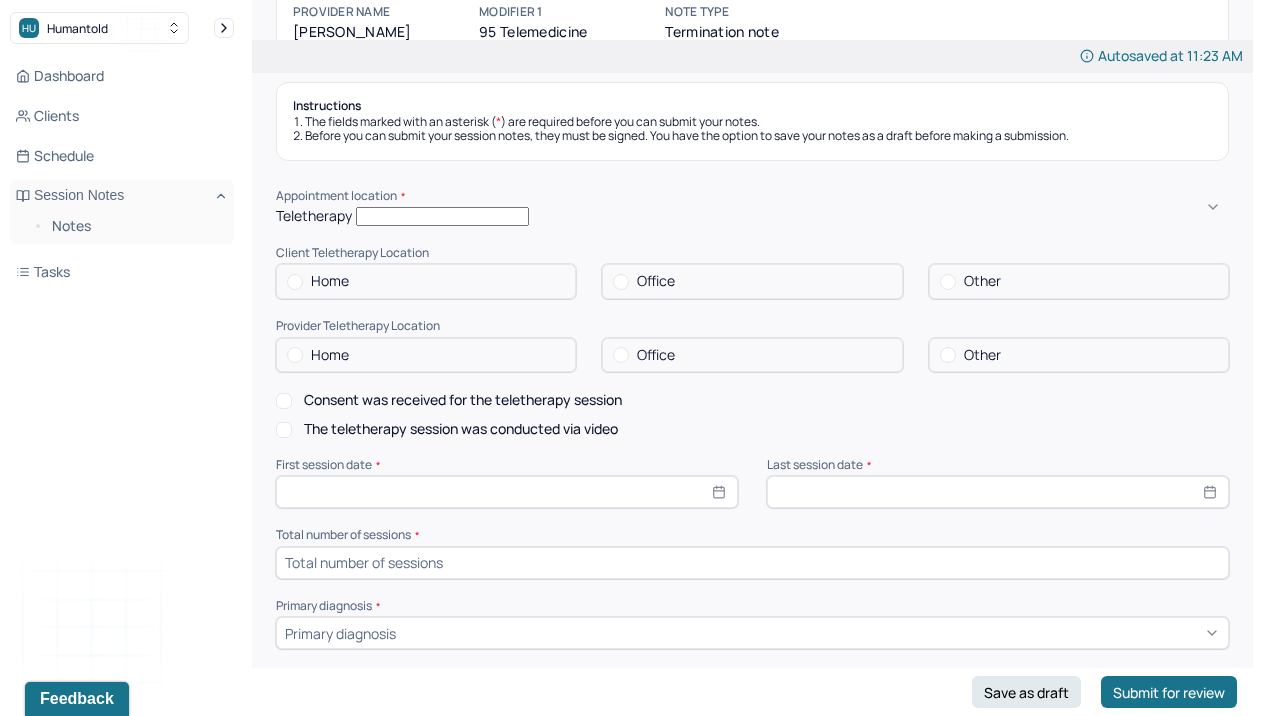 click on "Home" at bounding box center [426, 281] 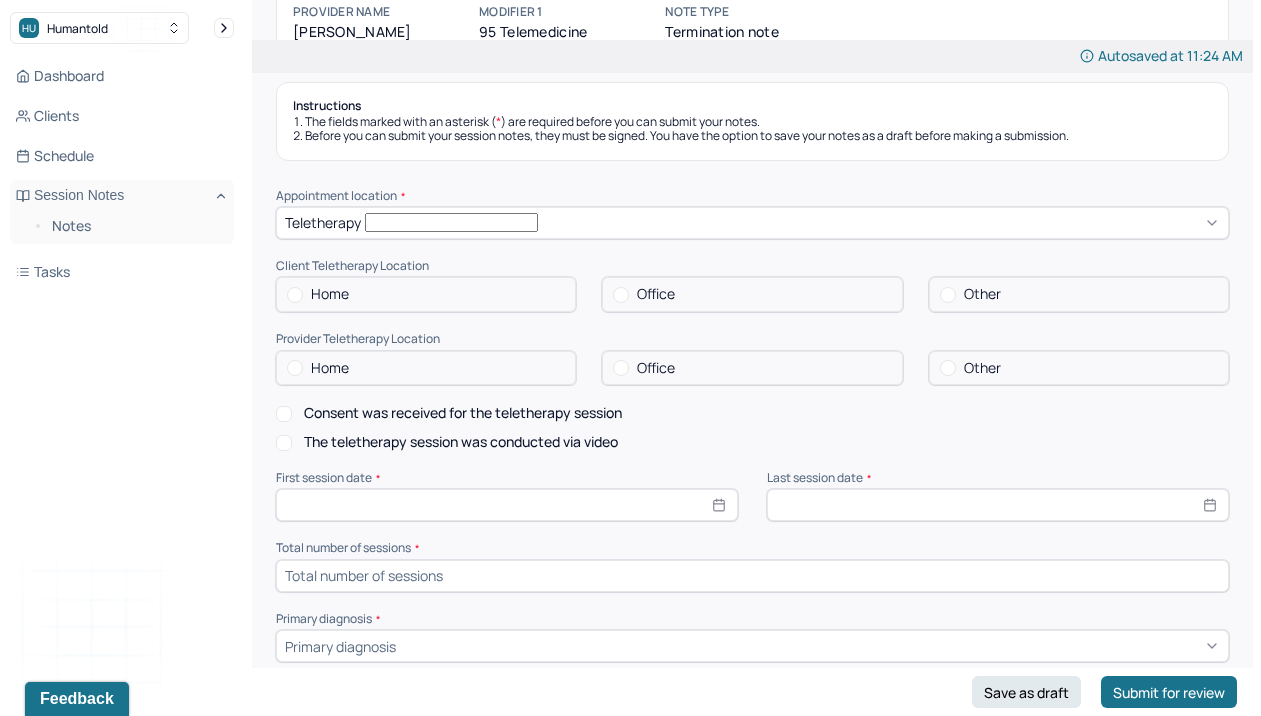 click on "Home" at bounding box center [426, 294] 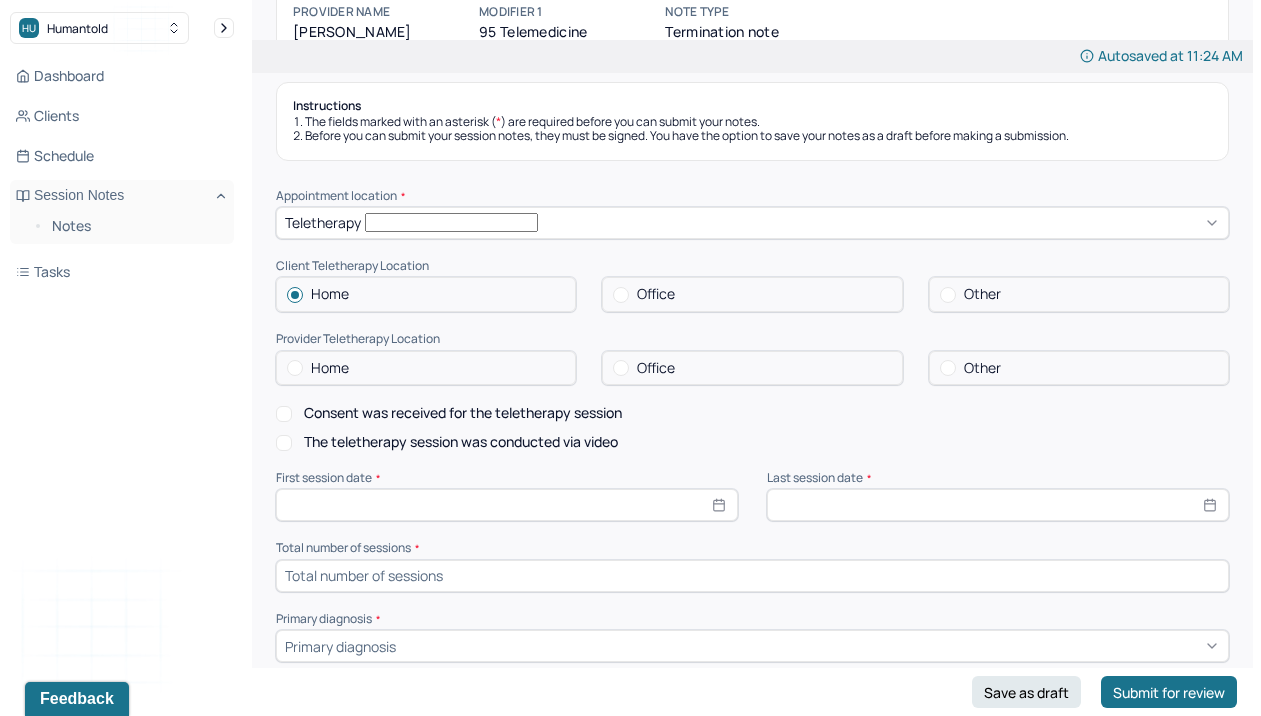 click on "Home" at bounding box center (426, 368) 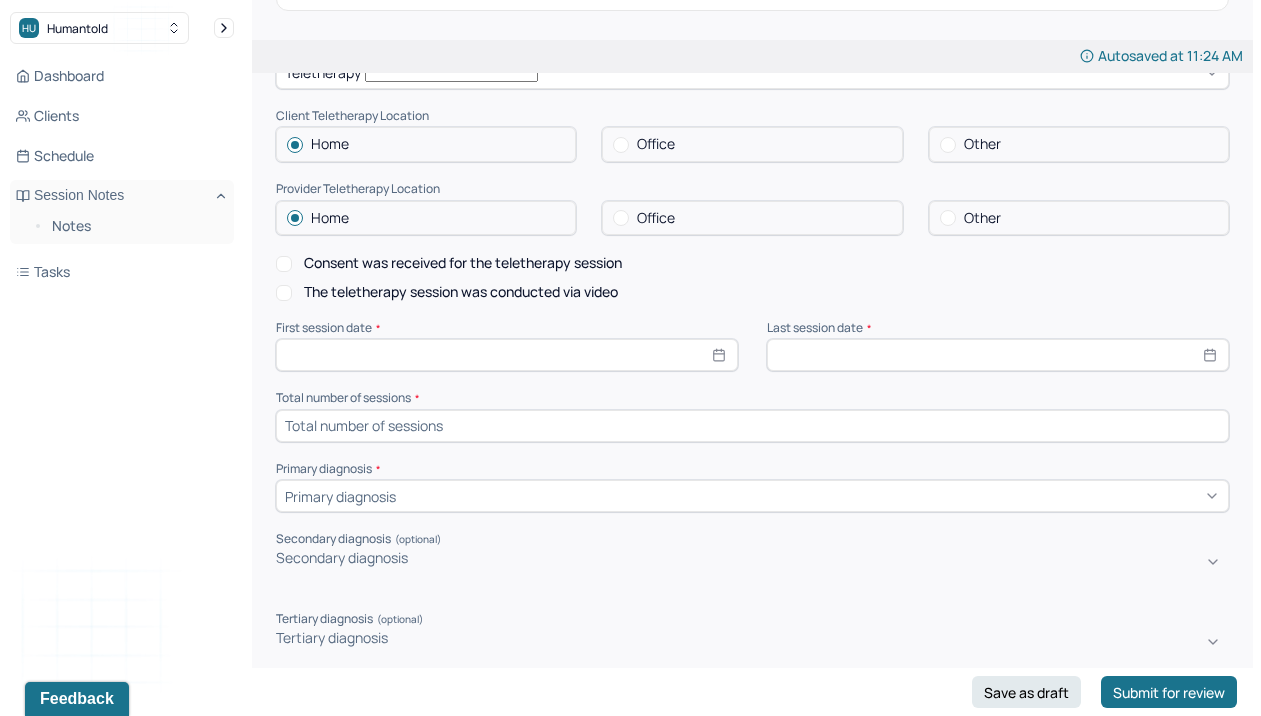 scroll, scrollTop: 347, scrollLeft: 0, axis: vertical 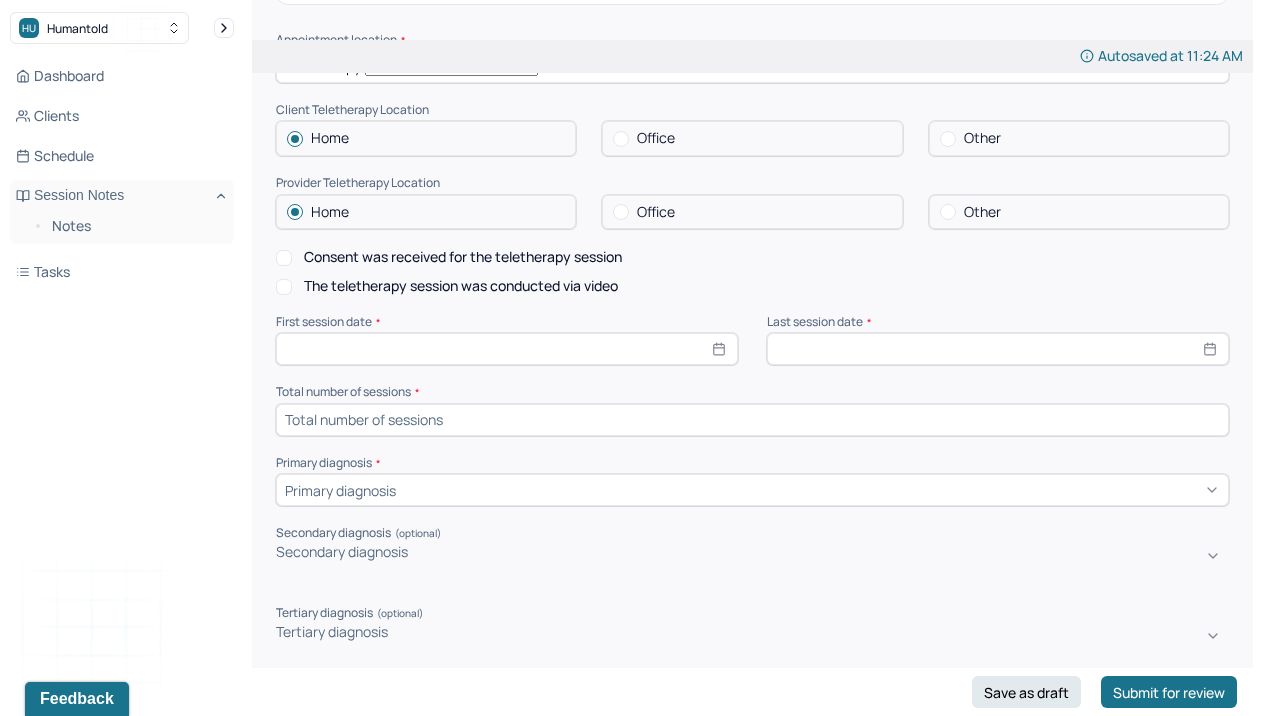 click on "Consent was received for the teletherapy session" at bounding box center [284, 258] 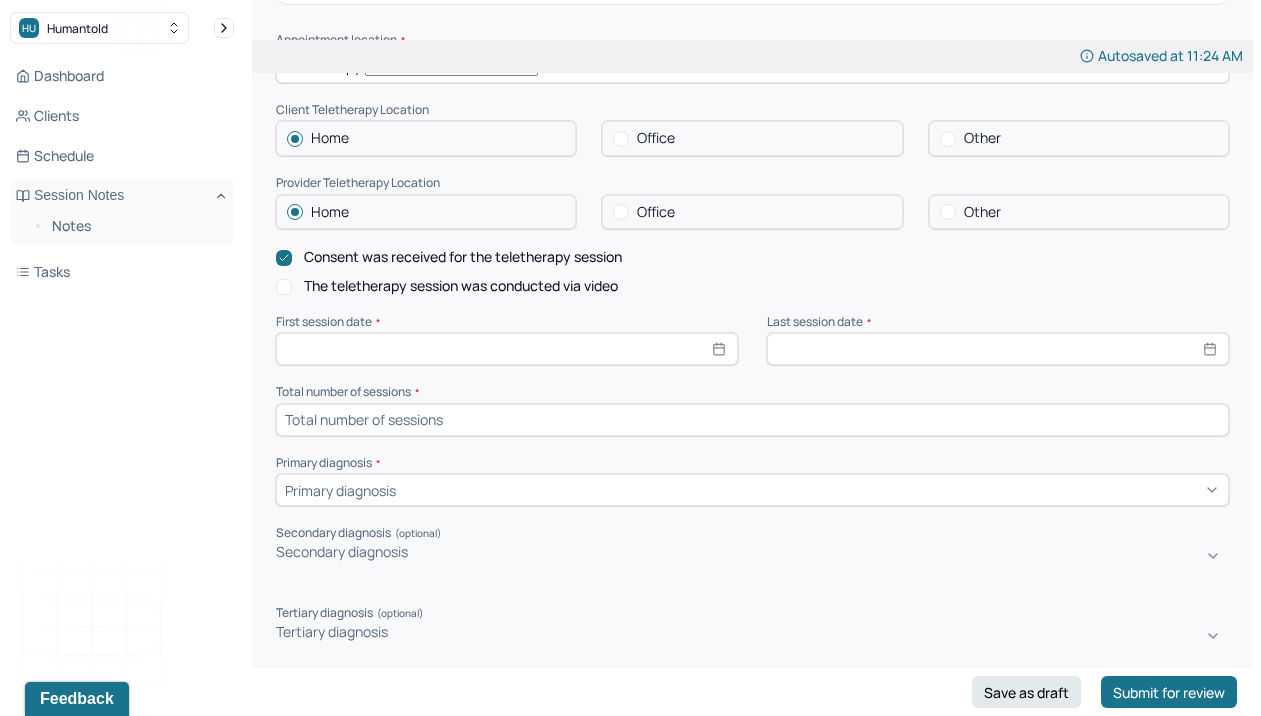 click on "The teletherapy session was conducted via video" at bounding box center (284, 287) 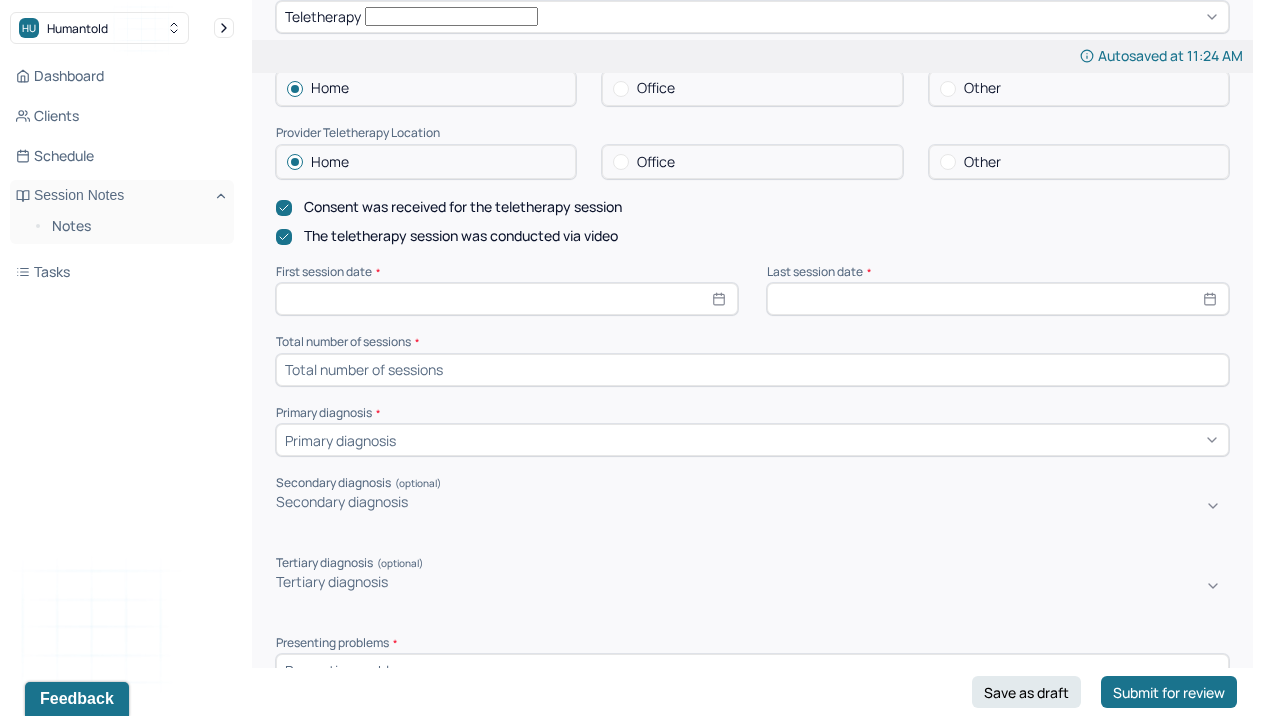 scroll, scrollTop: 413, scrollLeft: 0, axis: vertical 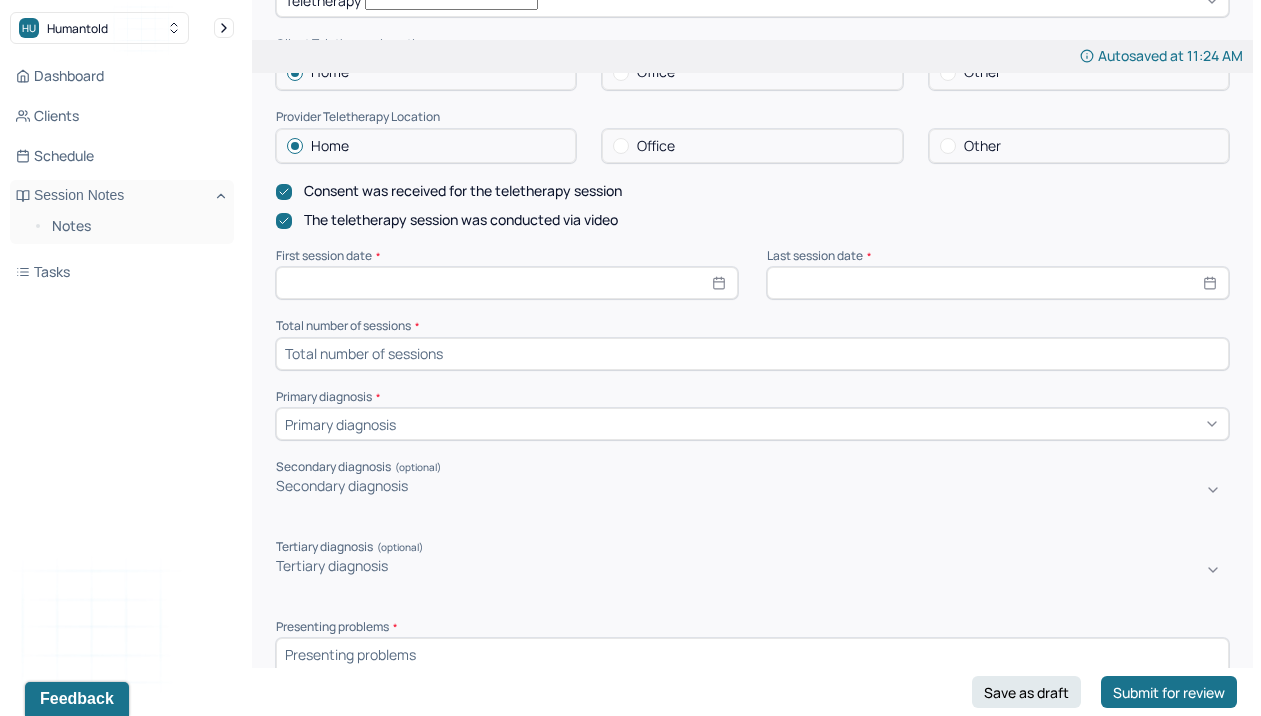 click at bounding box center (507, 283) 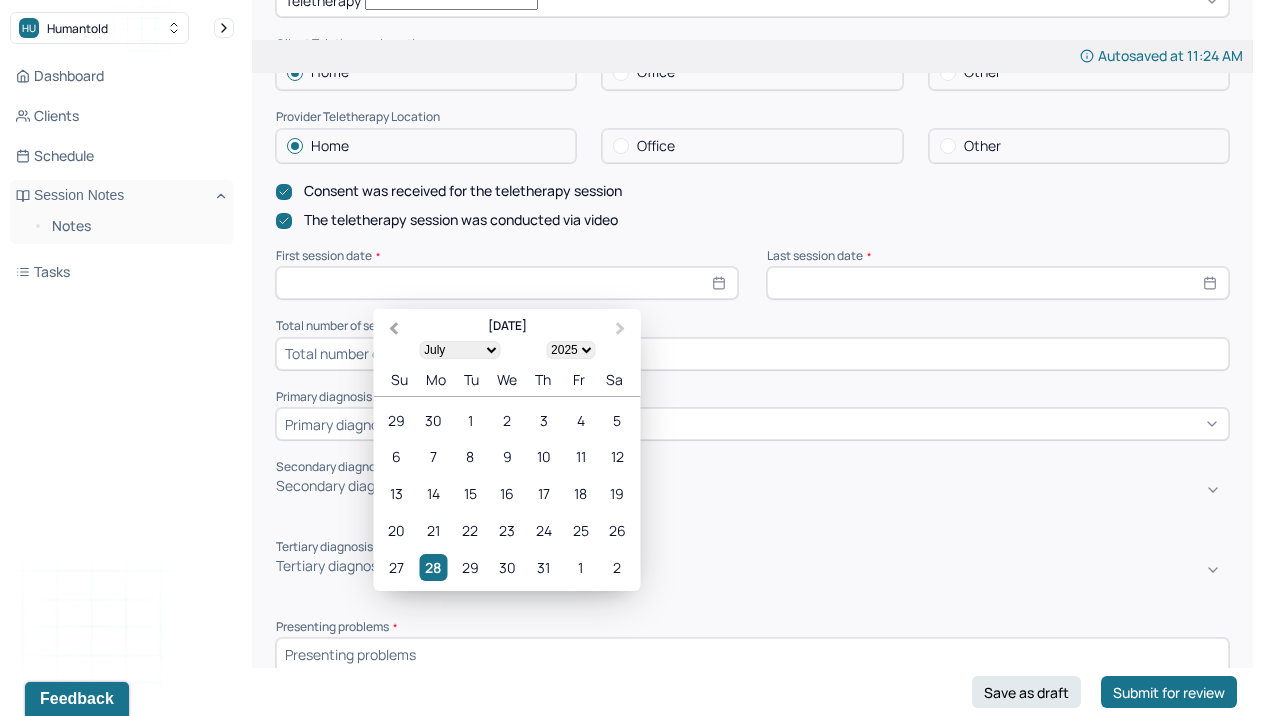 click on "Previous Month" at bounding box center (394, 329) 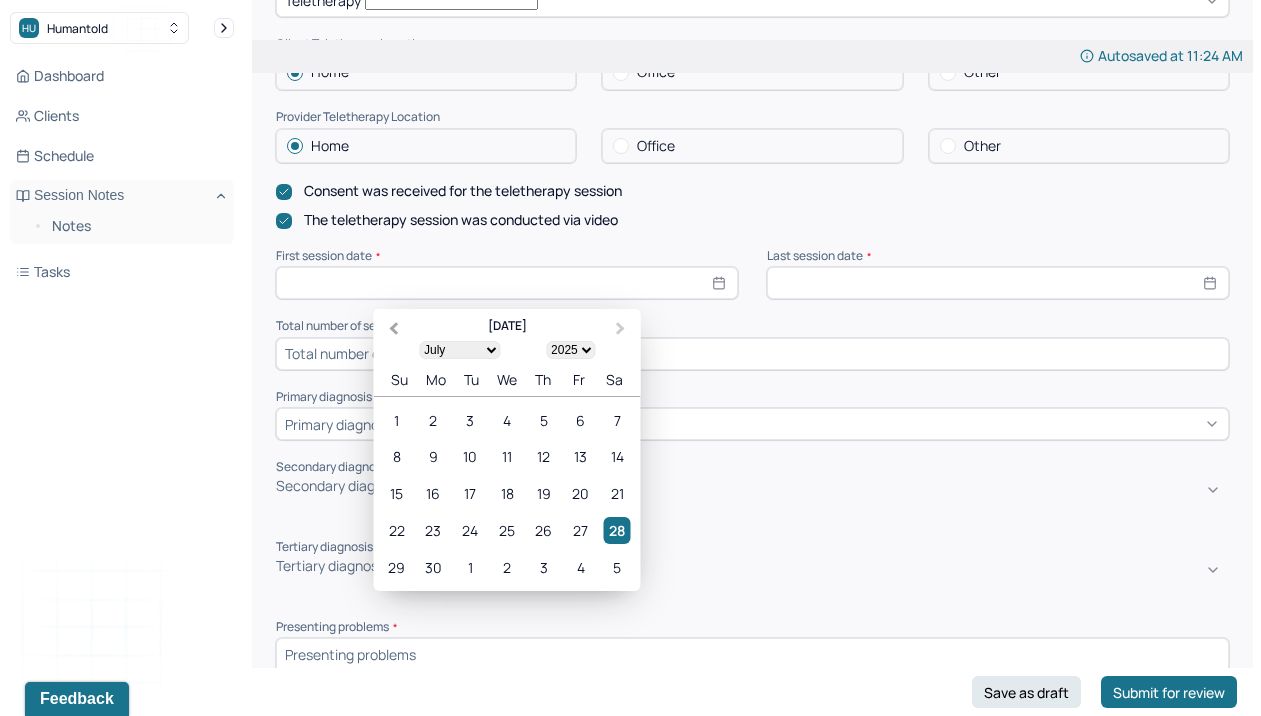 click on "Previous Month" at bounding box center (394, 329) 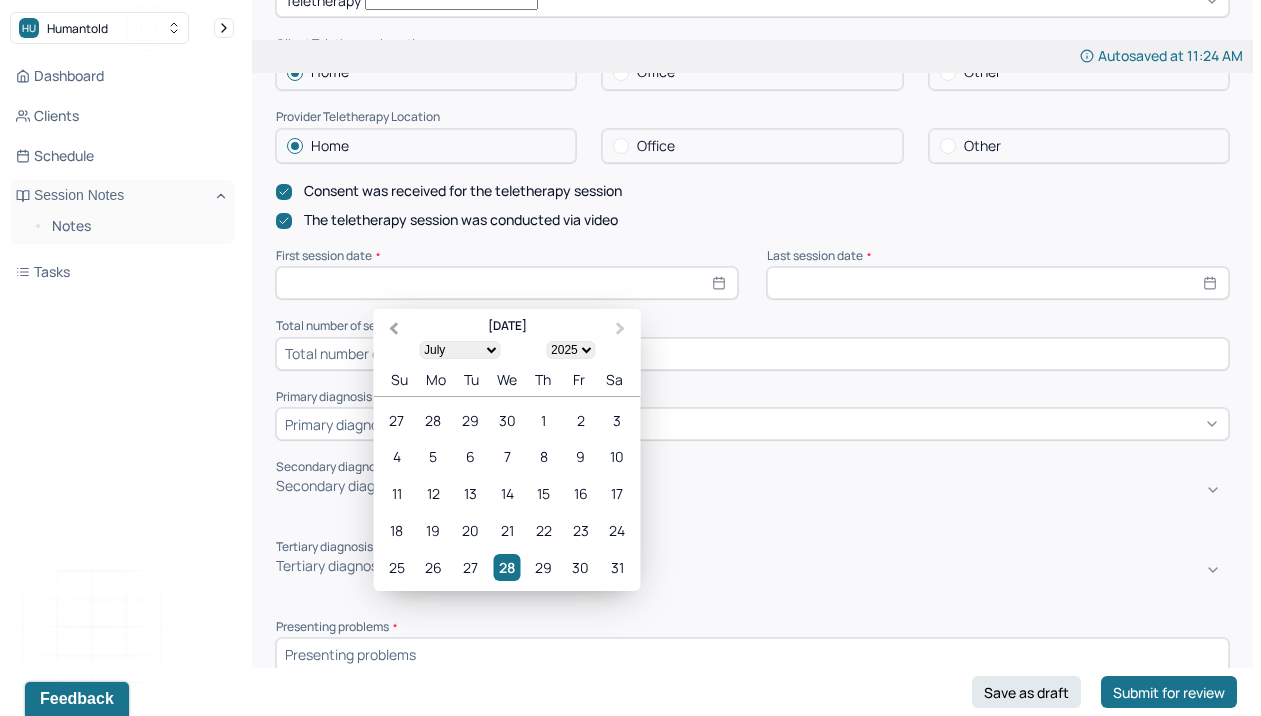 click on "Previous Month" at bounding box center [394, 329] 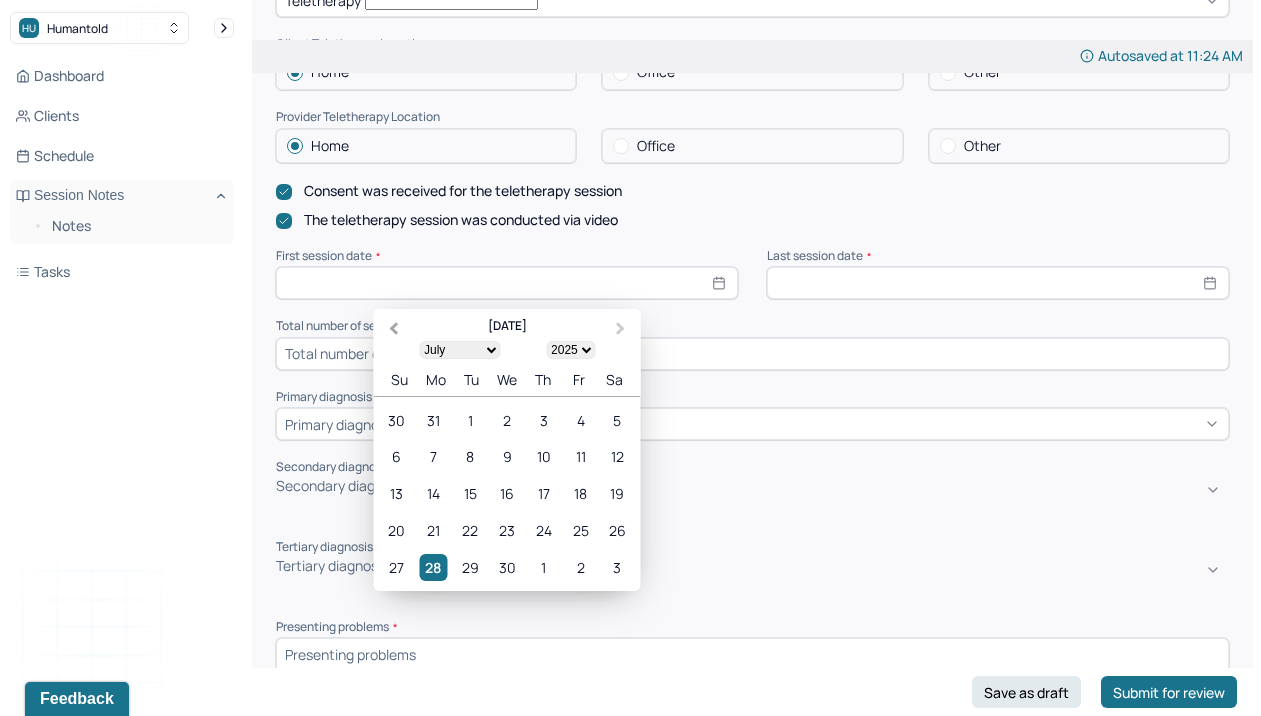 click on "Previous Month" at bounding box center [394, 329] 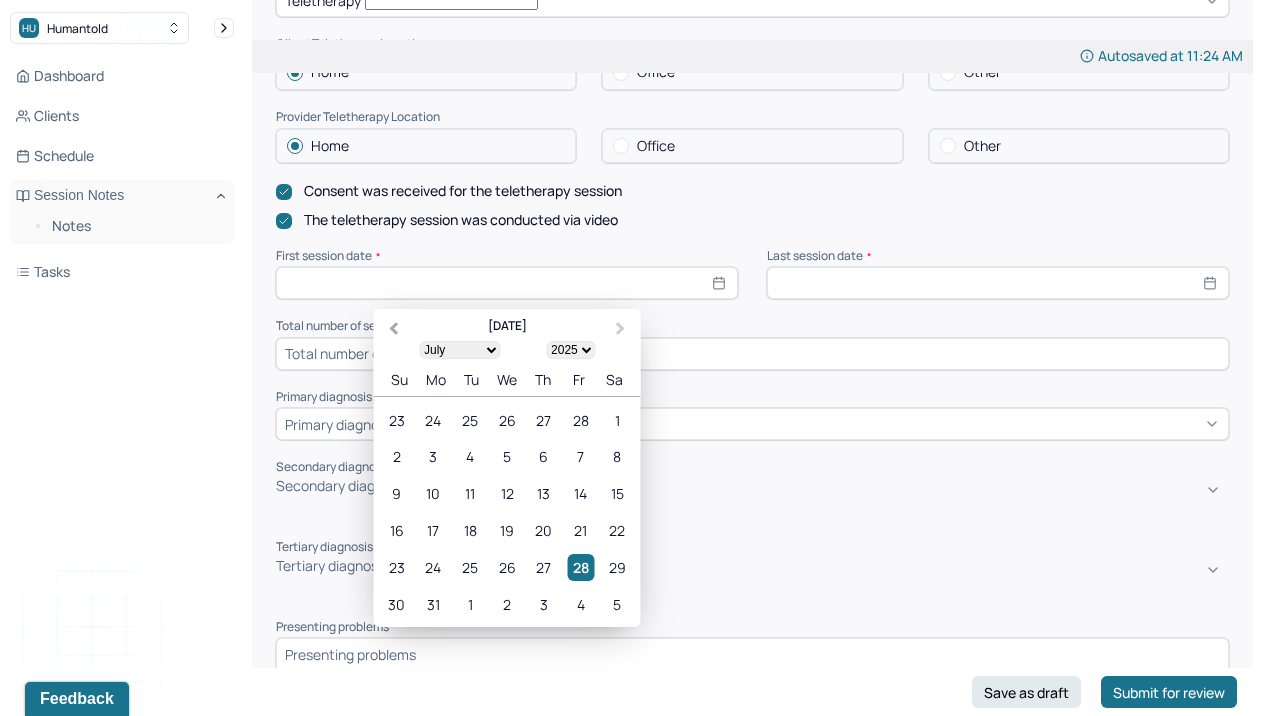 click on "Previous Month" at bounding box center [394, 329] 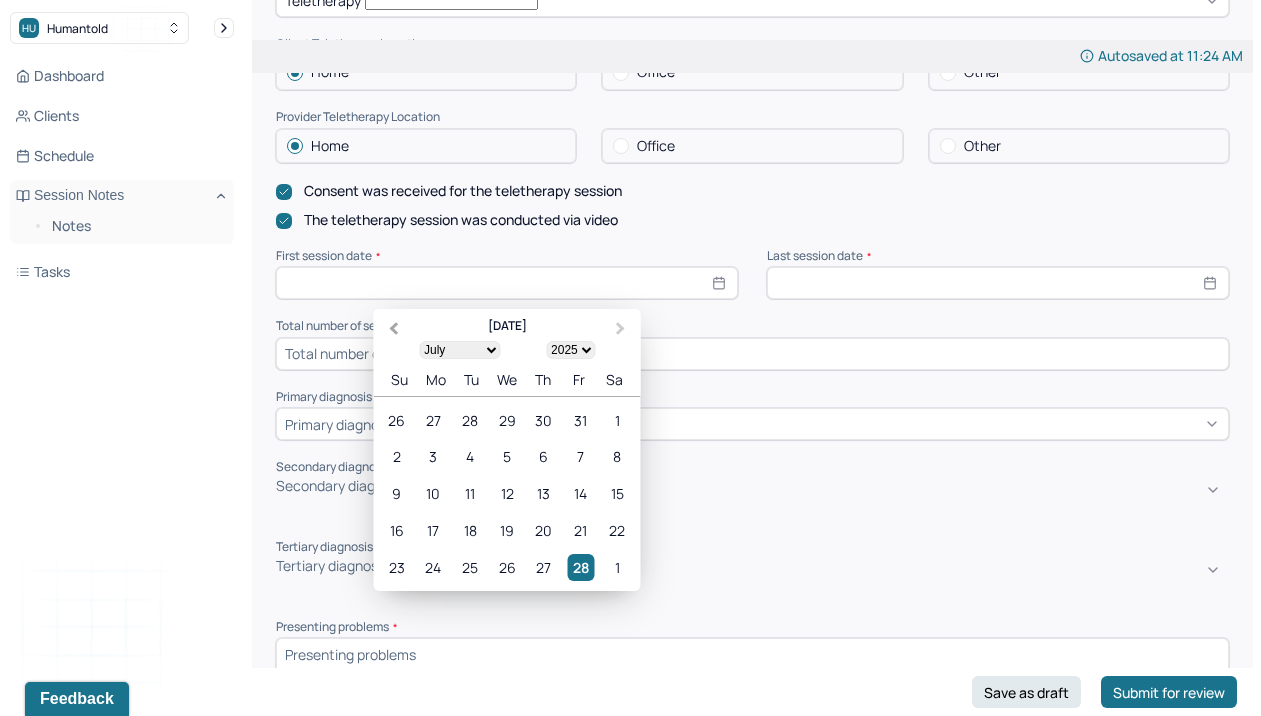 click on "Previous Month" at bounding box center (394, 329) 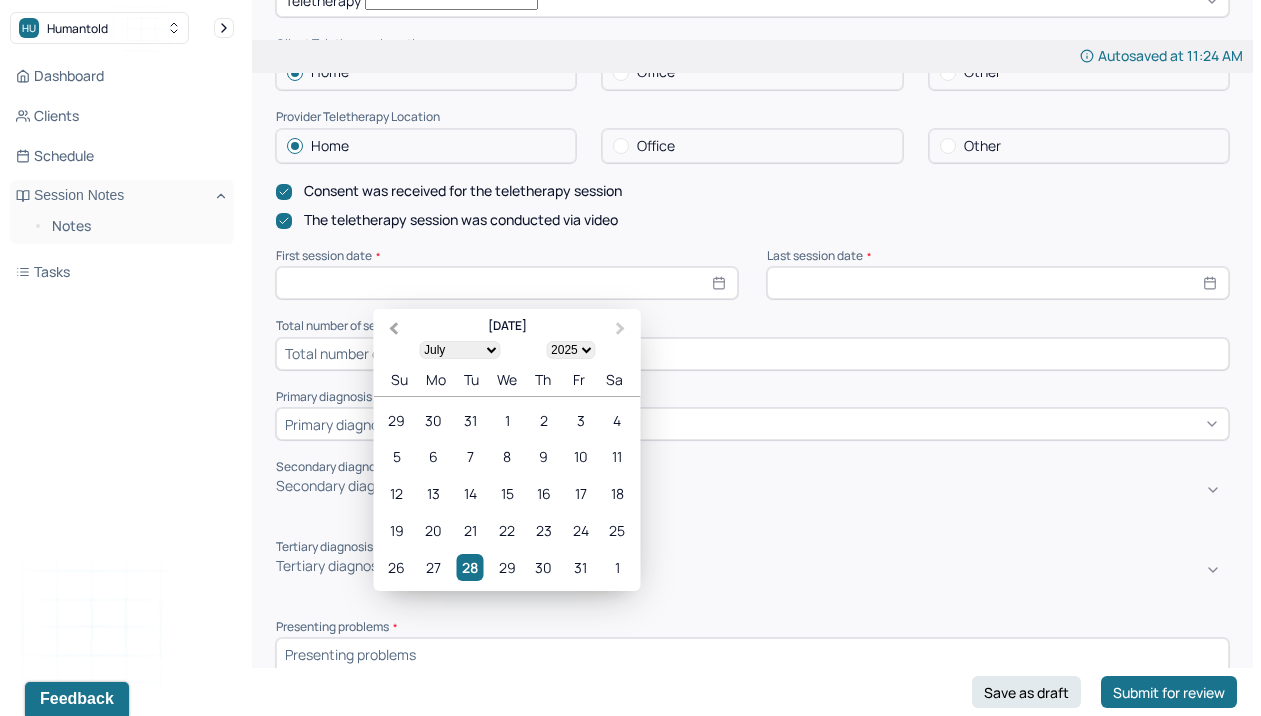 click on "Previous Month" at bounding box center (394, 329) 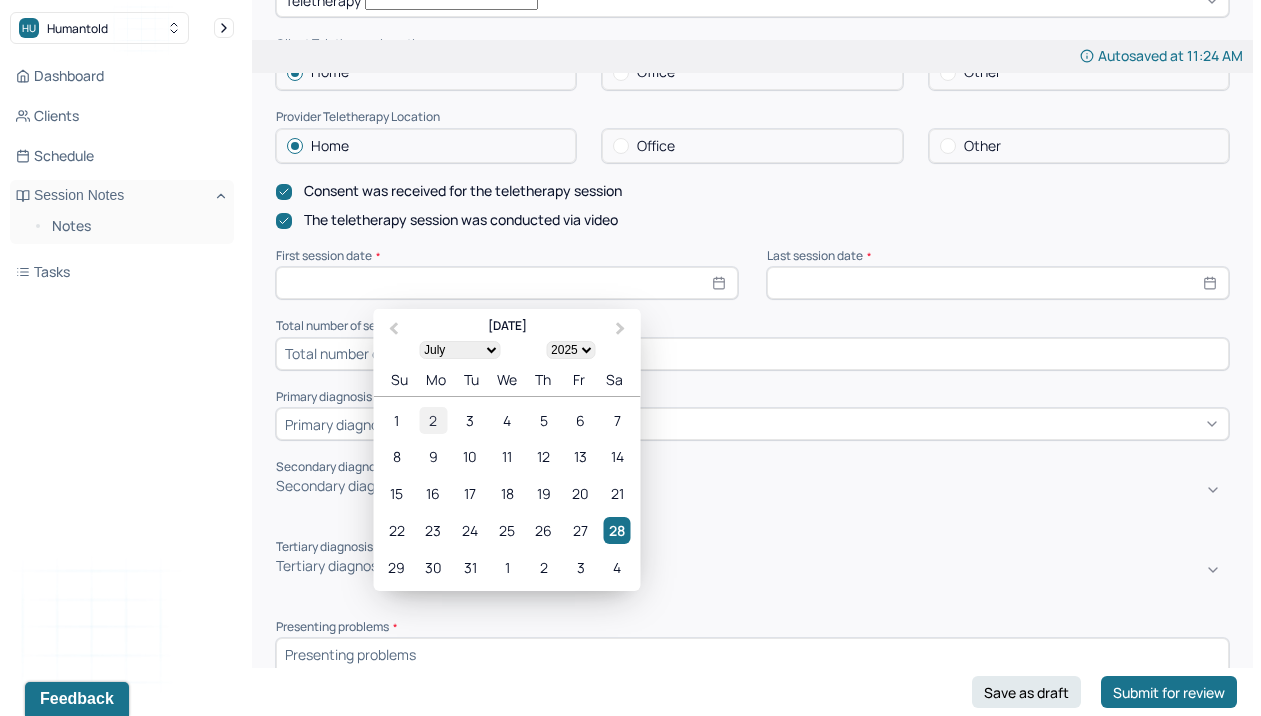 click on "2" at bounding box center [433, 420] 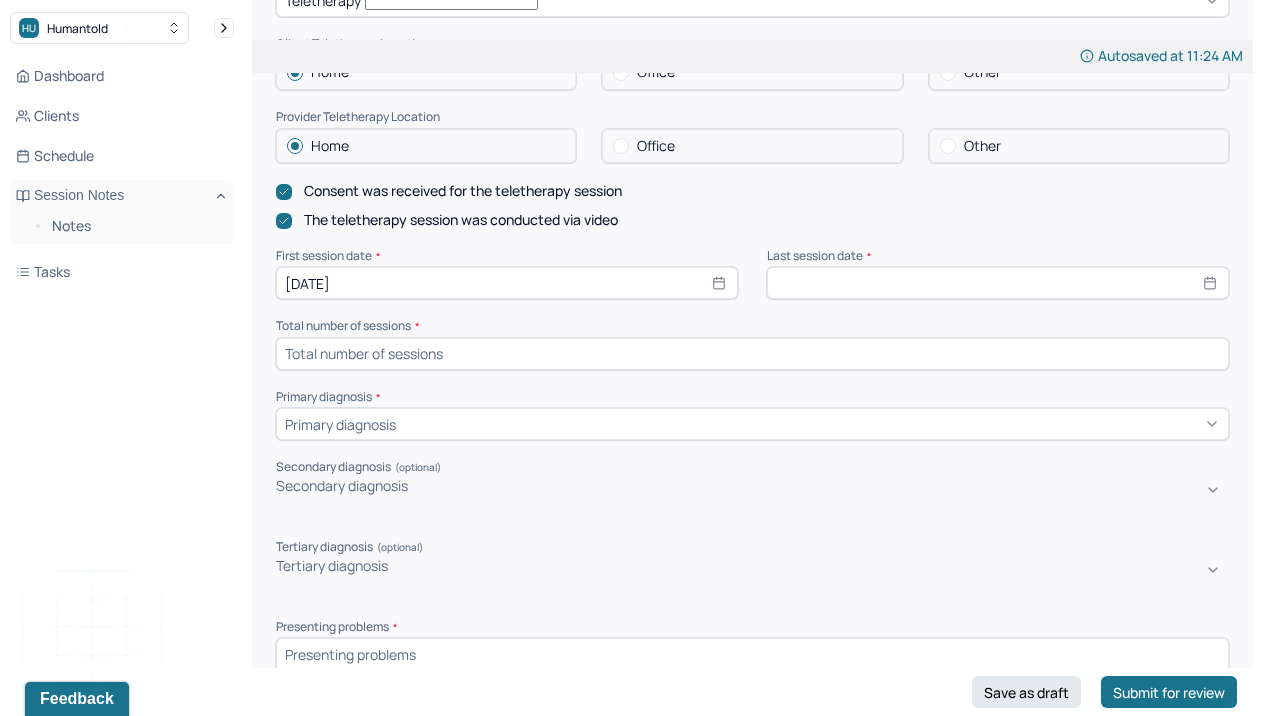 select on "11" 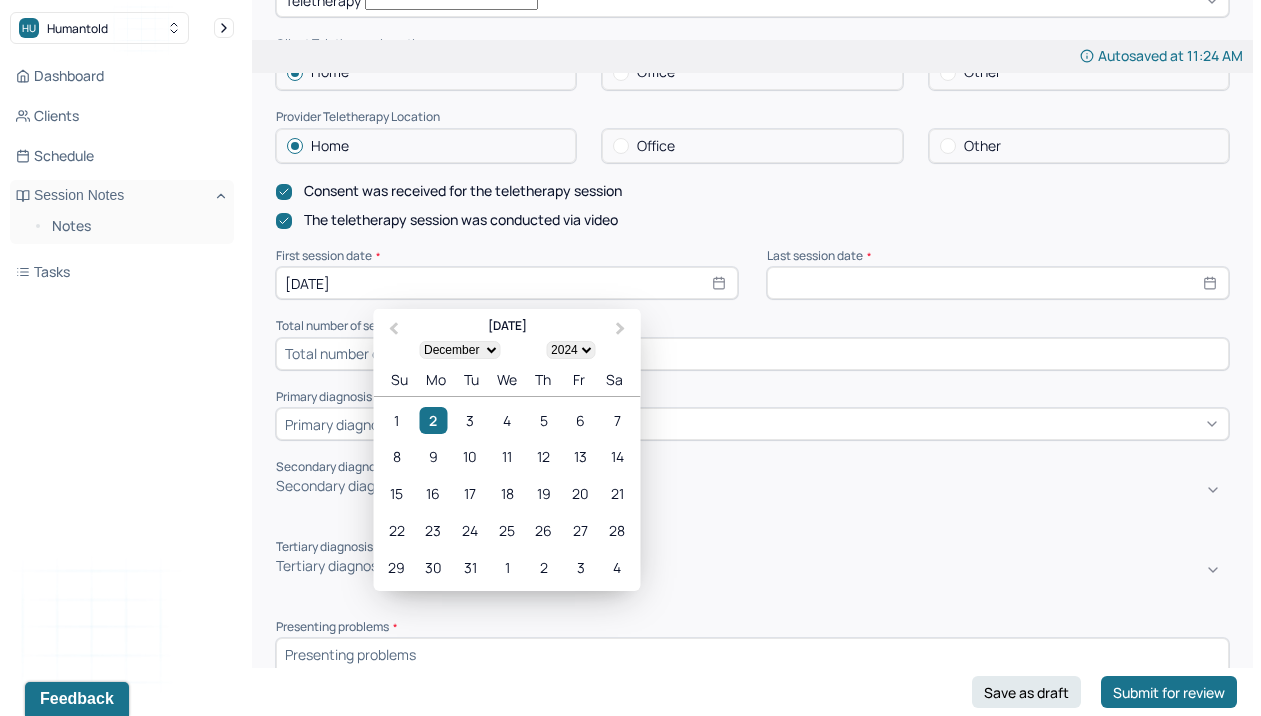 click at bounding box center (998, 283) 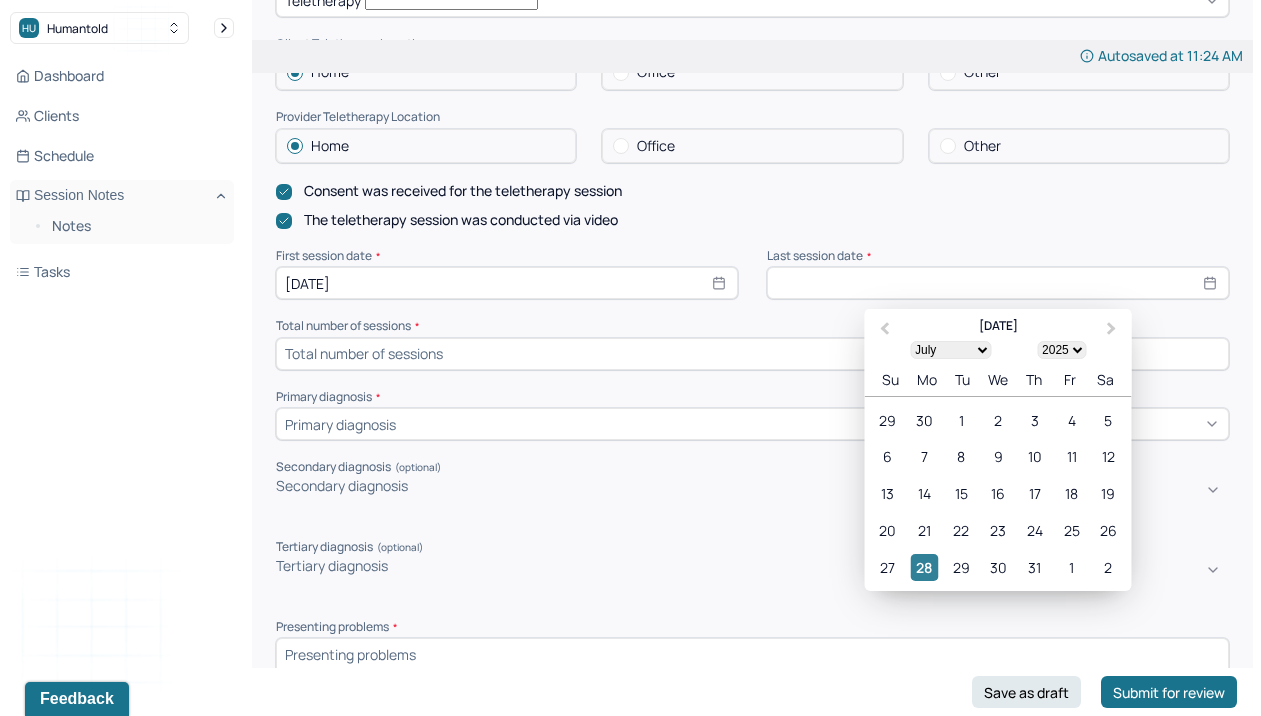 click on "28" at bounding box center [924, 567] 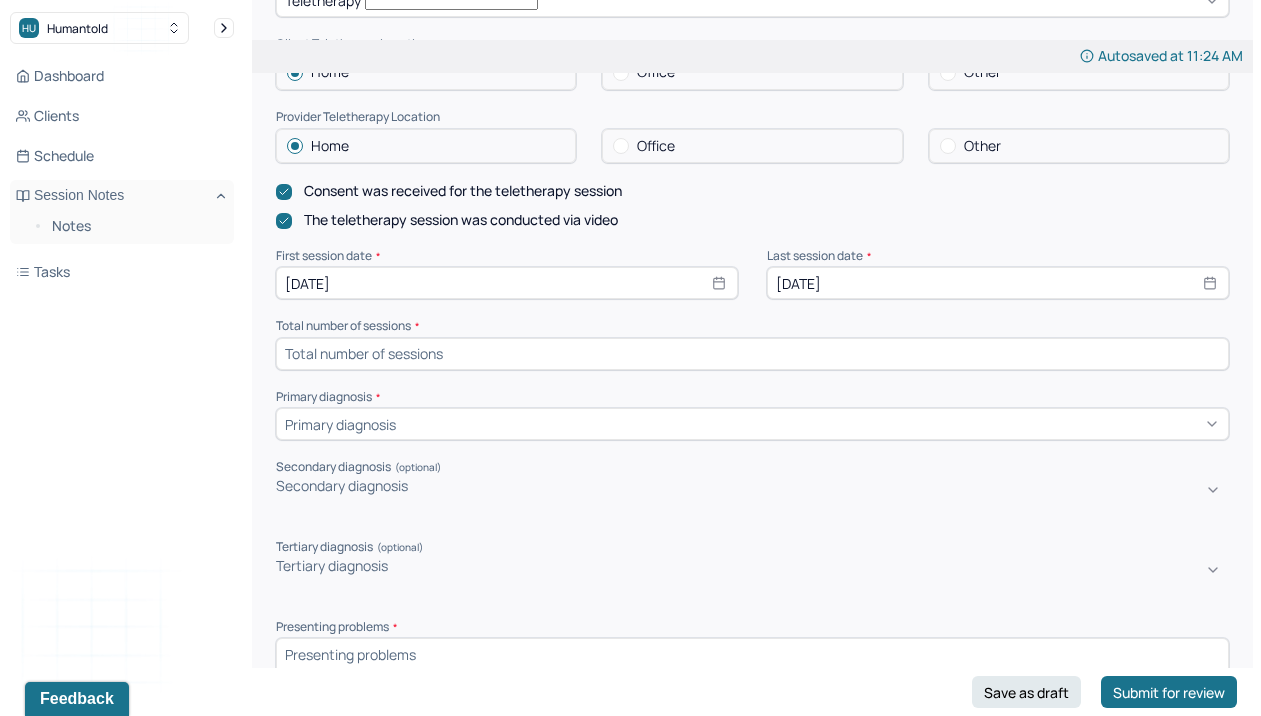 select on "6" 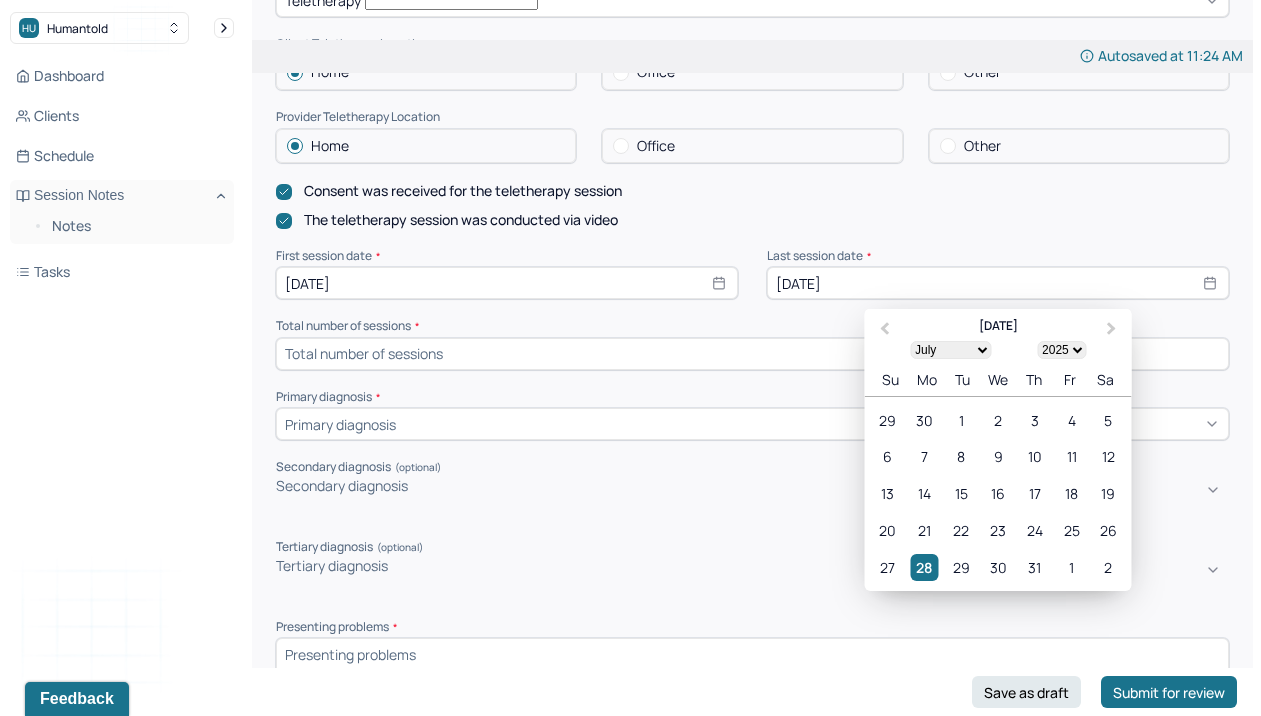 click at bounding box center [752, 354] 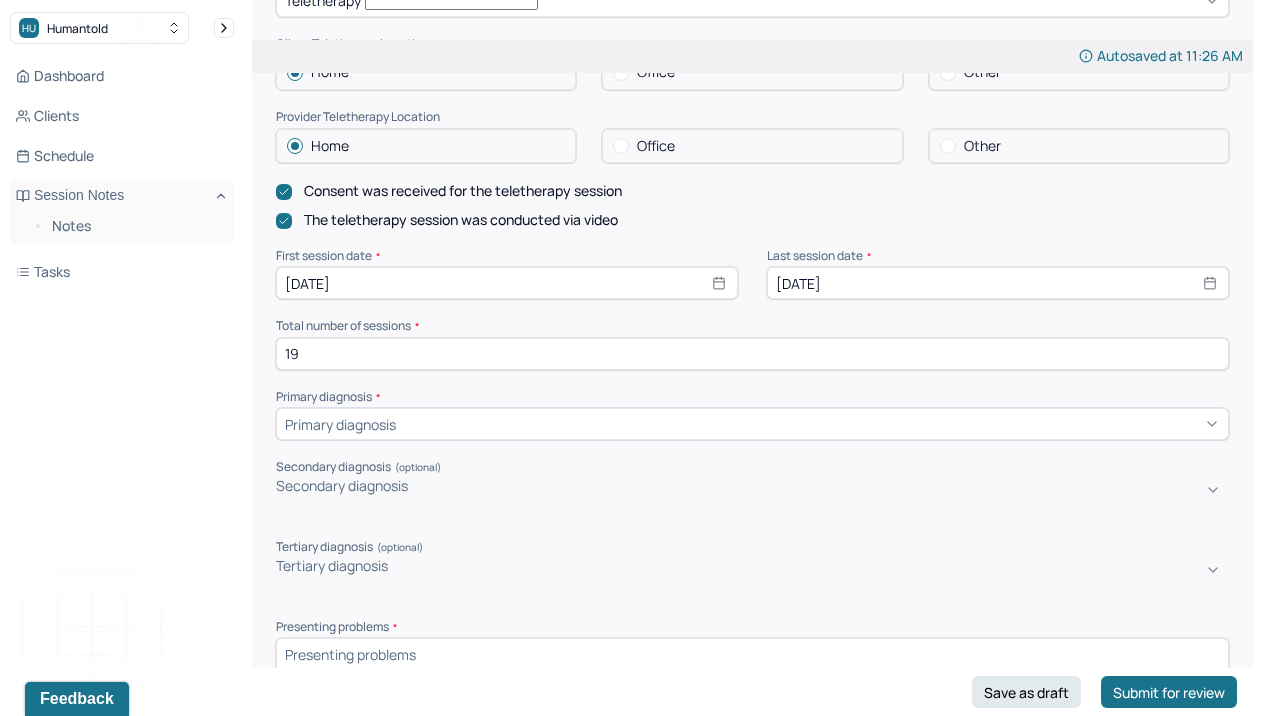 type on "19" 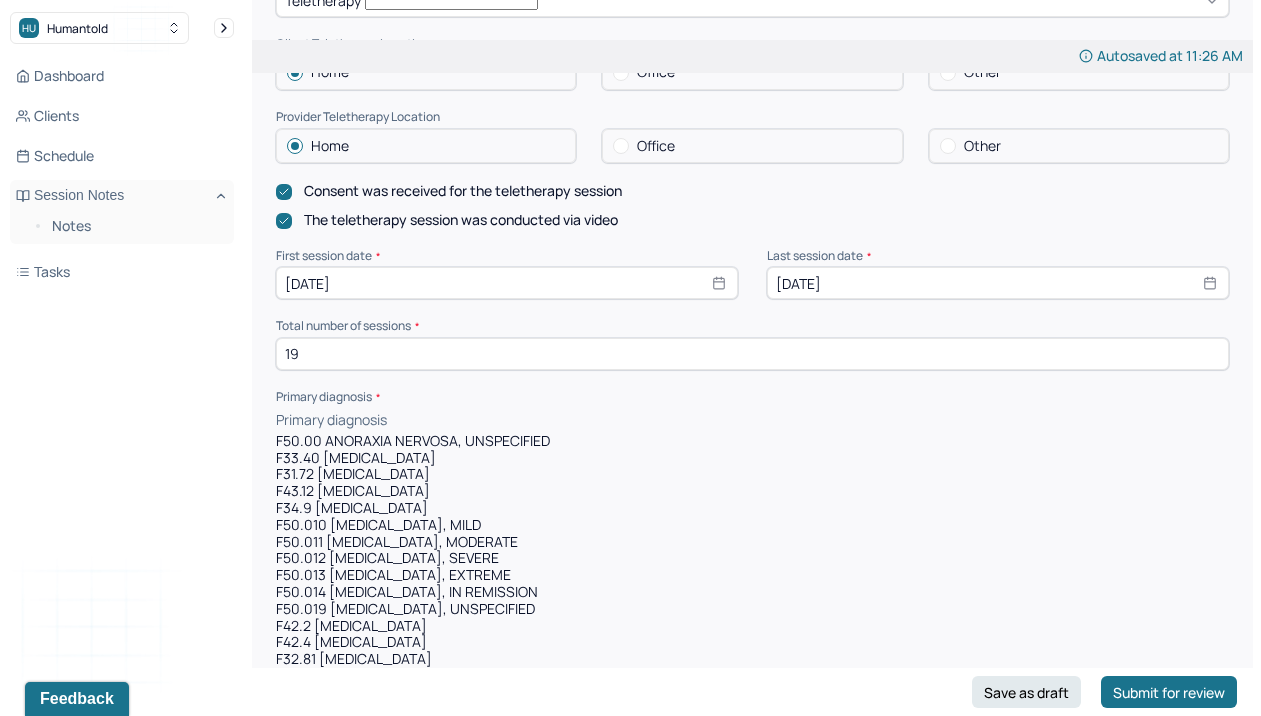 click on "Instructions The fields marked with an asterisk ( * ) are required before you can submit your notes. Before you can submit your session notes, they must be signed. You have the option to save your notes as a draft before making a submission. Appointment location * Teletherapy Client Teletherapy Location Home Office Other Provider Teletherapy Location Home Office Other Consent was received for the teletherapy session The teletherapy session was conducted via video First session date * [DATE] Last session date * [DATE] Total number of sessions * 19 Primary diagnosis * F50.00 ANORAXIA NERVOSA, UNSPECIFIED, 1 of 472. 472 results available. Use Up and Down to choose options, press Enter to select the currently focused option, press Escape to exit the menu, press Tab to select the option and exit the menu. Primary diagnosis F50.00 ANORAXIA NERVOSA, UNSPECIFIED F33.40 [MEDICAL_DATA] F31.72 [MEDICAL_DATA] * *" at bounding box center (752, 4702) 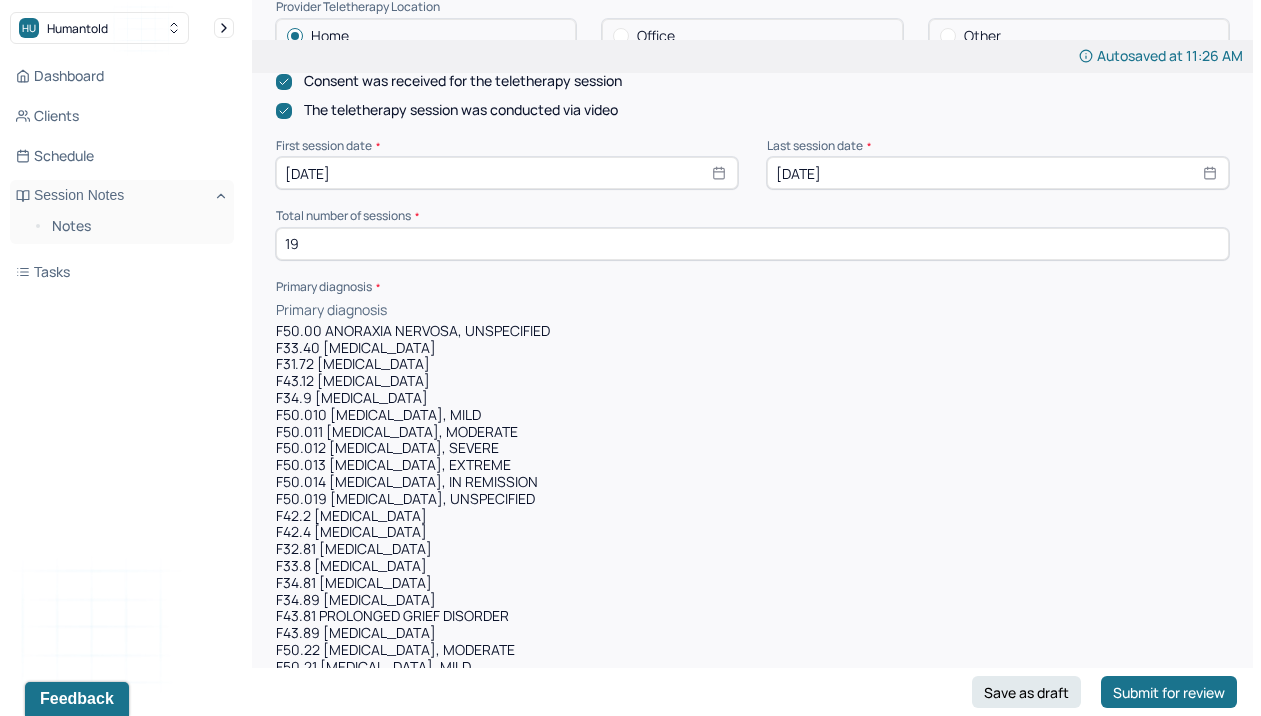 scroll, scrollTop: 537, scrollLeft: 0, axis: vertical 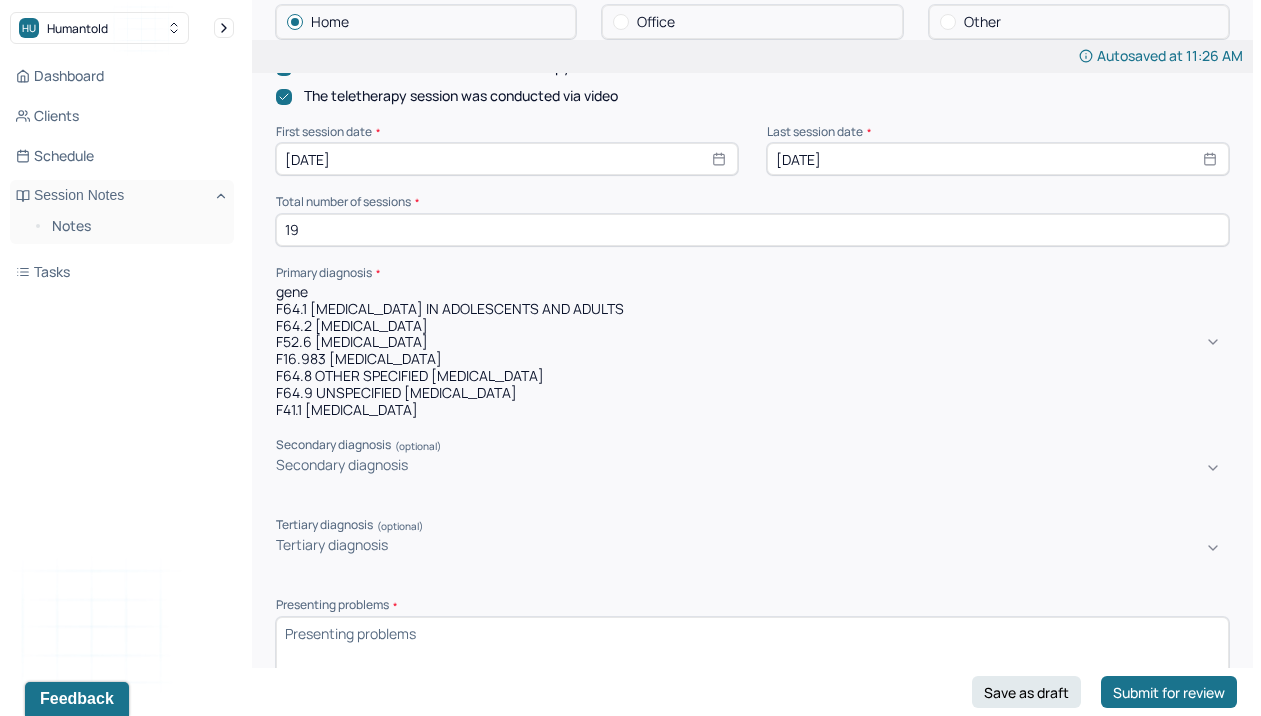 type on "gener" 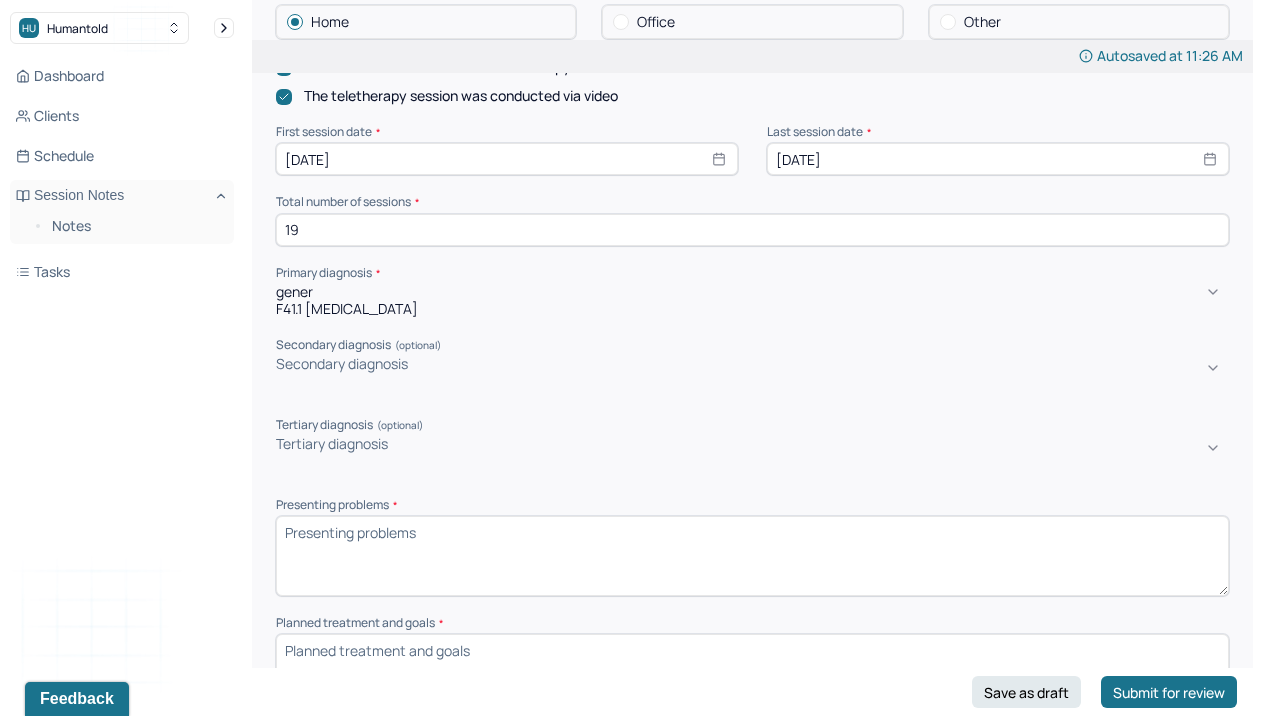 click on "F41.1 [MEDICAL_DATA]" at bounding box center [752, 309] 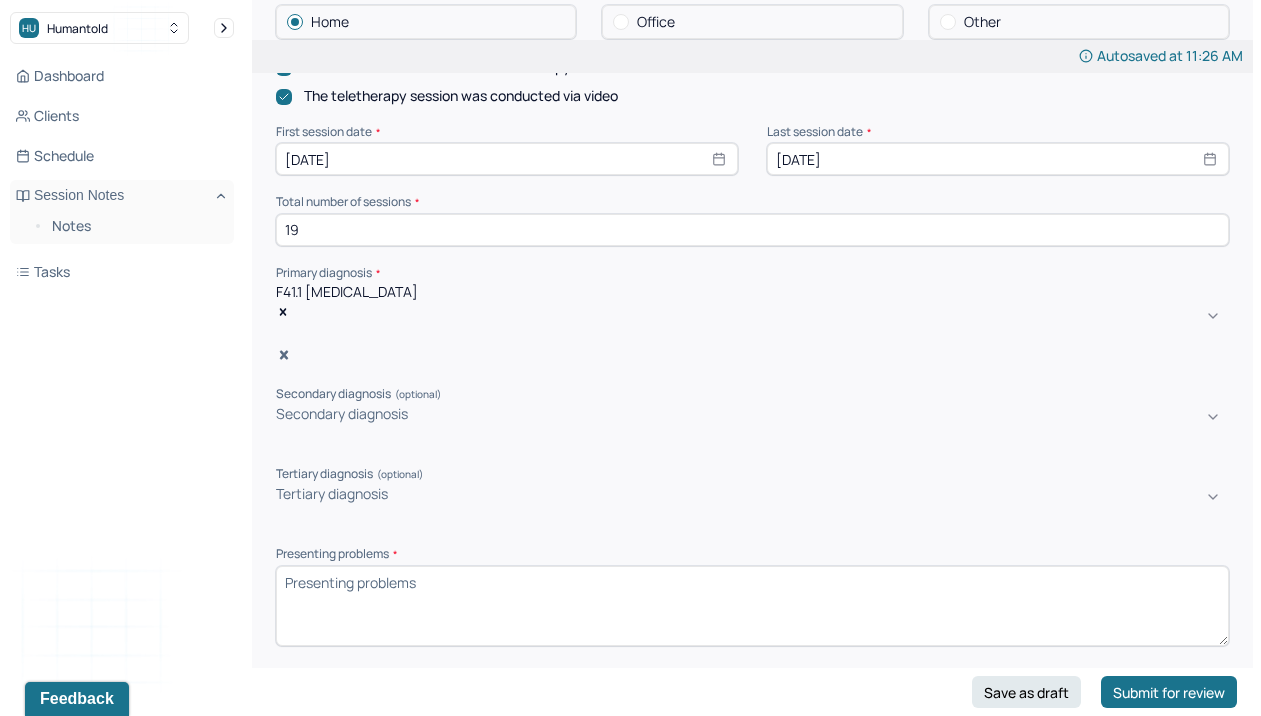click at bounding box center [279, 434] 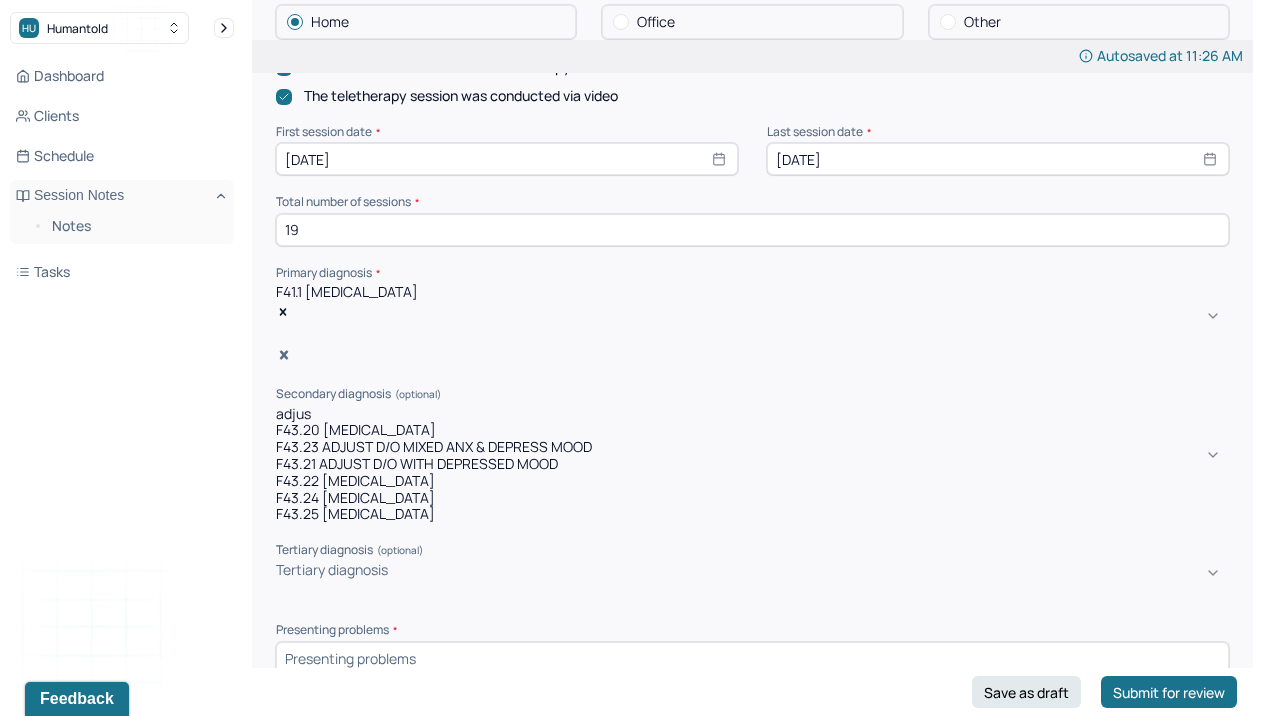 type on "adjust" 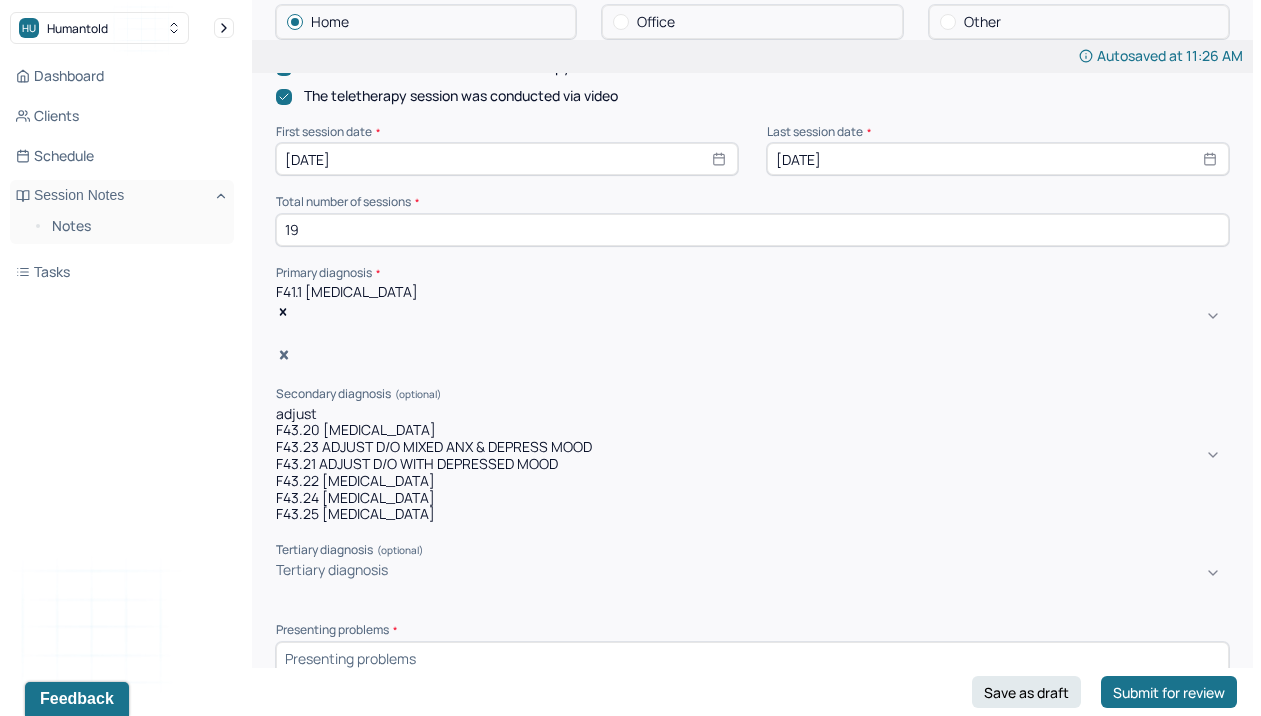 click on "F43.21 ADJUST D/O WITH DEPRESSED MOOD" at bounding box center (752, 464) 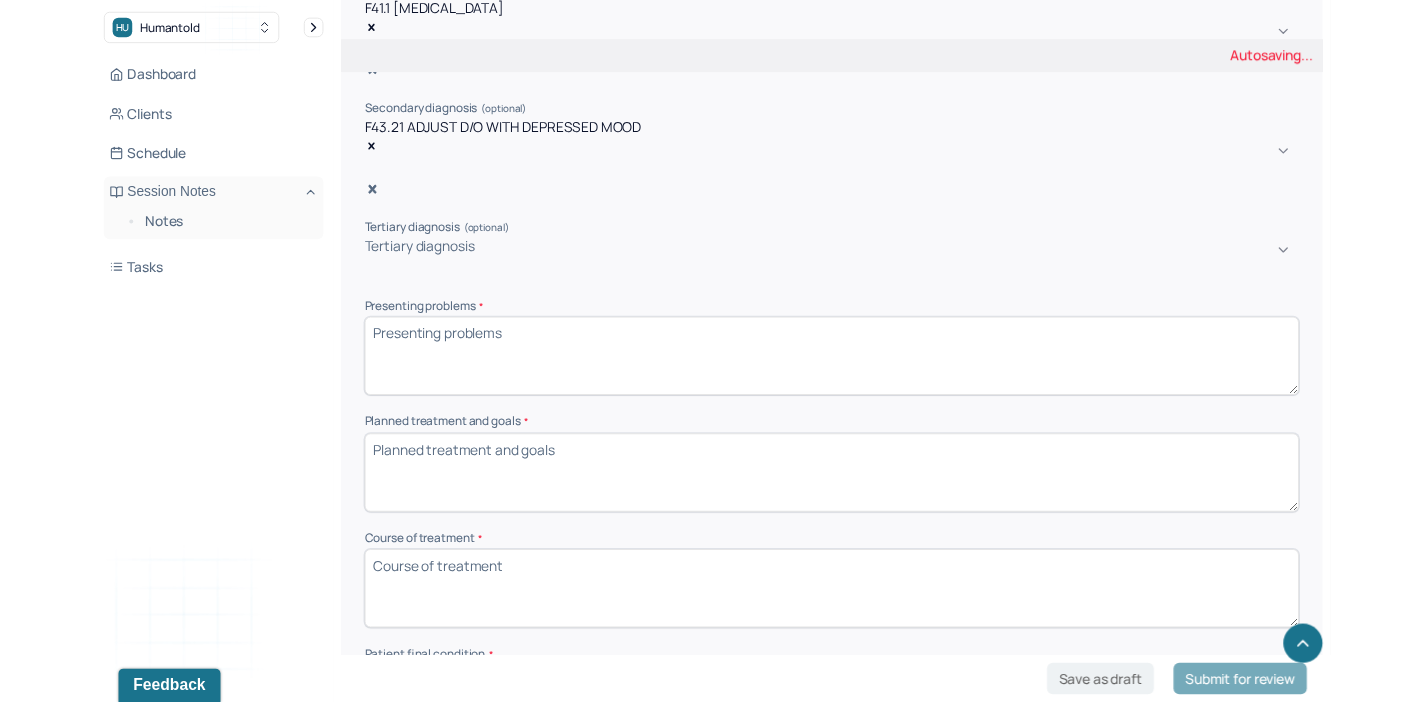 scroll, scrollTop: 833, scrollLeft: 0, axis: vertical 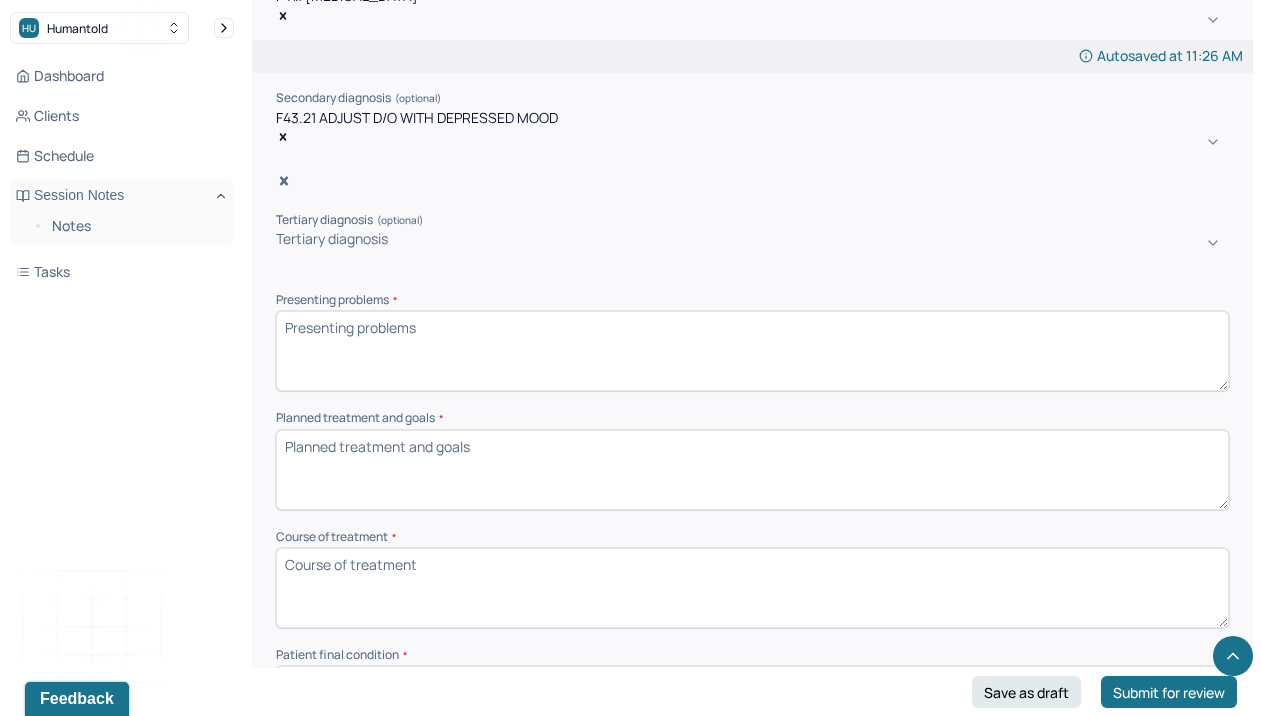 click on "Presenting problems *" at bounding box center [752, 351] 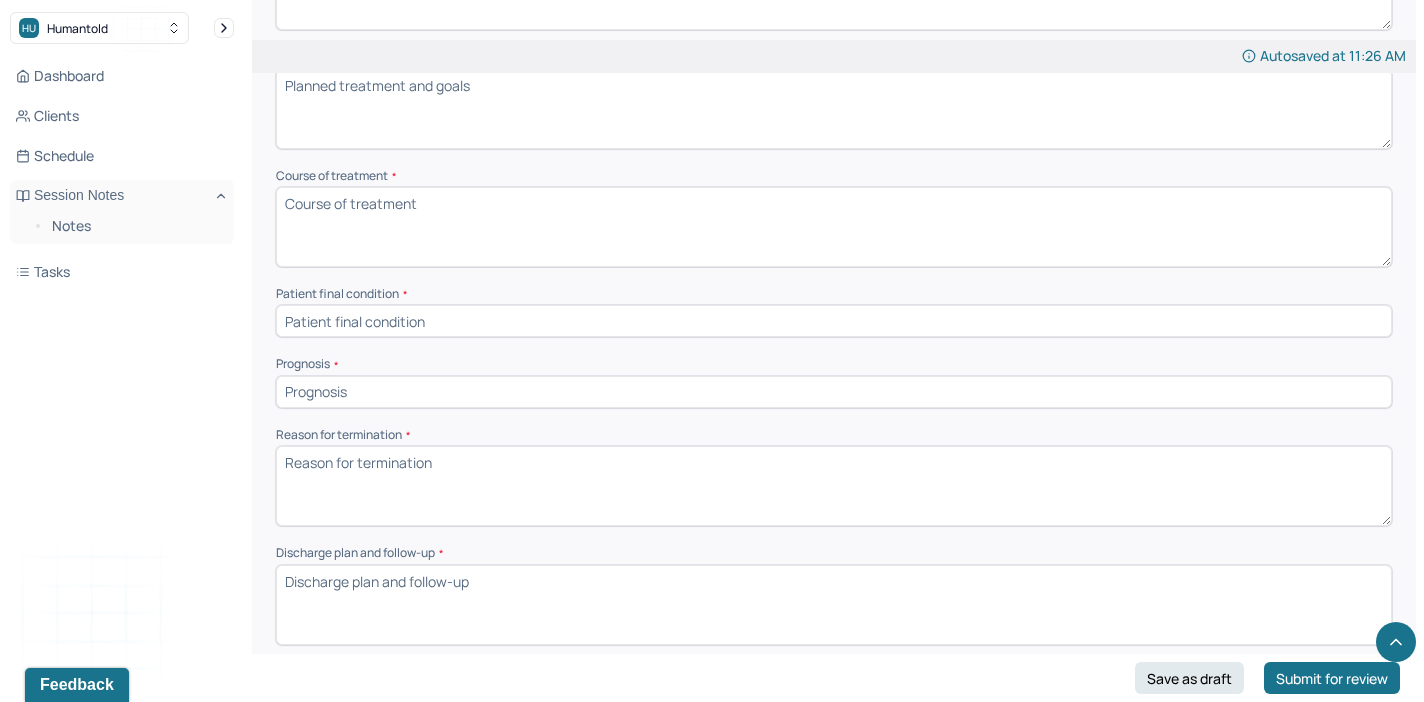scroll, scrollTop: 1299, scrollLeft: 0, axis: vertical 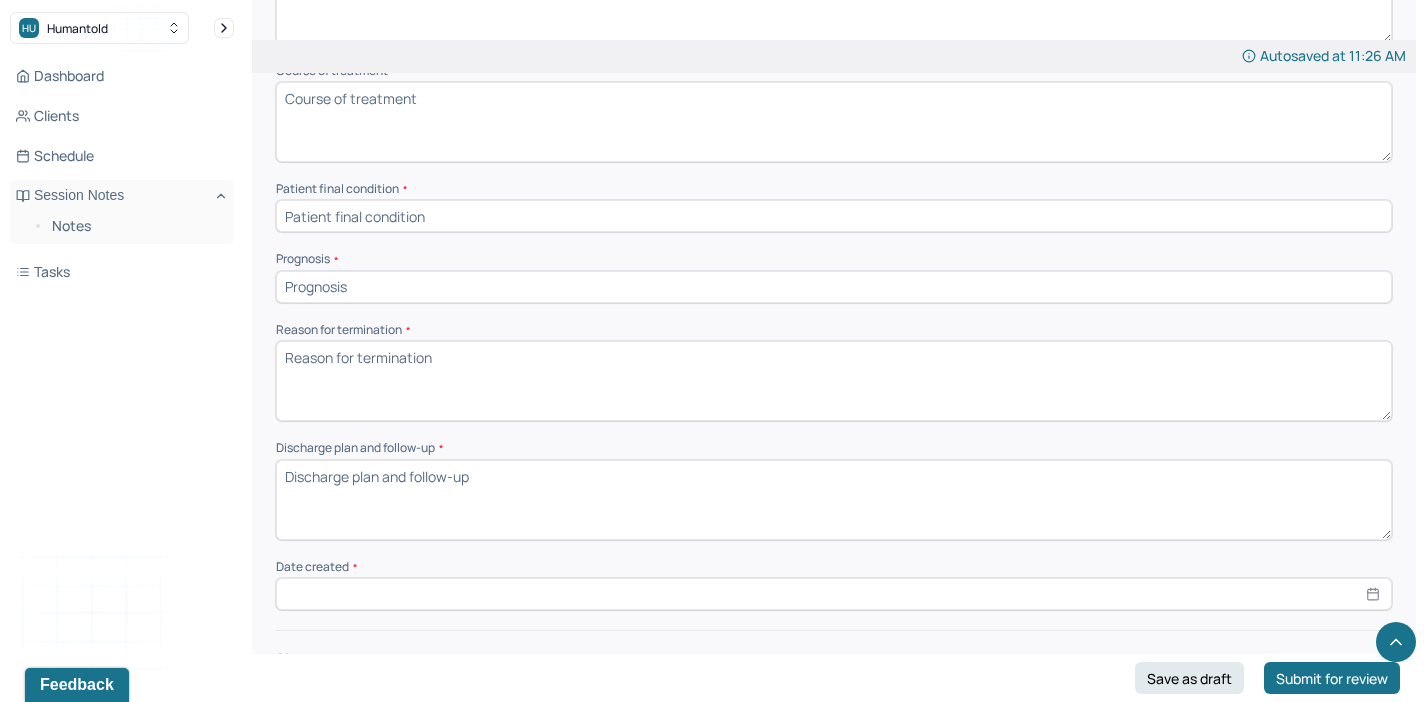 click at bounding box center [834, 714] 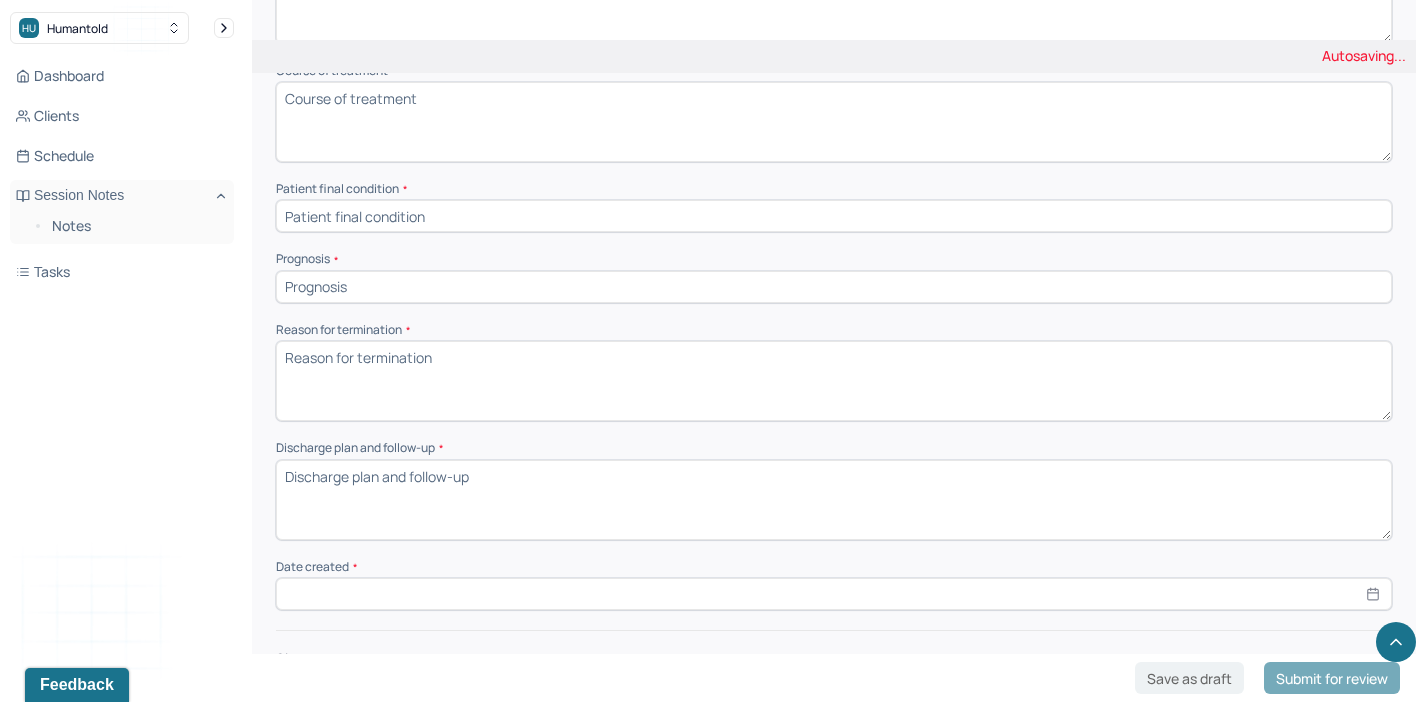 type on "NL" 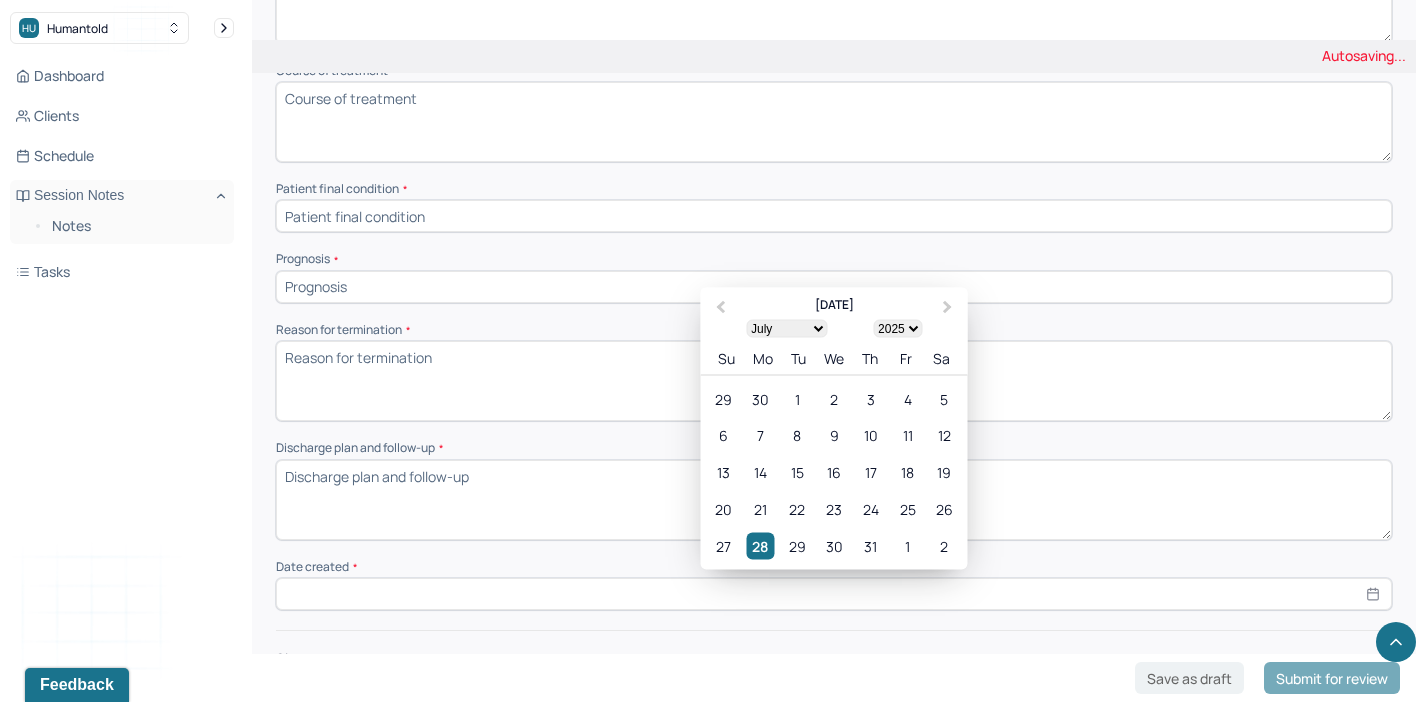 click at bounding box center (834, 594) 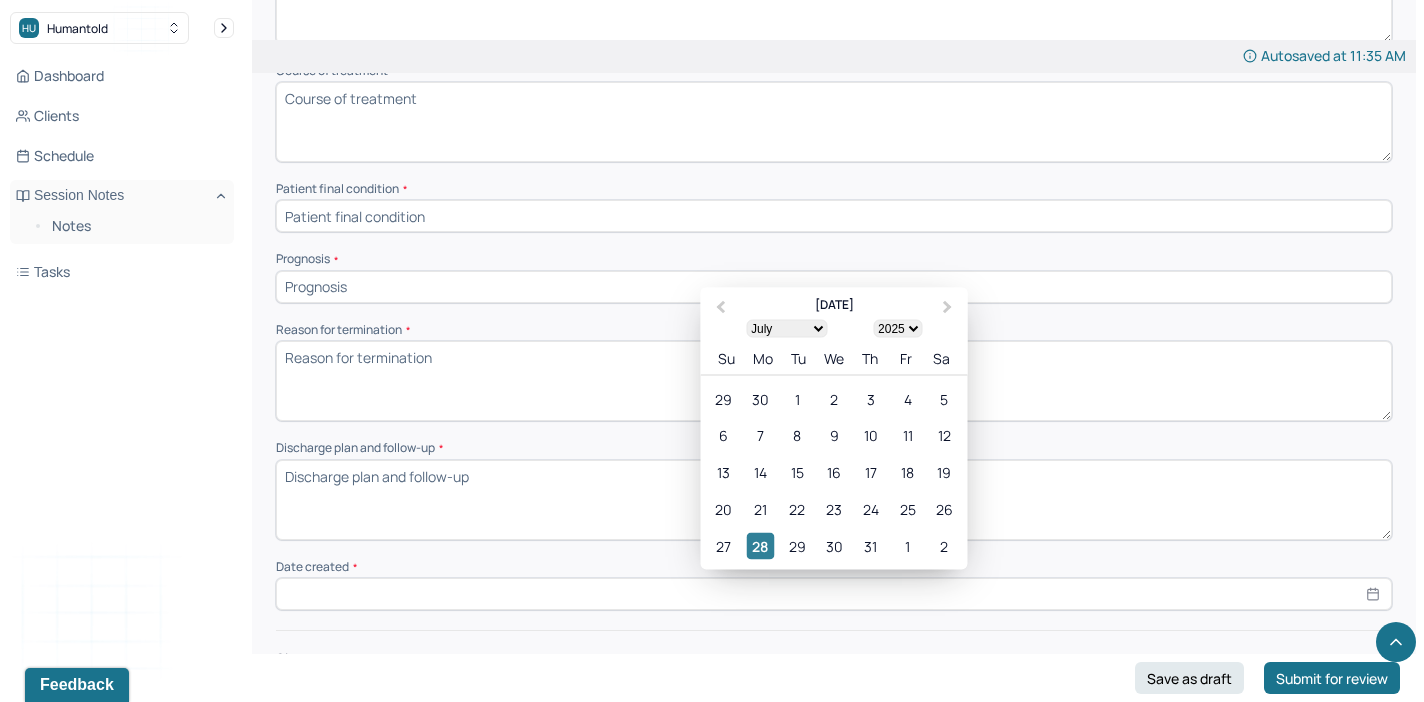 click on "28" at bounding box center [760, 545] 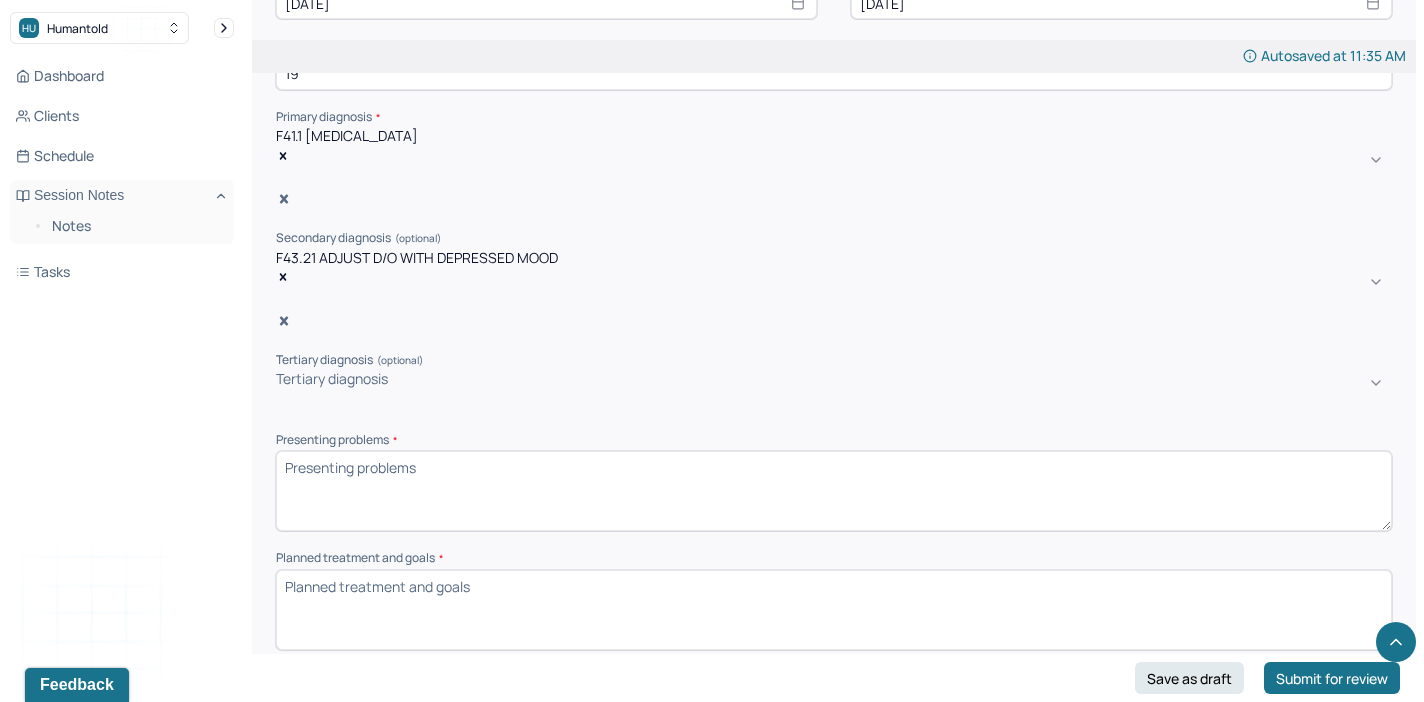 scroll, scrollTop: 687, scrollLeft: 0, axis: vertical 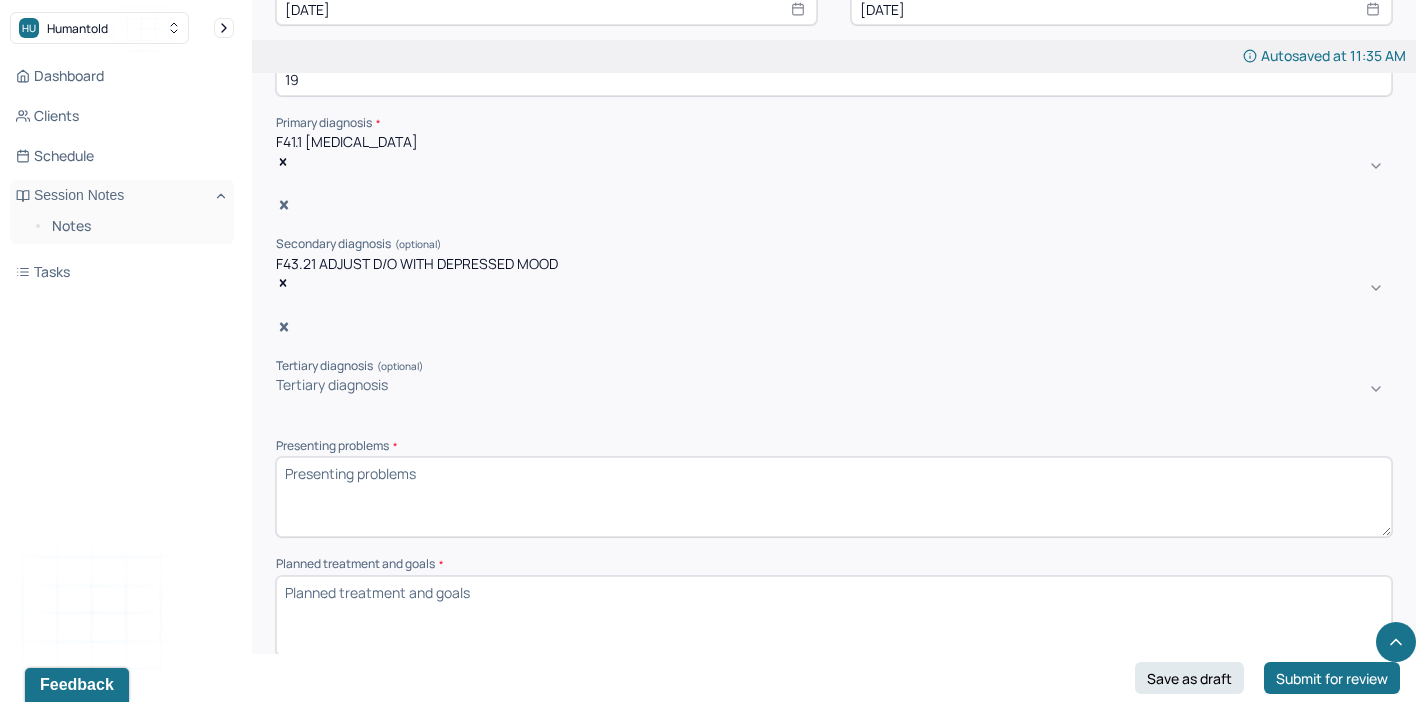 click on "Presenting problems *" at bounding box center (834, 497) 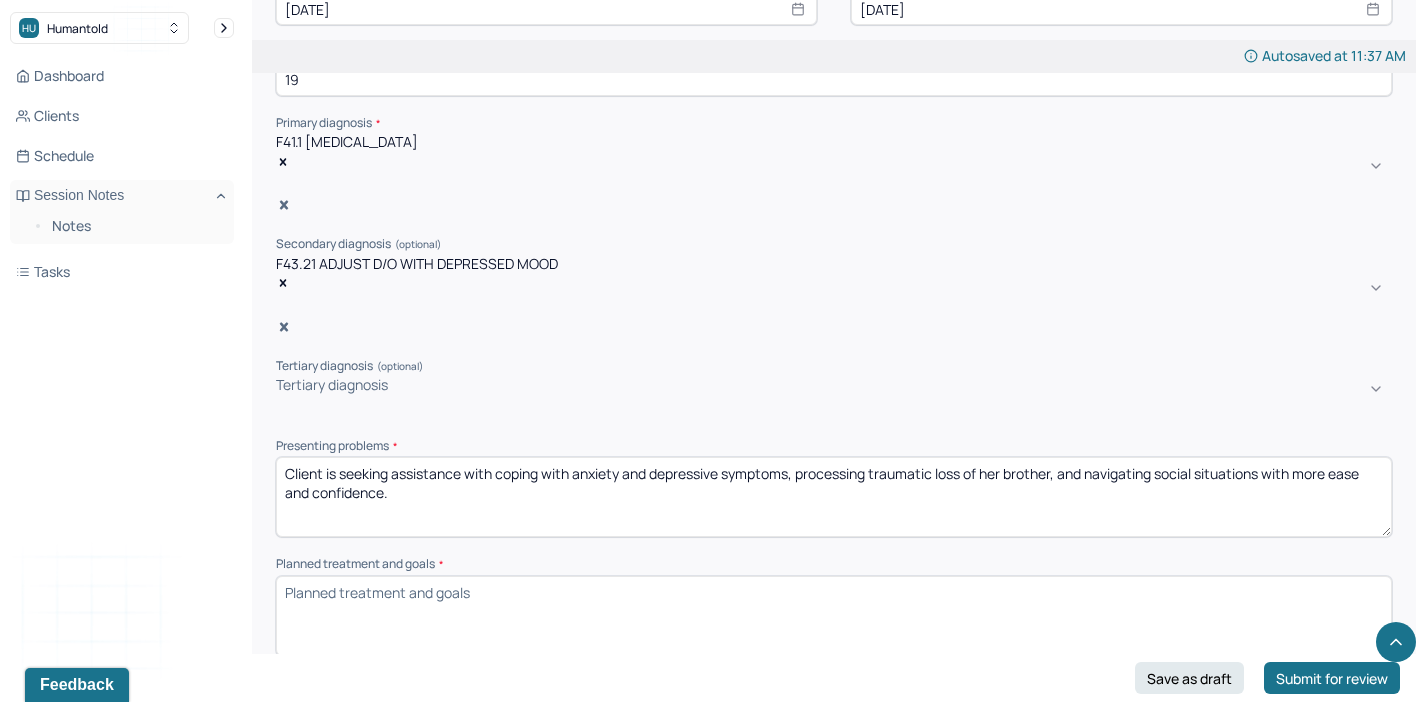 click on "Client is seeking assistance with coping with anxiety and depressive symptoms, processing traumatic loss of her brother, and navigating social situations with more ease and confidence." at bounding box center (834, 497) 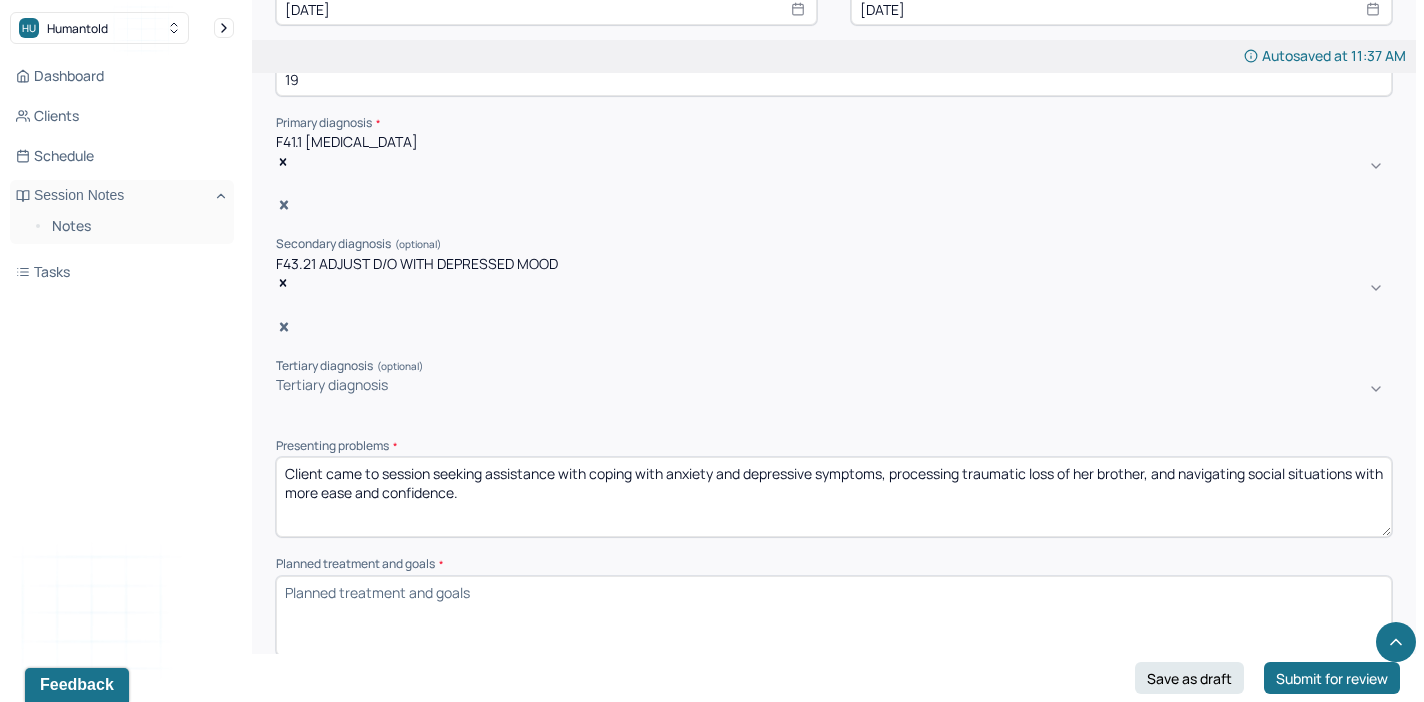 type on "Client came to session seeking assistance with coping with anxiety and depressive symptoms, processing traumatic loss of her brother, and navigating social situations with more ease and confidence." 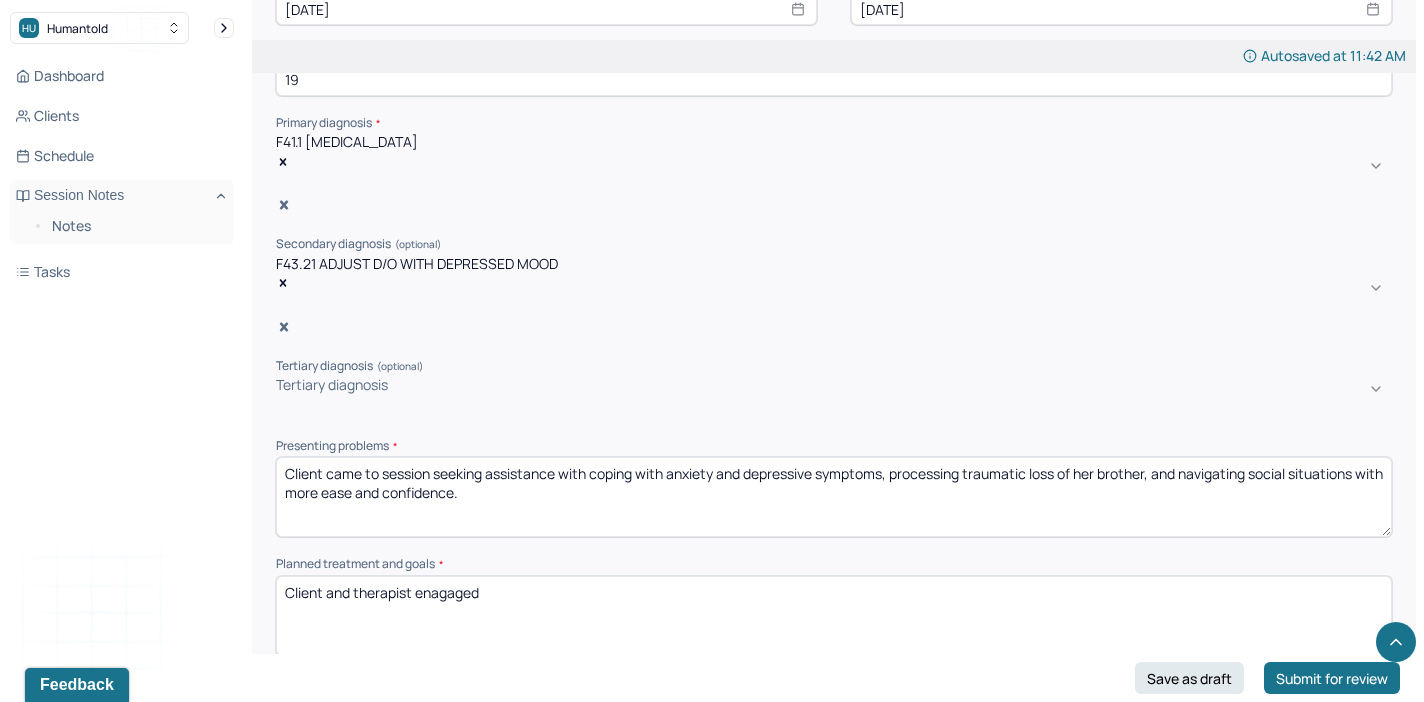 drag, startPoint x: 505, startPoint y: 494, endPoint x: 437, endPoint y: 485, distance: 68.593 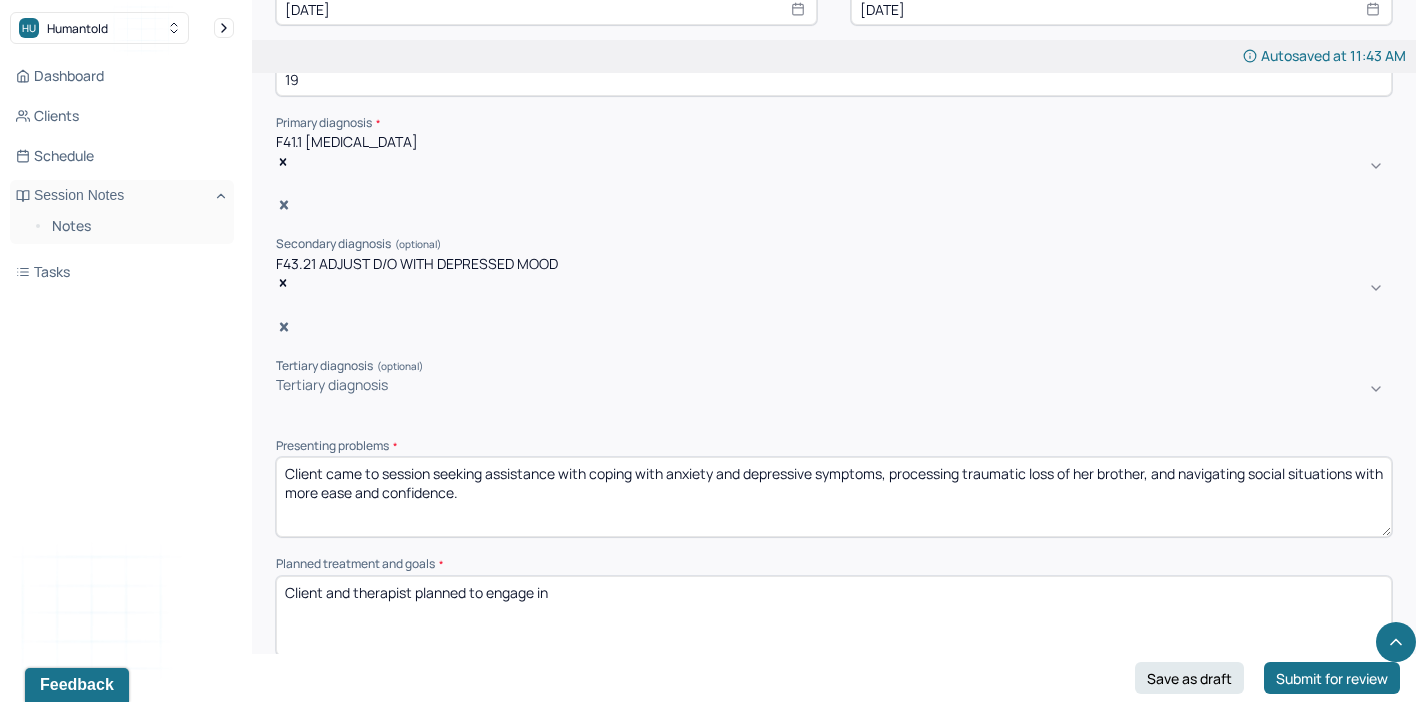 drag, startPoint x: 594, startPoint y: 488, endPoint x: 414, endPoint y: 487, distance: 180.00278 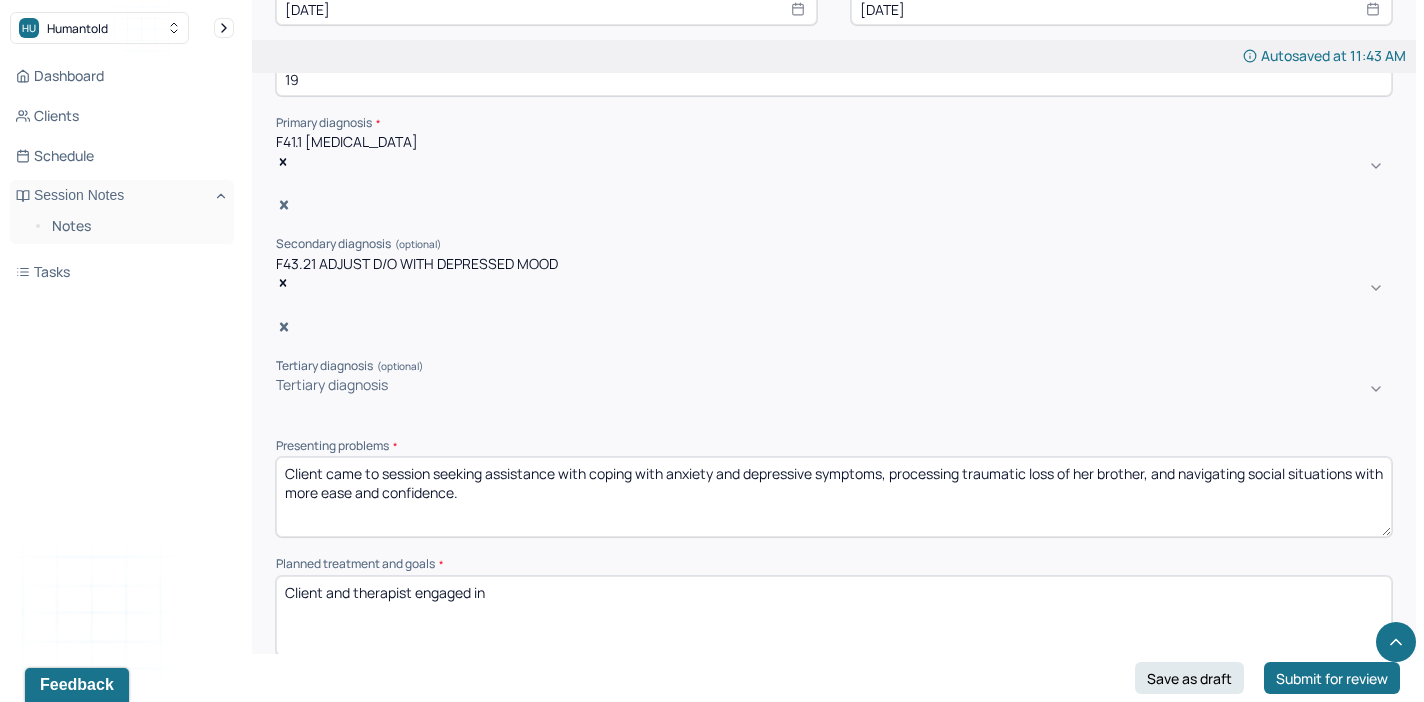 click on "Client and therapist engaged in" at bounding box center (834, 616) 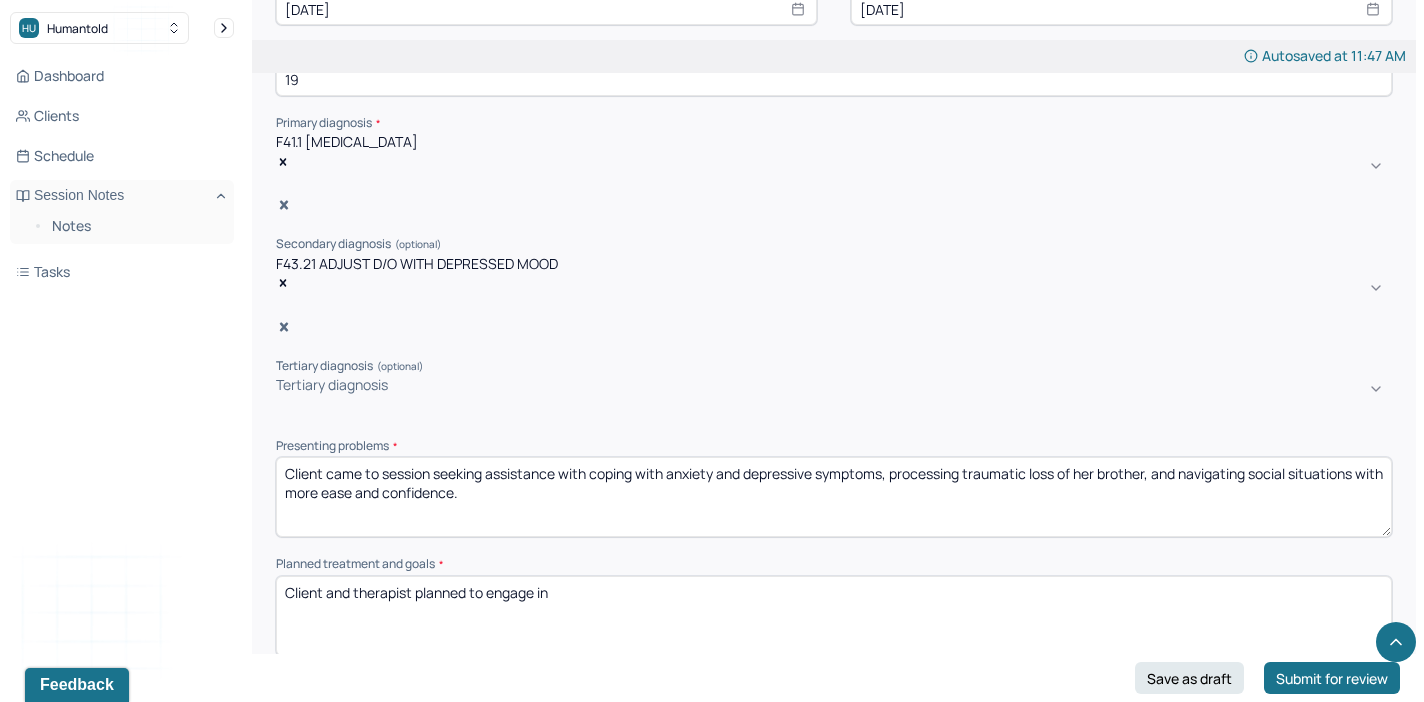 click on "Client and therapist planned to enagage in" at bounding box center (834, 616) 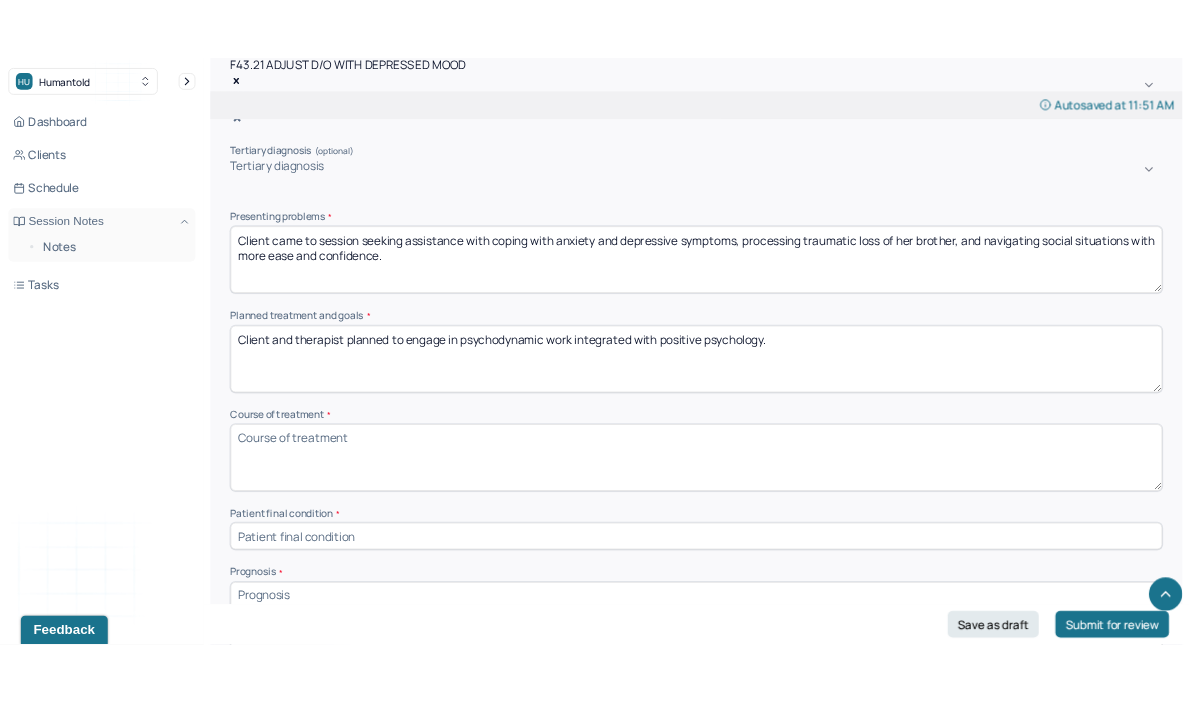 scroll, scrollTop: 946, scrollLeft: 0, axis: vertical 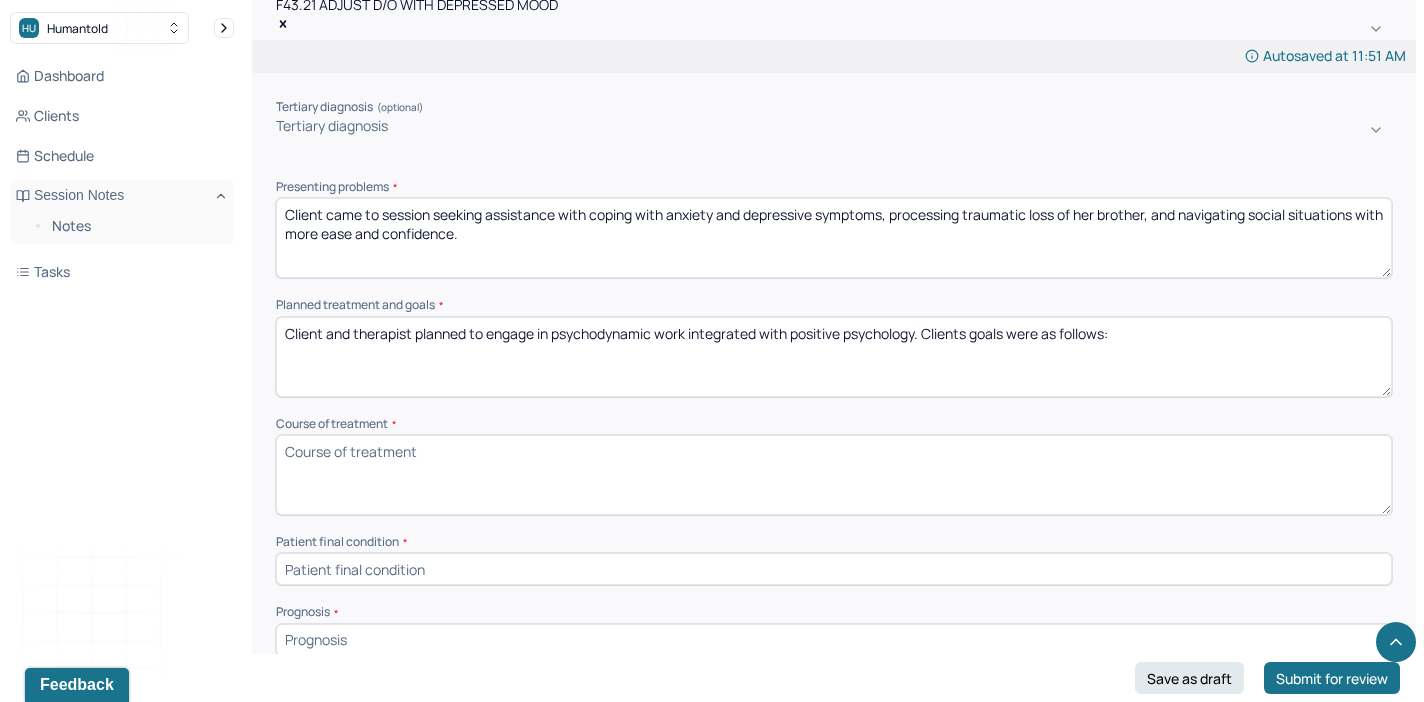 paste on "Client aims to learn skills to regulate anxiety and depressive symptoms." 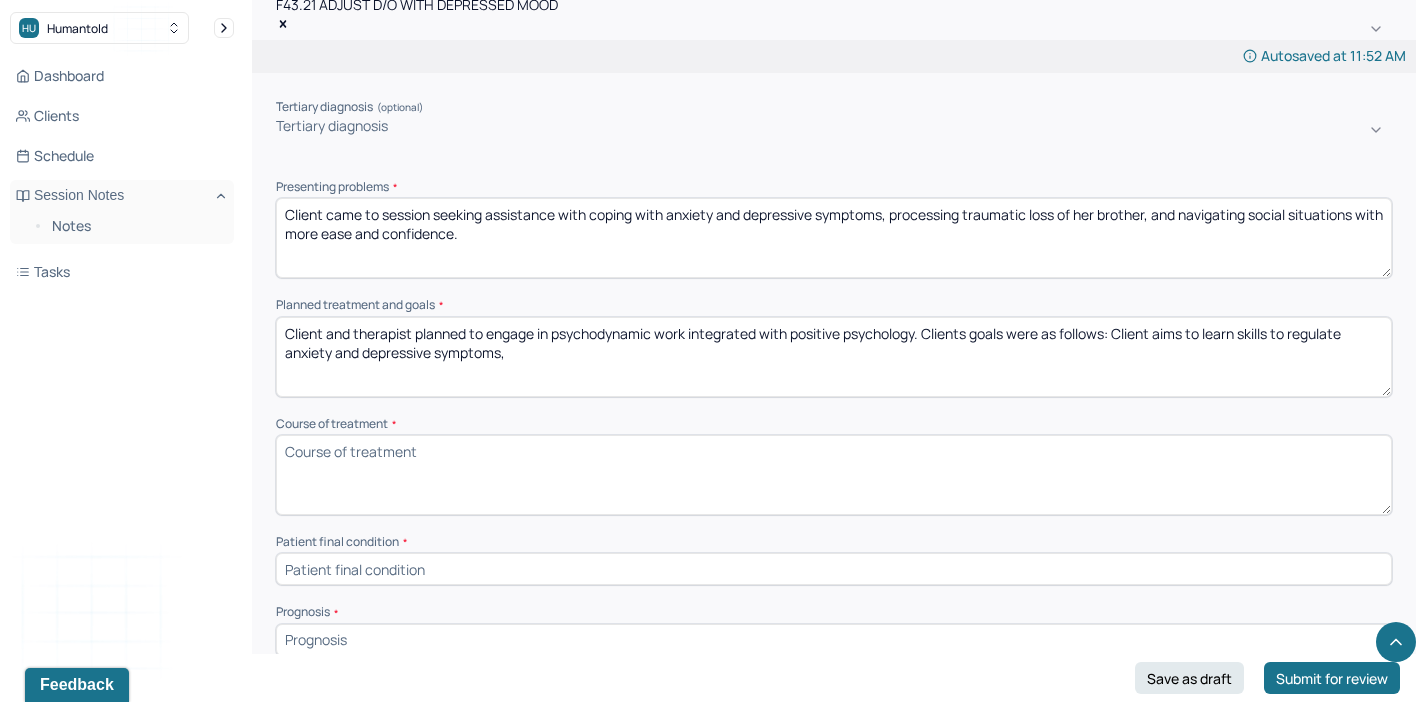paste on "Client aims to process her trauma and develop new insights regarding her brother's suicide." 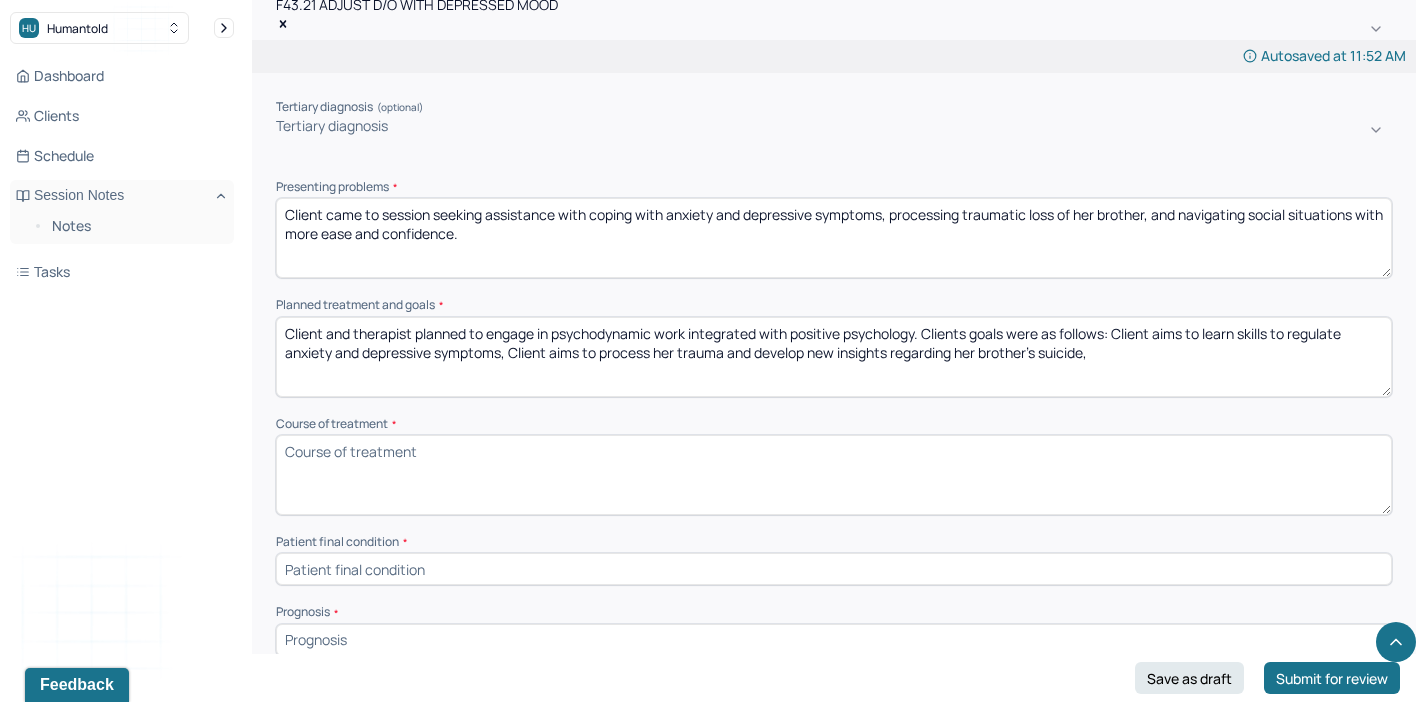 click on "Client and therapist planned to engage in psychodynamic work integrated with positive psychology. Clients goals were as follows: Client aims to learn skills to regulate anxiety and depressive symptoms, Client aims to process her trauma and develop new insights regarding her brother's suicide," at bounding box center (834, 357) 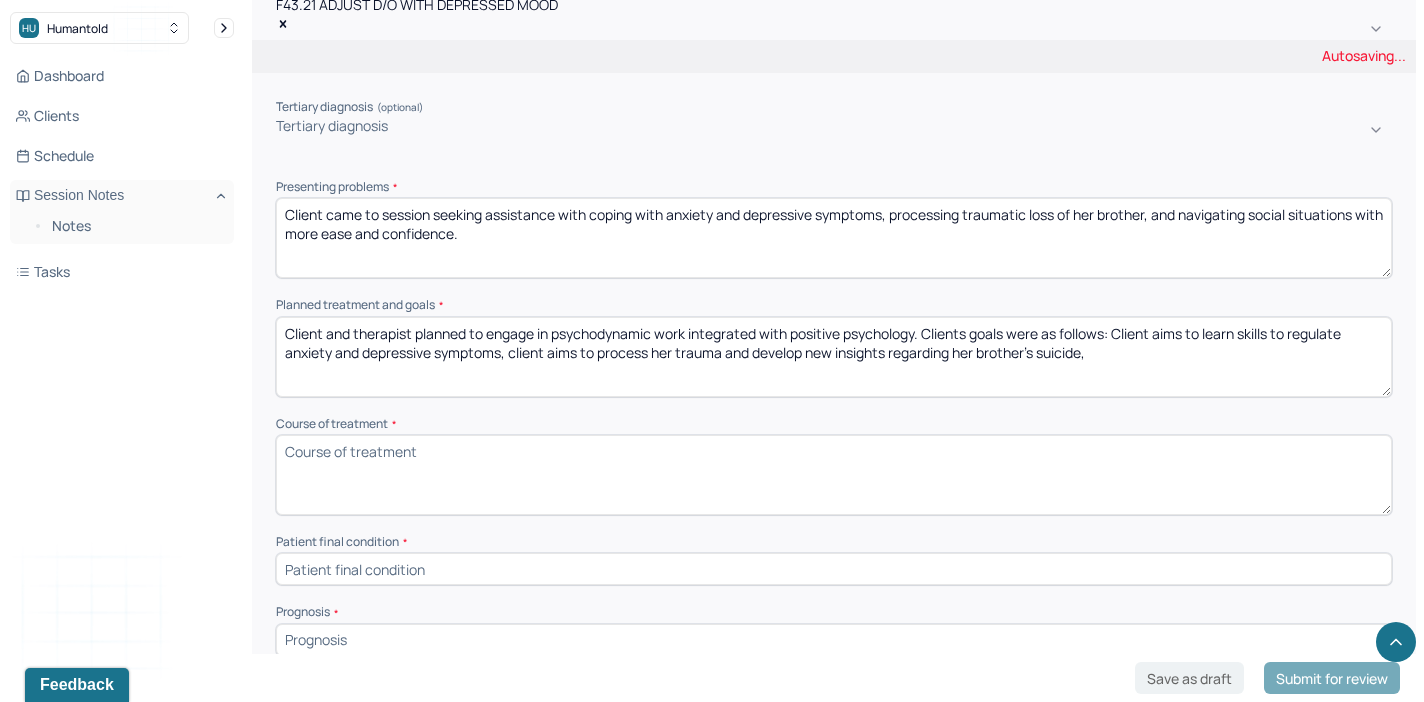 click on "Client and therapist planned to engage in psychodynamic work integrated with positive psychology. Clients goals were as follows: Client aims to learn skills to regulate anxiety and depressive symptoms, Client aims to process her trauma and develop new insights regarding her brother's suicide," at bounding box center [834, 357] 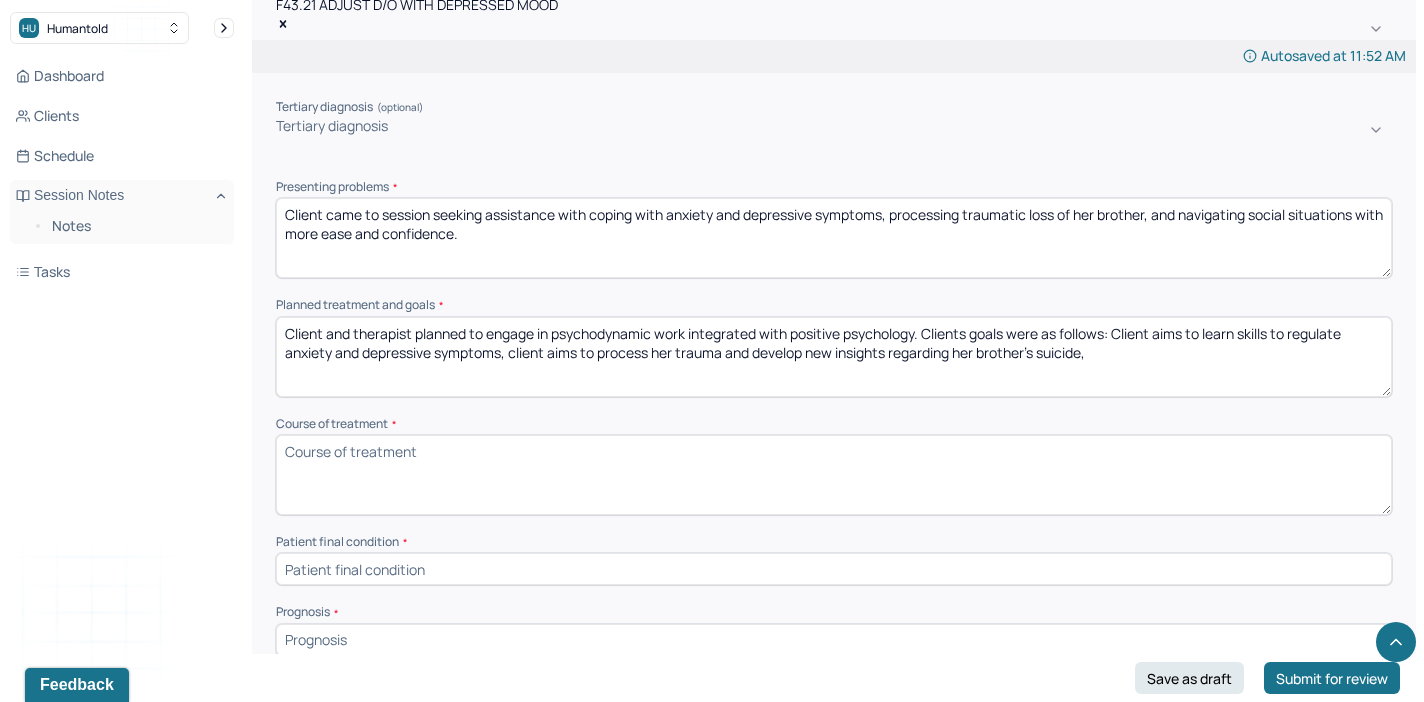 paste on "Client aims to learn how to navigate social conflict with her close relationships, and assert boundaries with ease and clarity." 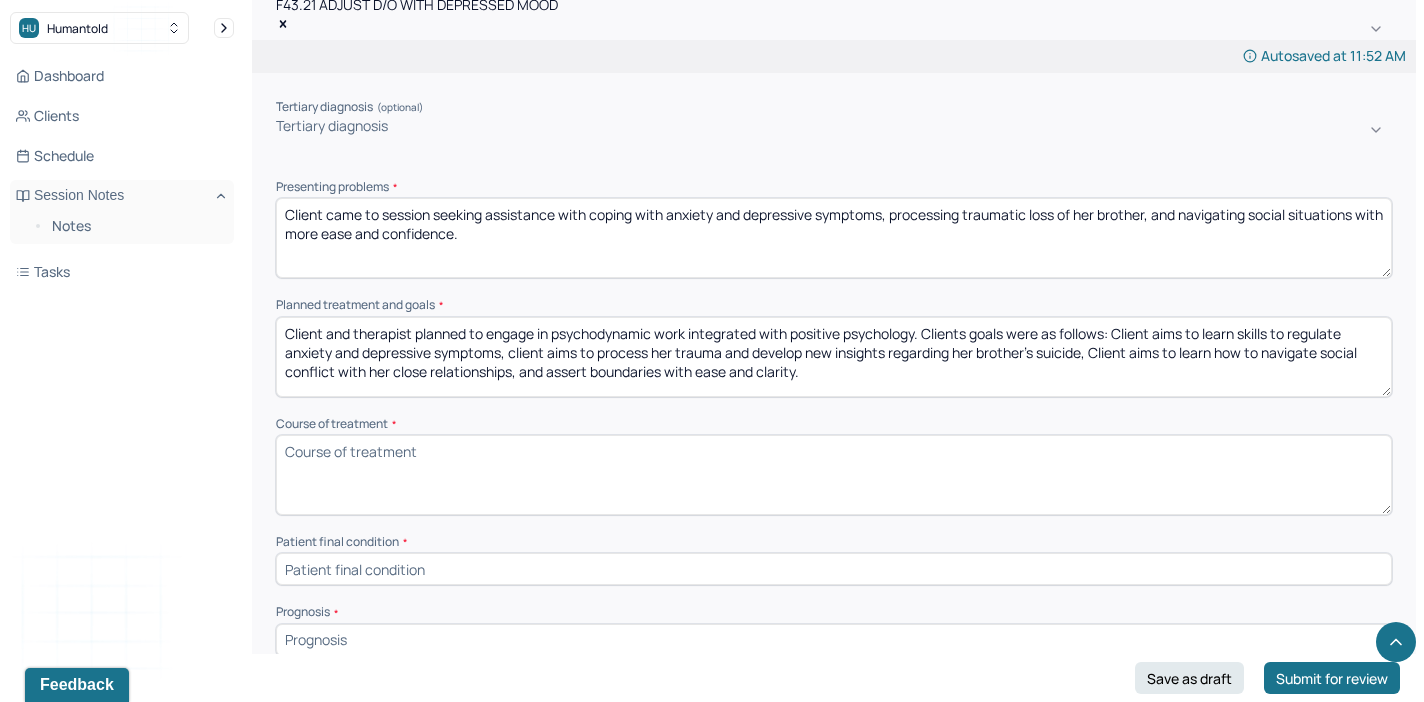 click on "Client and therapist planned to engage in psychodynamic work integrated with positive psychology. Clients goals were as follows: Client aims to learn skills to regulate anxiety and depressive symptoms, client aims to process her trauma and develop new insights regarding her brother's suicide, Client aims to learn how to navigate social conflict with her close relationships, and assert boundaries with ease and clarity." at bounding box center (834, 357) 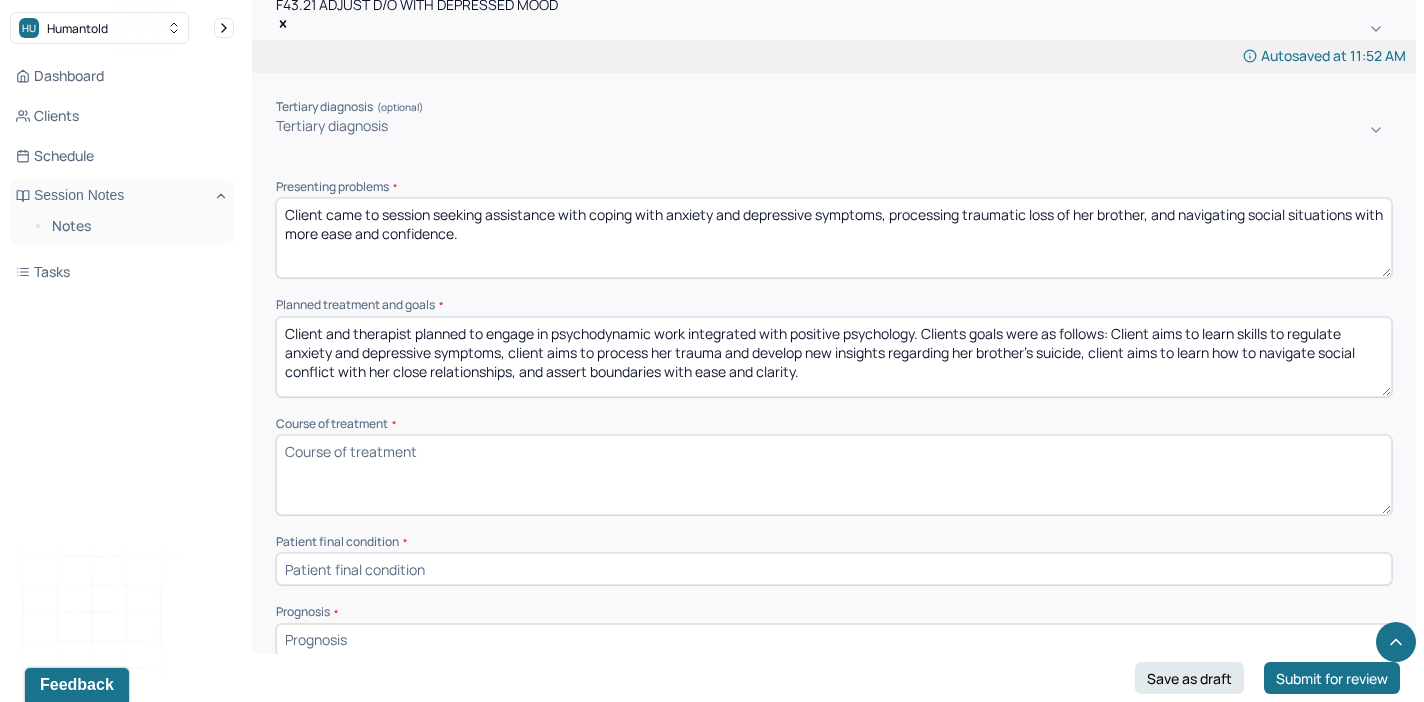 click on "Client and therapist planned to engage in psychodynamic work integrated with positive psychology. Clients goals were as follows: Client aims to learn skills to regulate anxiety and depressive symptoms, client aims to process her trauma and develop new insights regarding her brother's suicide, client aims to learn how to navigate social conflict with her close relationships, and assert boundaries with ease and clarity." at bounding box center (834, 357) 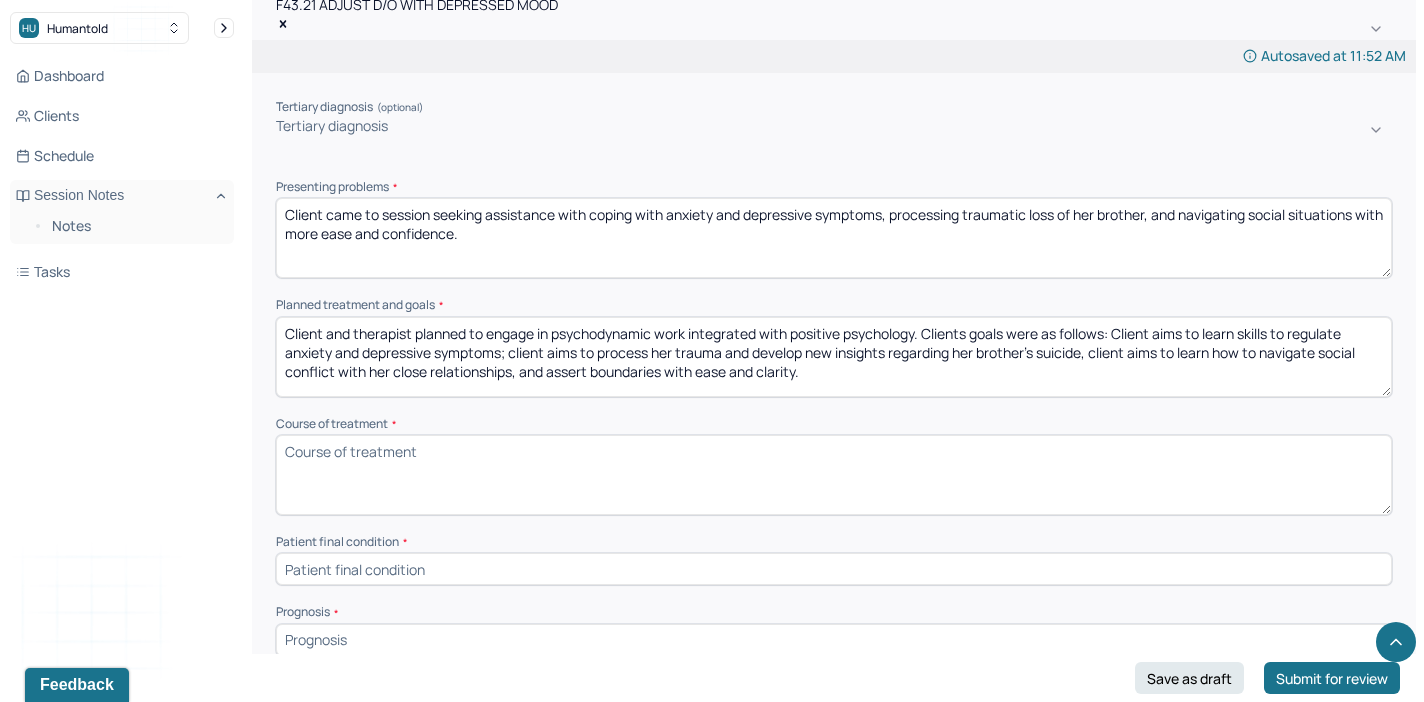 click on "Client and therapist planned to engage in psychodynamic work integrated with positive psychology. Clients goals were as follows: Client aims to learn skills to regulate anxiety and depressive symptoms; client aims to process her trauma and develop new insights regarding her brother's suicide, client aims to learn how to navigate social conflict with her close relationships, and assert boundaries with ease and clarity." at bounding box center (834, 357) 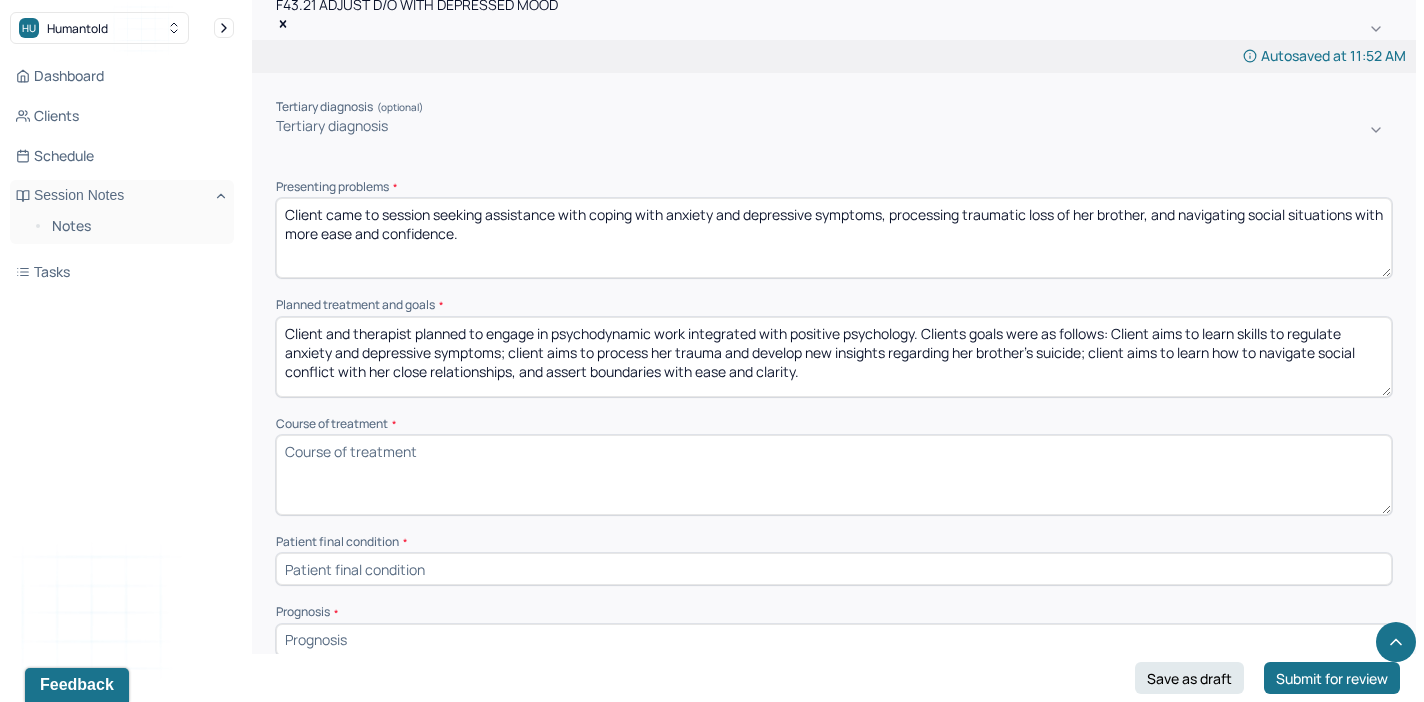 type on "Client and therapist planned to engage in psychodynamic work integrated with positive psychology. Clients goals were as follows: Client aims to learn skills to regulate anxiety and depressive symptoms; client aims to process her trauma and develop new insights regarding her brother's suicide; client aims to learn how to navigate social conflict with her close relationships, and assert boundaries with ease and clarity." 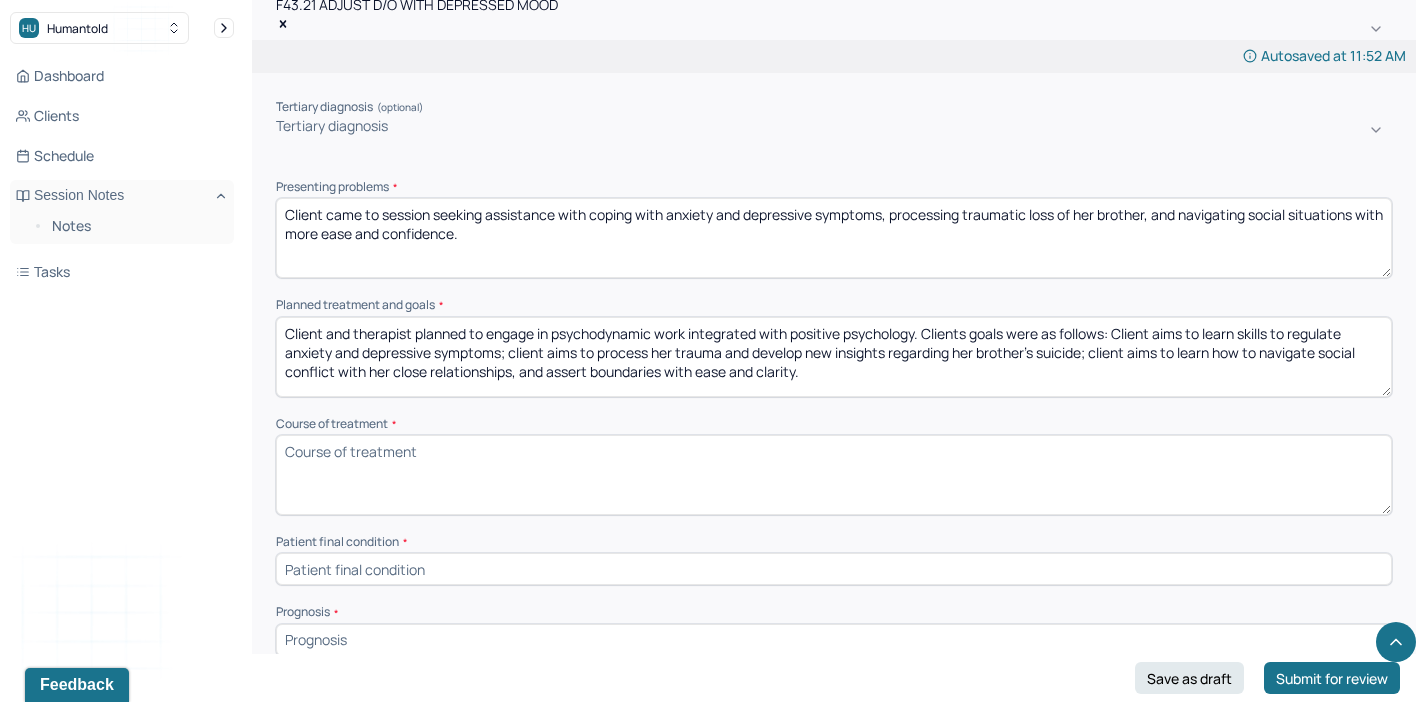 click on "Course of treatment *" at bounding box center [834, 475] 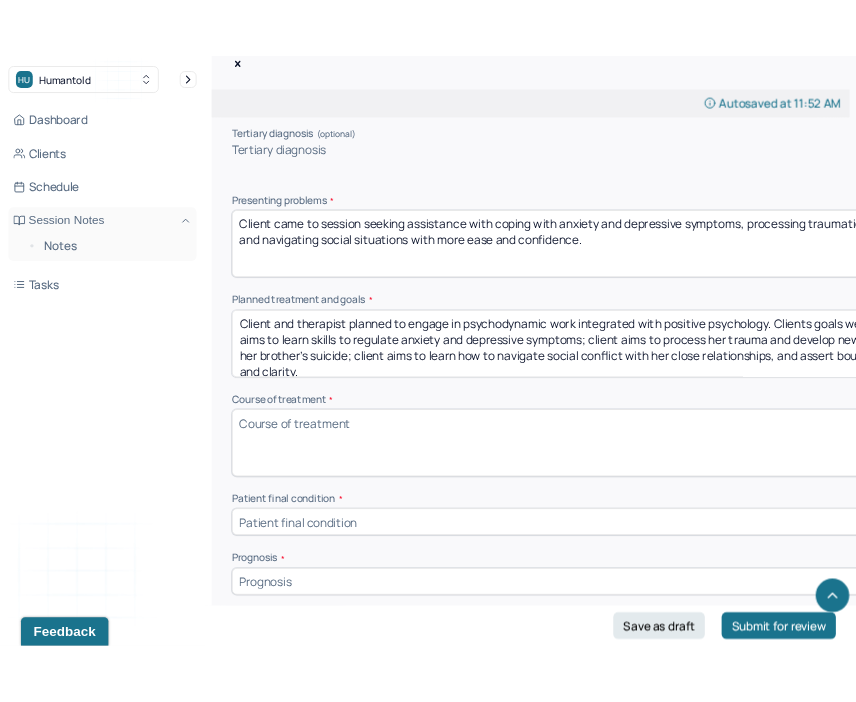 scroll, scrollTop: 1008, scrollLeft: 0, axis: vertical 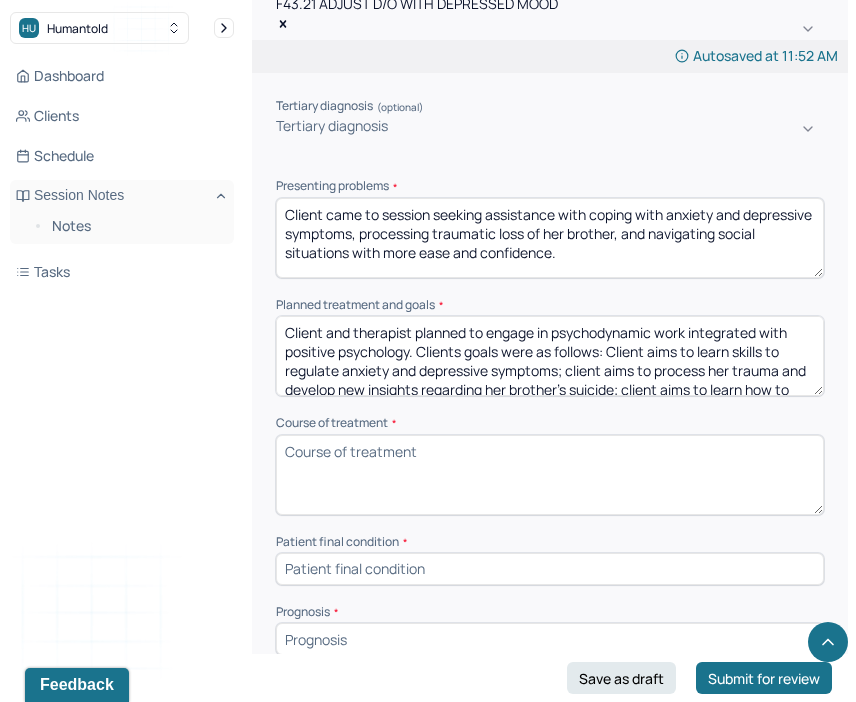 click on "Course of treatment *" at bounding box center [550, 475] 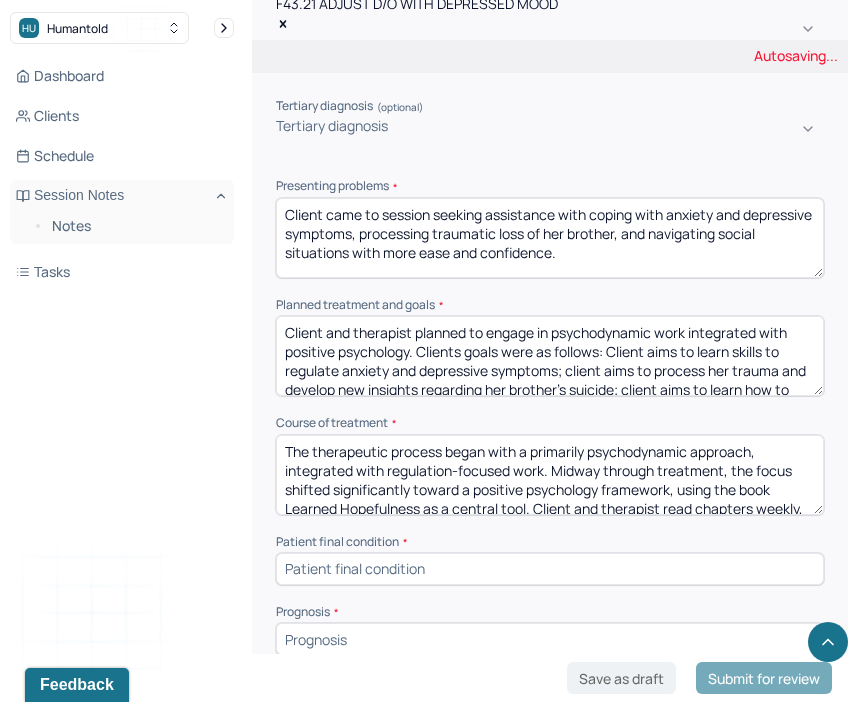 scroll, scrollTop: 85, scrollLeft: 0, axis: vertical 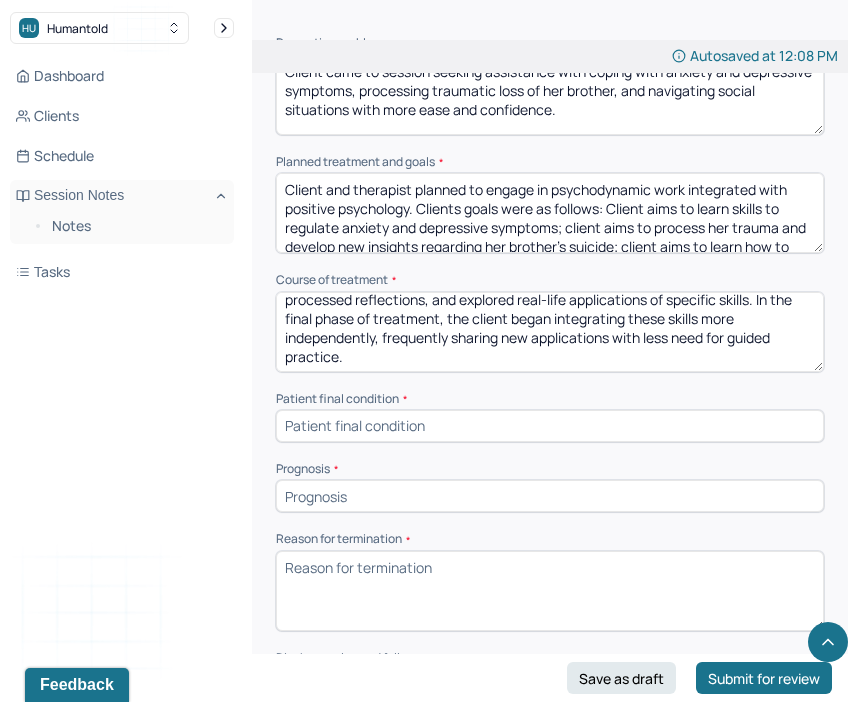 type on "The therapeutic process began with a primarily psychodynamic approach, integrated with regulation-focused work. Midway through treatment, the focus shifted significantly toward a positive psychology framework, using the book Learned Hopefulness as a central tool. Client and therapist read chapters weekly, processed reflections, and explored real-life applications of specific skills. In the final phase of treatment, the client began integrating these skills more independently, frequently sharing new applications with less need for guided practice." 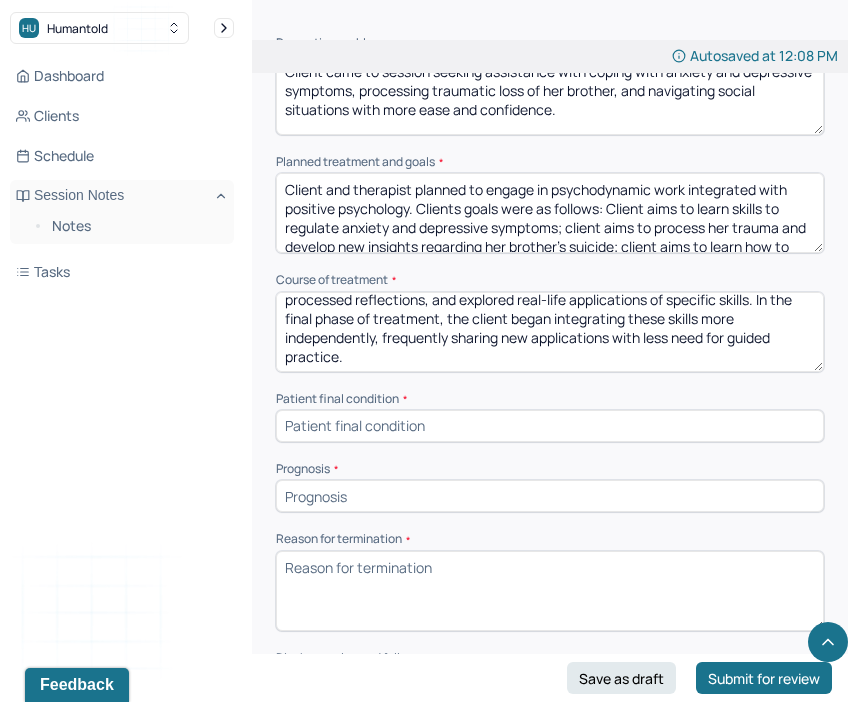 type on "Client demonstrated enthusiasm and confidence in terminating, and continued enthusiasm for growth outside of therapy." 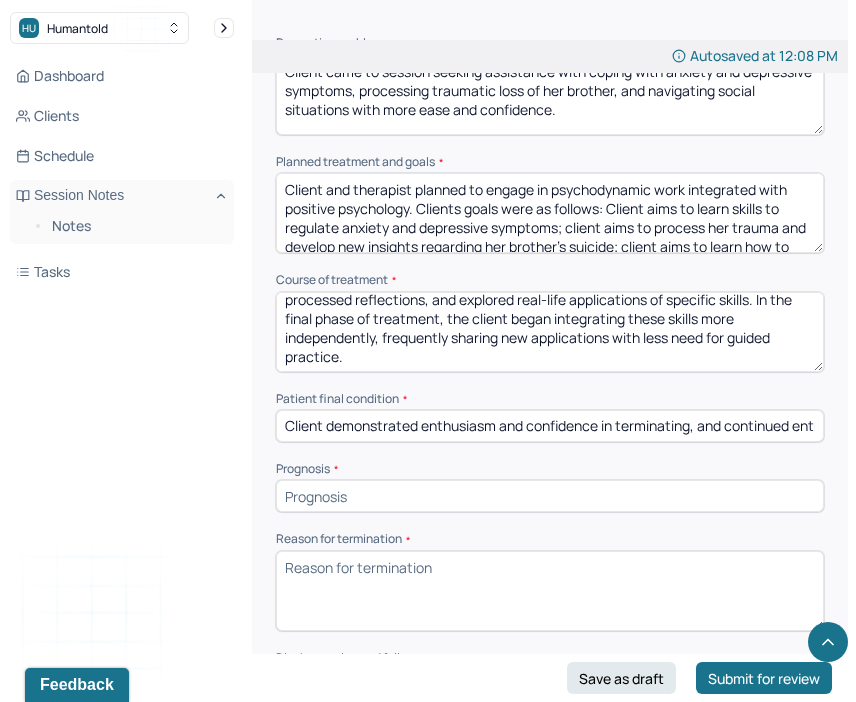 click on "Client demonstrated enthusiasm and confidence in terminating, and continued enthusiasm for growth outside of therapy." at bounding box center (550, 426) 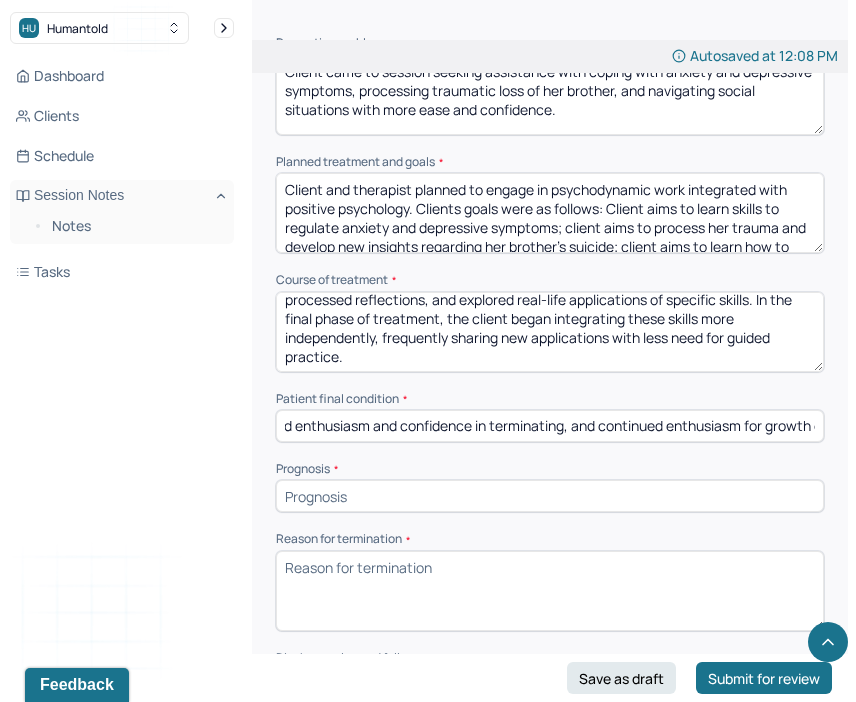scroll, scrollTop: 0, scrollLeft: 252, axis: horizontal 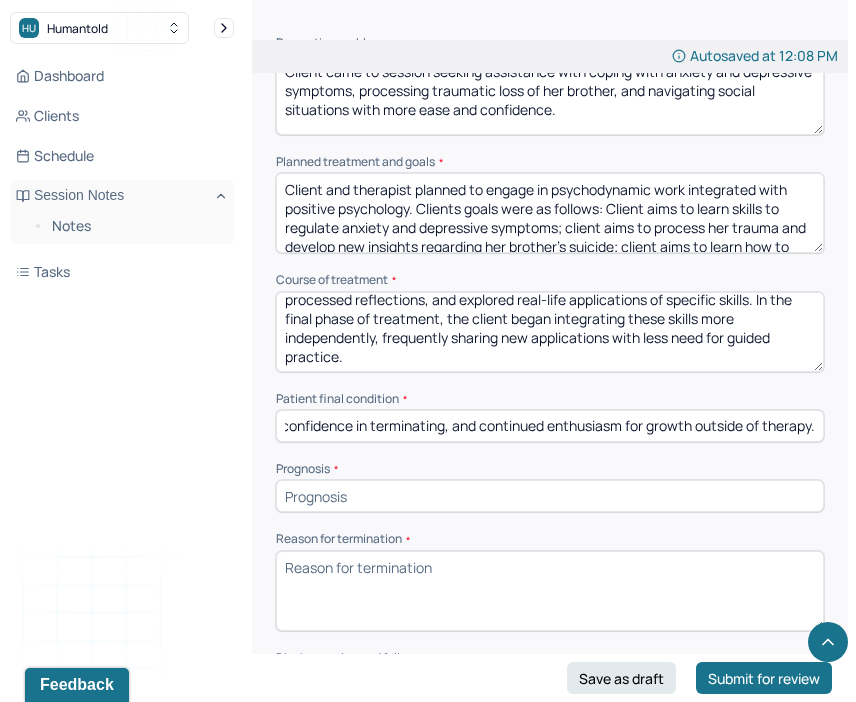 drag, startPoint x: 621, startPoint y: 318, endPoint x: 780, endPoint y: 351, distance: 162.38843 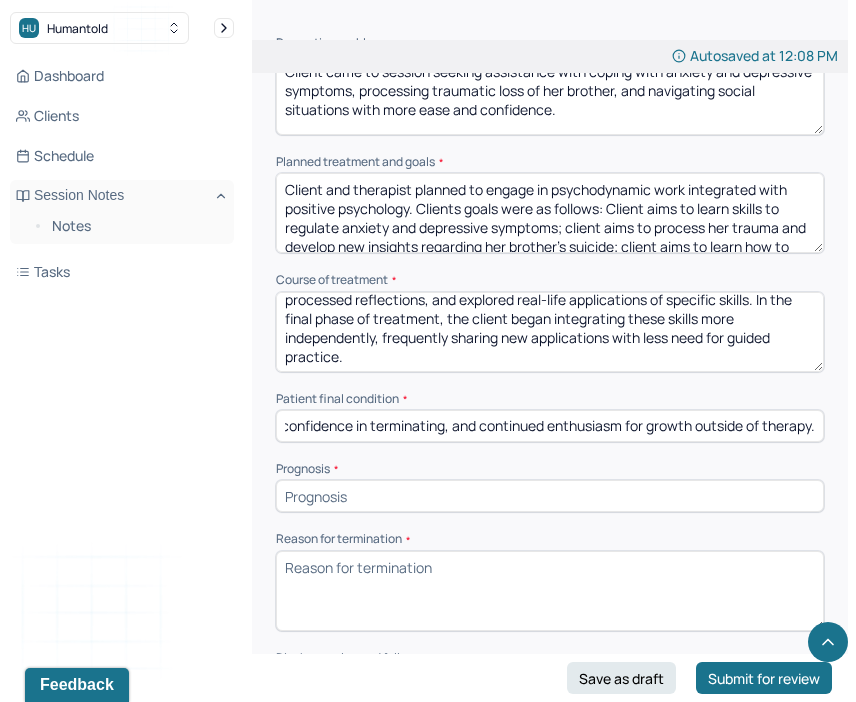 click on "Client demonstrated enthusiasm and confidence in terminating, and continued enthusiasm for growth outside of therapy." at bounding box center (550, 426) 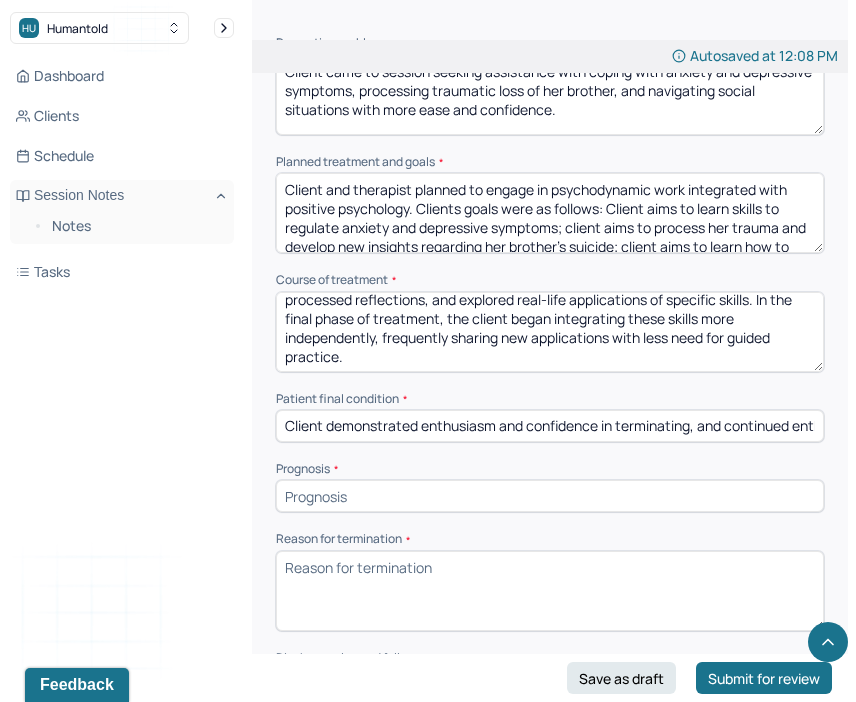 click on "Prognosis *" at bounding box center (550, 469) 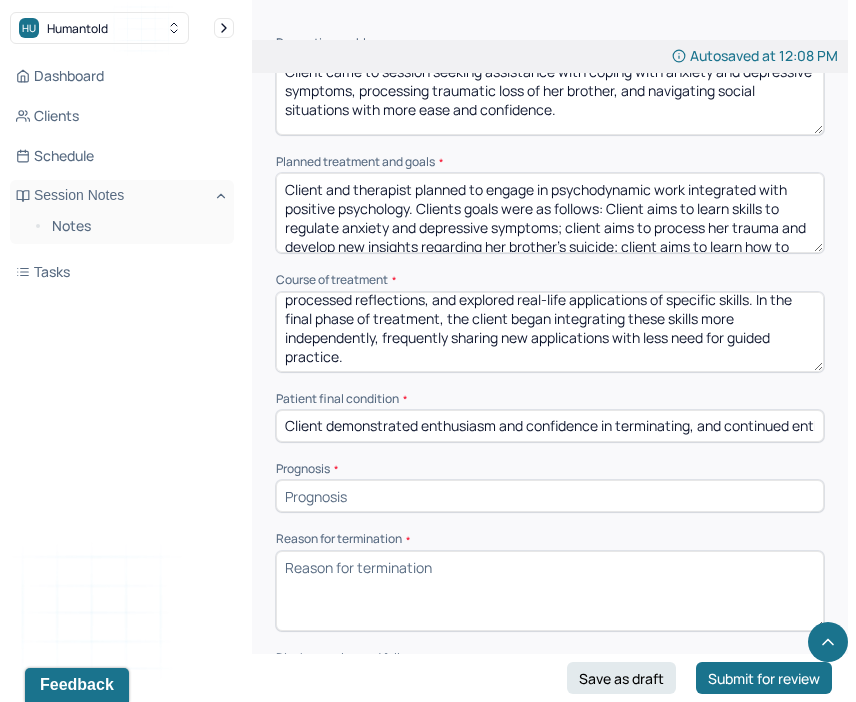 paste on "Client has a good prognosis, indicated by her understanding of anxiety and depressive symptoms. Client is likely to respond well to [MEDICAL_DATA], supportive therapy, and [MEDICAL_DATA] approaches to better understand triggers and symptom management." 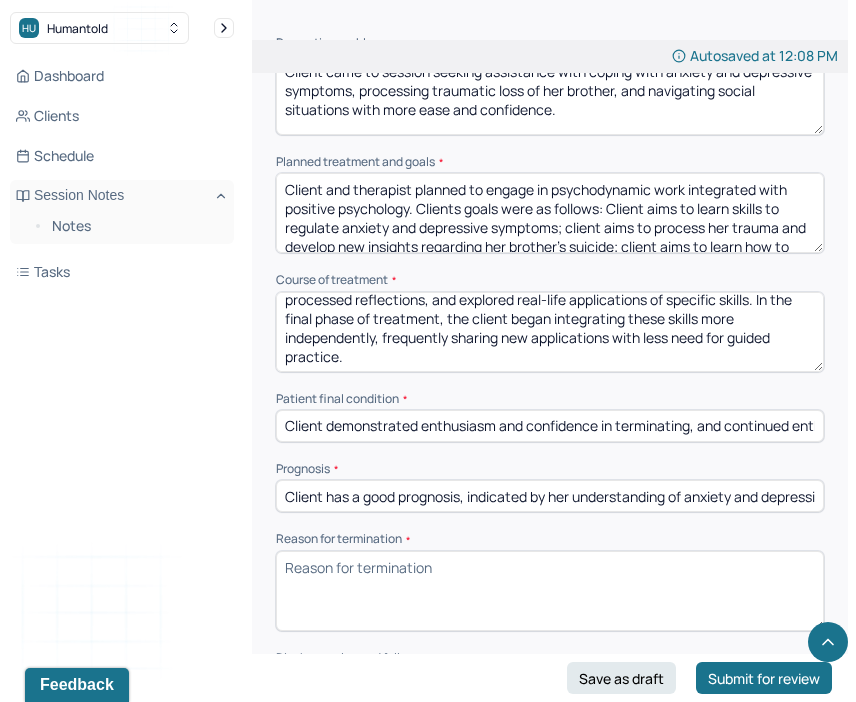 scroll, scrollTop: 0, scrollLeft: 1209, axis: horizontal 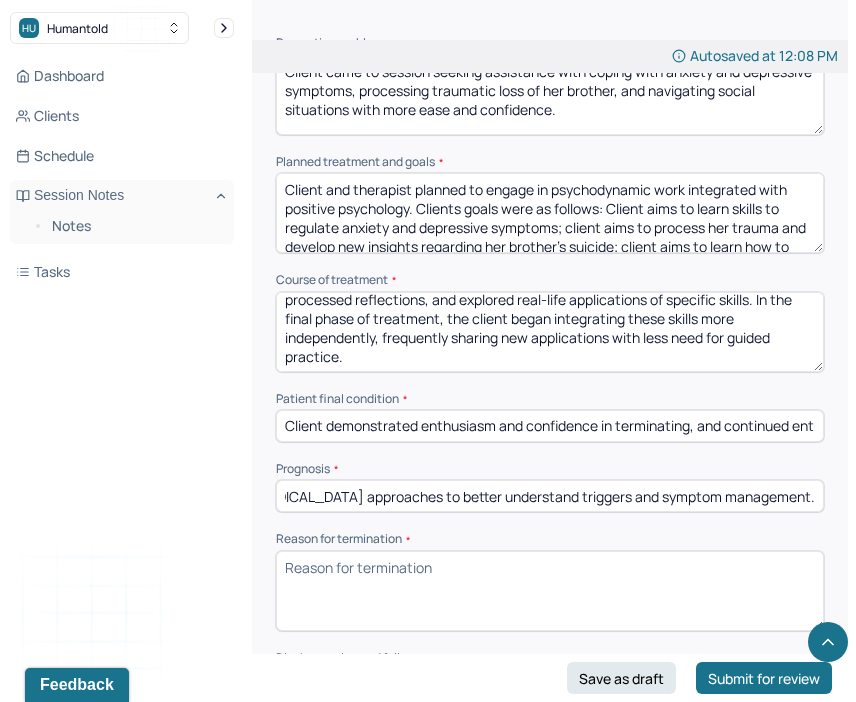 click on "Client has a good prognosis, indicated by her understanding of anxiety and depressive symptoms. Client is likely to respond well to [MEDICAL_DATA], supportive therapy, and [MEDICAL_DATA] approaches to better understand triggers and symptom management." at bounding box center [550, 496] 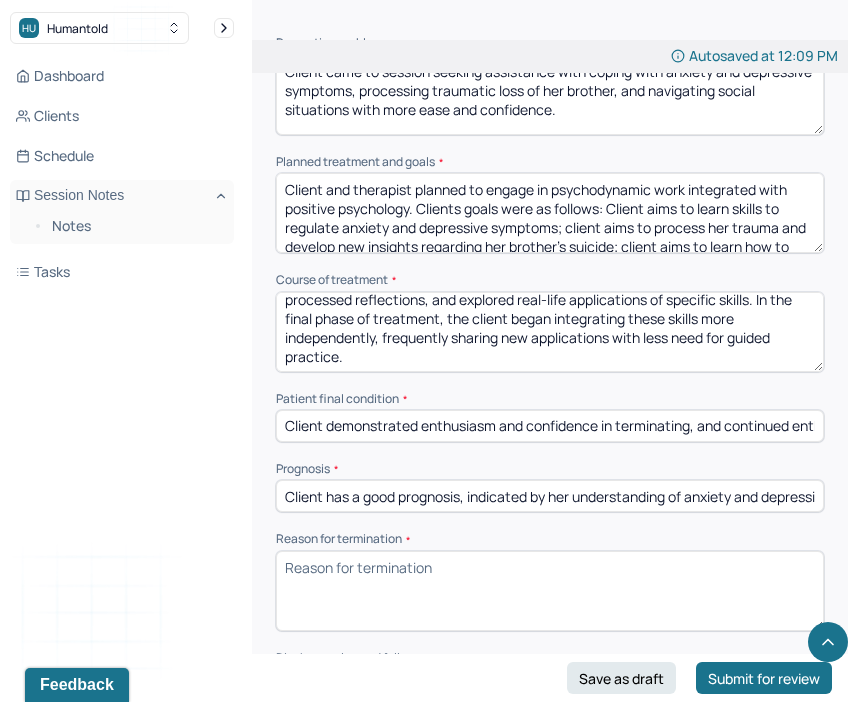drag, startPoint x: 374, startPoint y: 390, endPoint x: 179, endPoint y: 386, distance: 195.04102 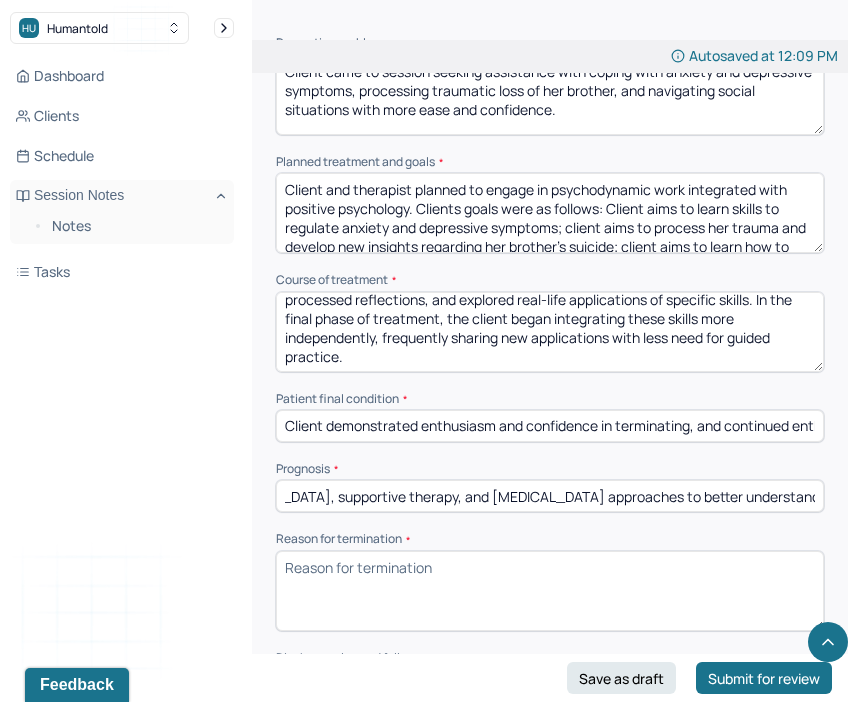 scroll, scrollTop: 0, scrollLeft: 1210, axis: horizontal 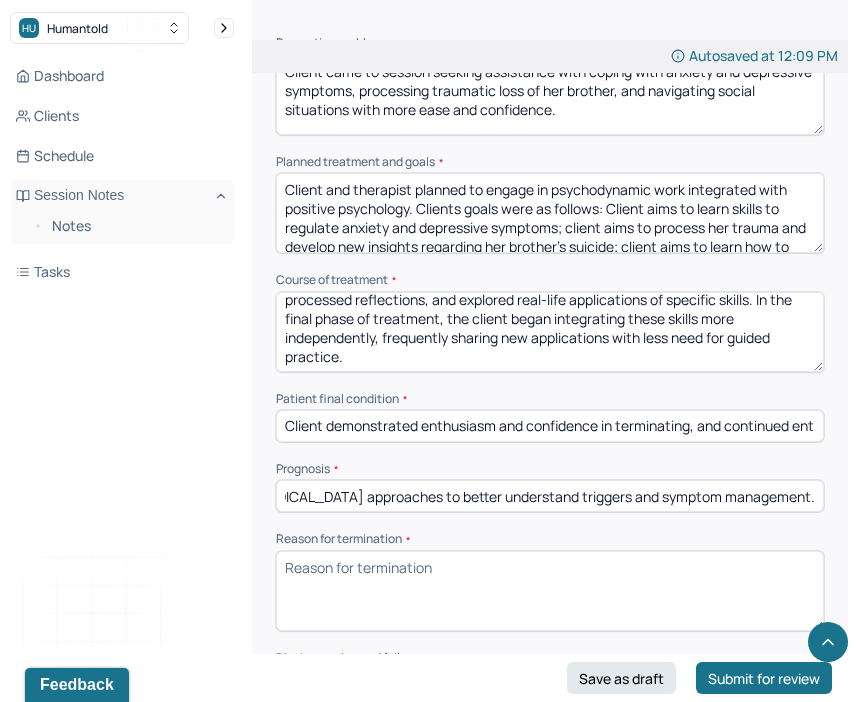 drag, startPoint x: 478, startPoint y: 390, endPoint x: 856, endPoint y: 384, distance: 378.0476 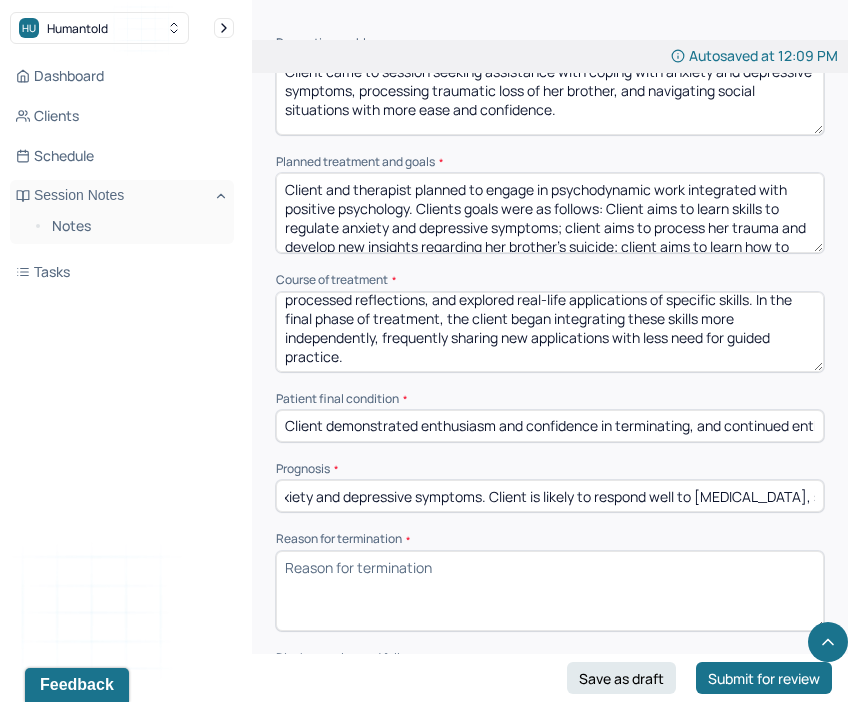scroll, scrollTop: 0, scrollLeft: 0, axis: both 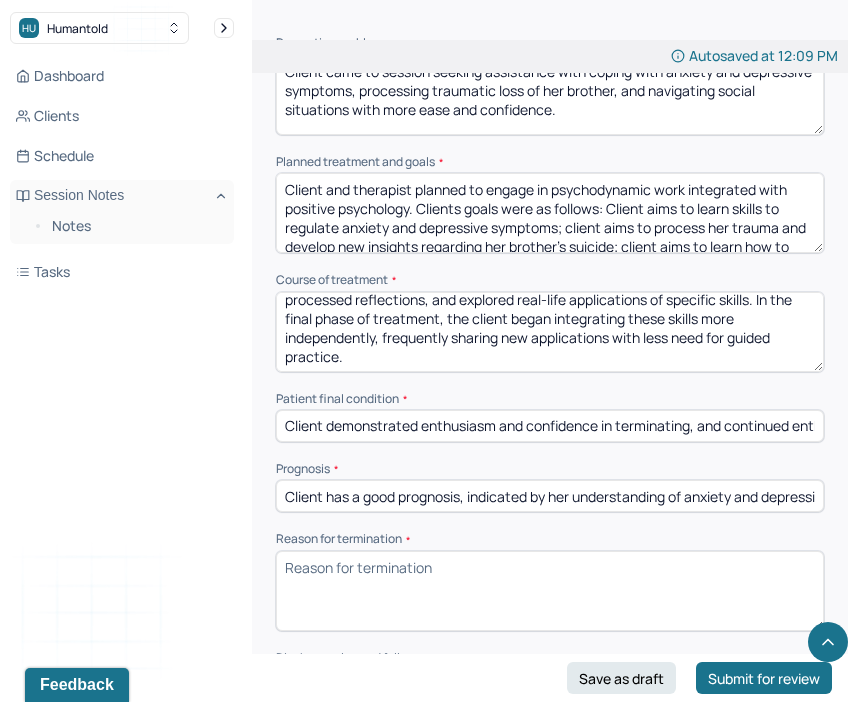 drag, startPoint x: 306, startPoint y: 386, endPoint x: 212, endPoint y: 385, distance: 94.00532 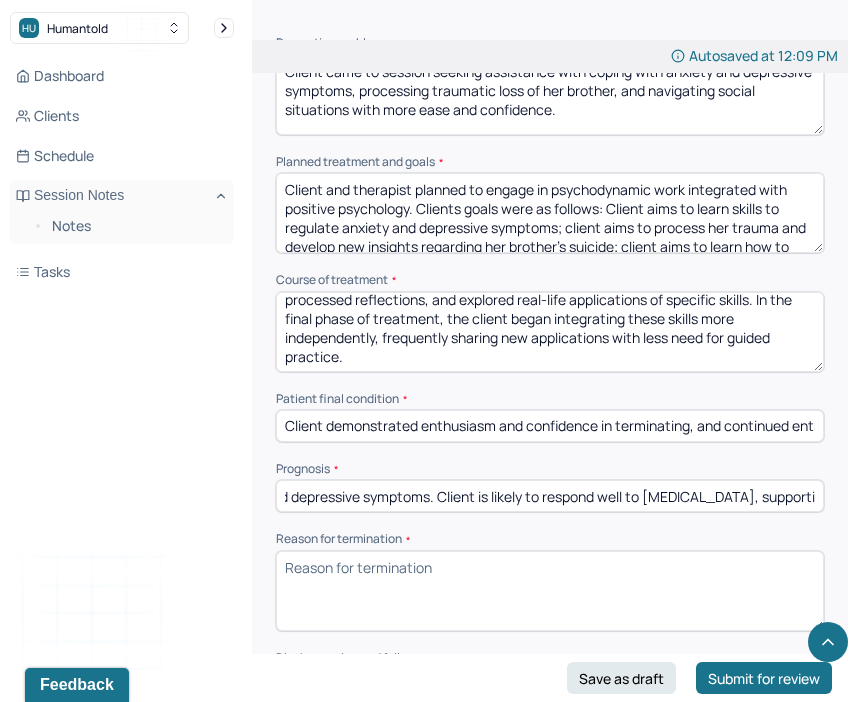 scroll, scrollTop: 0, scrollLeft: 1210, axis: horizontal 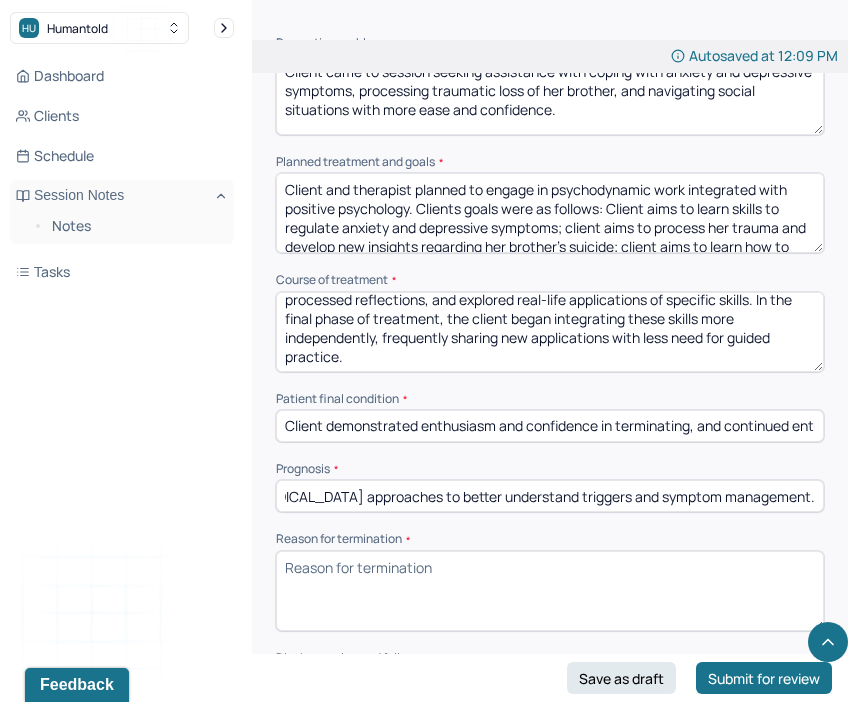 drag, startPoint x: 676, startPoint y: 397, endPoint x: 860, endPoint y: 395, distance: 184.01086 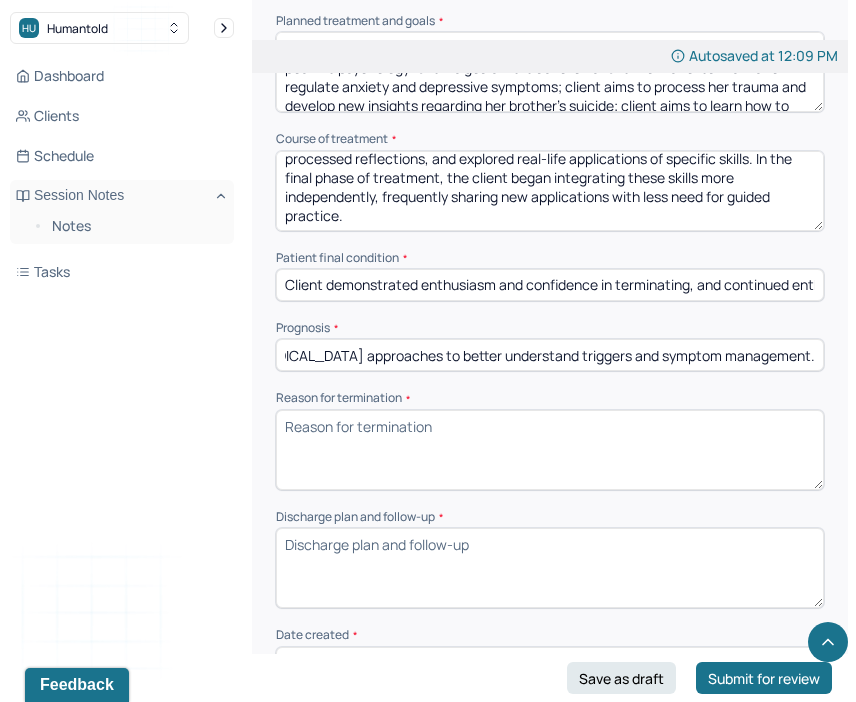 scroll, scrollTop: 1315, scrollLeft: 0, axis: vertical 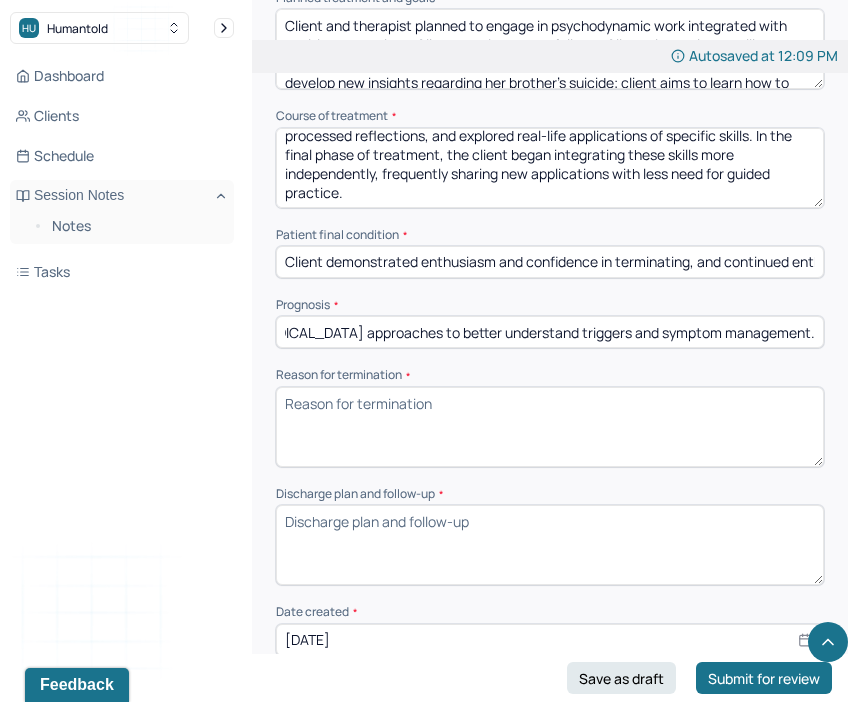type on "Client has a good prognosis, indicated by her understanding of anxiety and depressive symptoms. Client is likely to respond well to [MEDICAL_DATA], supportive therapy, and [MEDICAL_DATA] approaches to better understand triggers and symptom management." 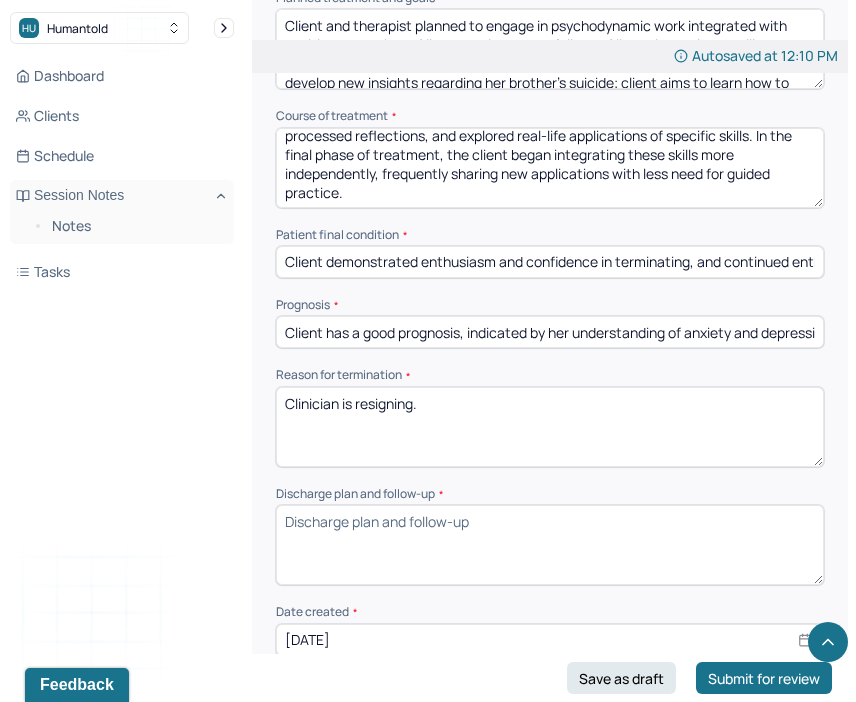 type on "Clinician is resigning." 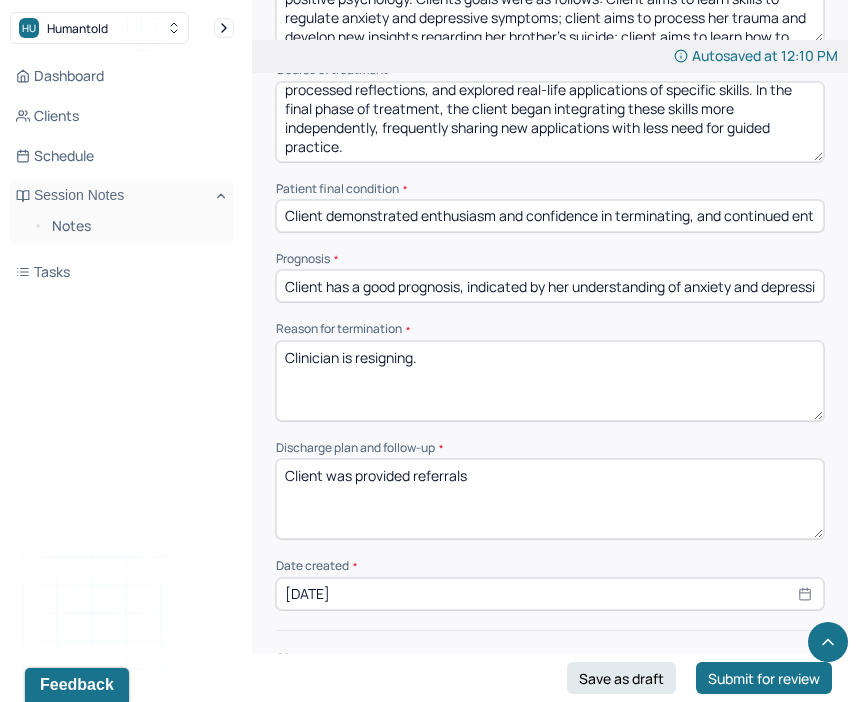 click on "Client was provied referrals" at bounding box center (550, 499) 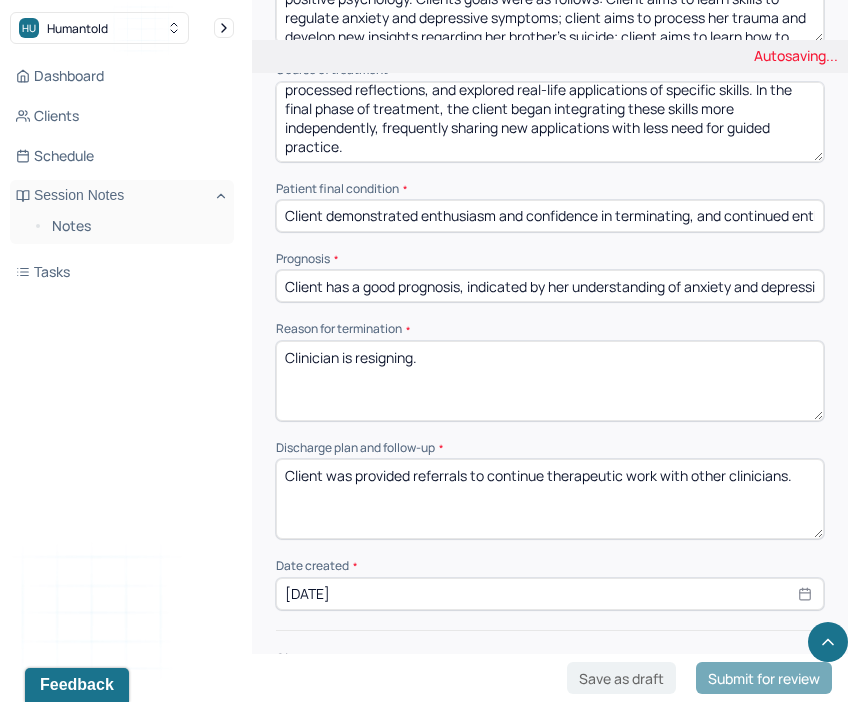 type on "Client was provided referrals to continue therapeutic work with other clinicians." 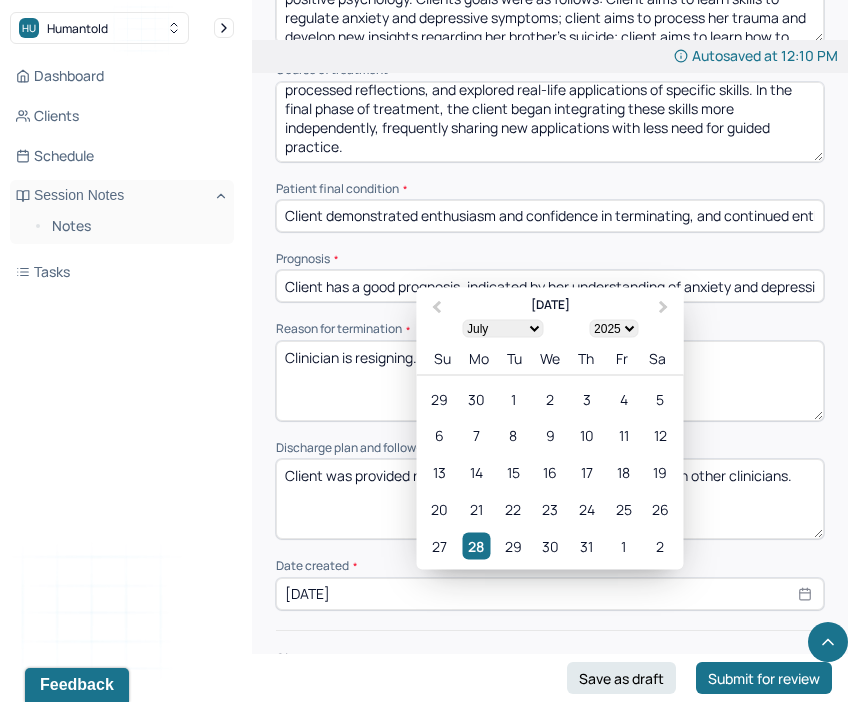 click on "[DATE]" at bounding box center [550, 594] 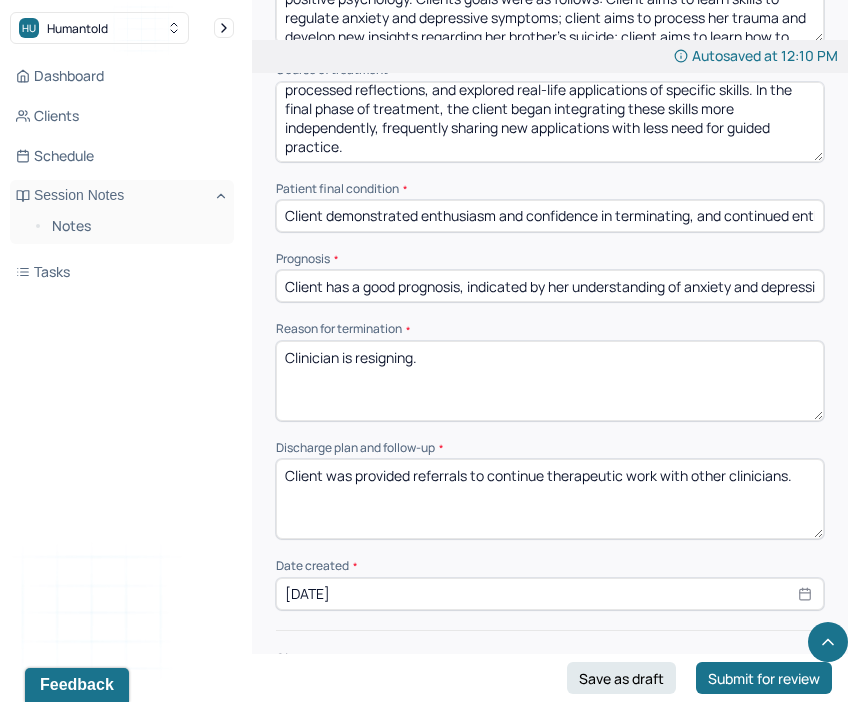 click on "Autosaved at 12:10 PM Appointment Details Client name [PERSON_NAME] Date of service [DATE] Time 10:00am - 11:00am Duration 1hr Appointment type individual therapy Provider name [PERSON_NAME] Modifier 1 95 Telemedicine Note type Termination note Instructions The fields marked with an asterisk ( * ) are required before you can submit your notes. Before you can submit your session notes, they must be signed. You have the option to save your notes as a draft before making a submission. Appointment location * Teletherapy Client Teletherapy Location Home Office Other Provider Teletherapy Location Home Office Other Consent was received for the teletherapy session The teletherapy session was conducted via video First session date * [DATE] Last session date * [DATE] Total number of sessions * 19 Primary diagnosis * F41.1 [MEDICAL_DATA] Secondary diagnosis (optional) F43.21 ADJUST D/O WITH DEPRESSED MOOD Tertiary diagnosis (optional) Tertiary diagnosis Presenting problems * * Course of treatment * *" at bounding box center (550, -258) 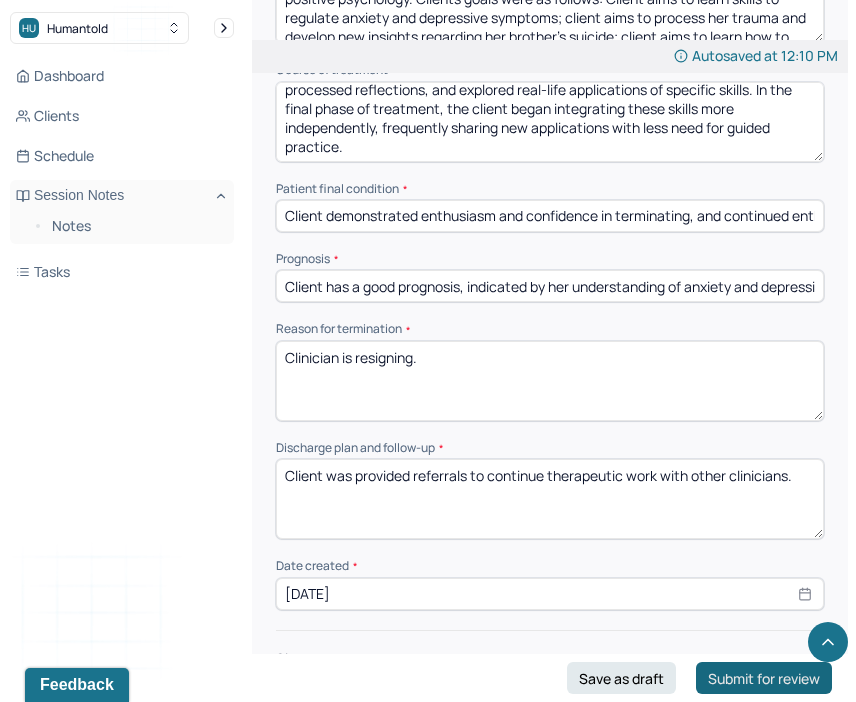 click on "Submit for review" at bounding box center [764, 678] 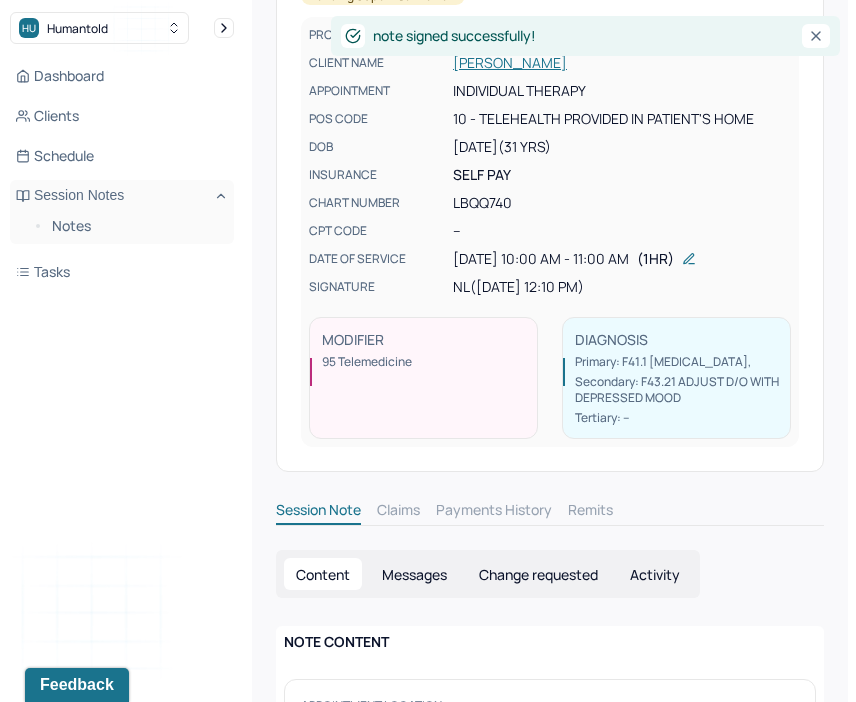 scroll, scrollTop: 0, scrollLeft: 0, axis: both 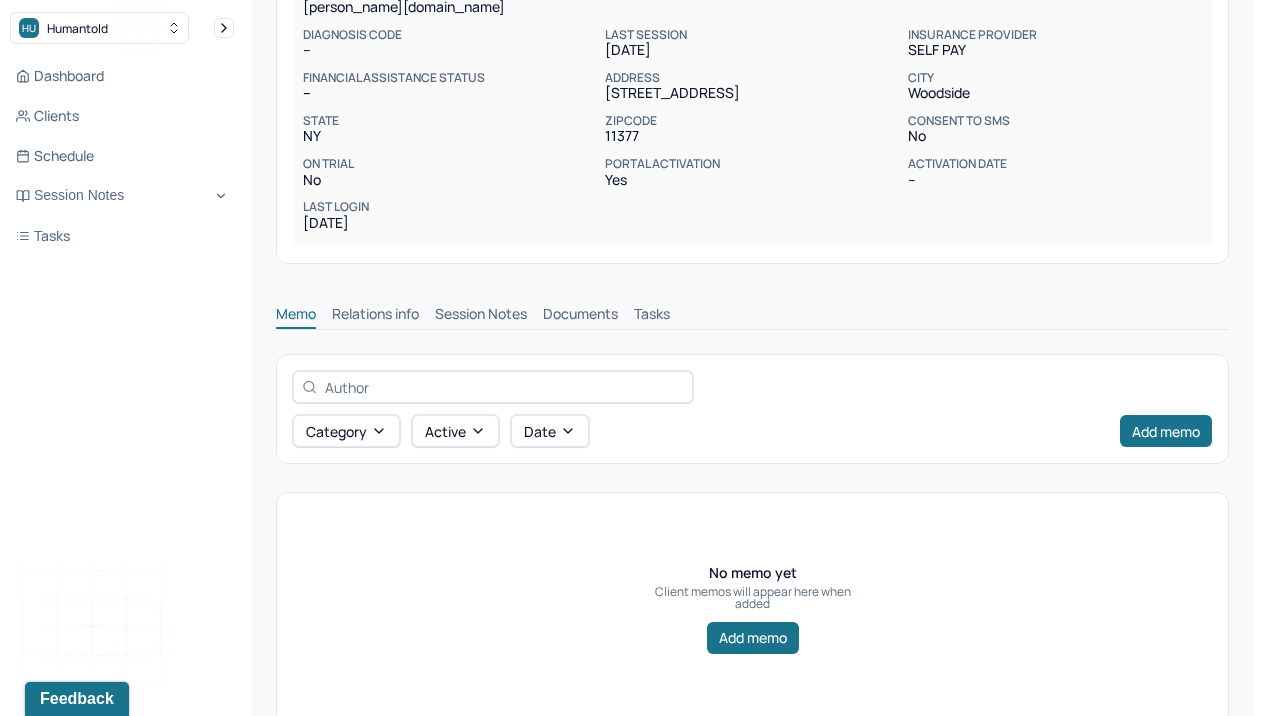 click on "Session Notes" at bounding box center [481, 316] 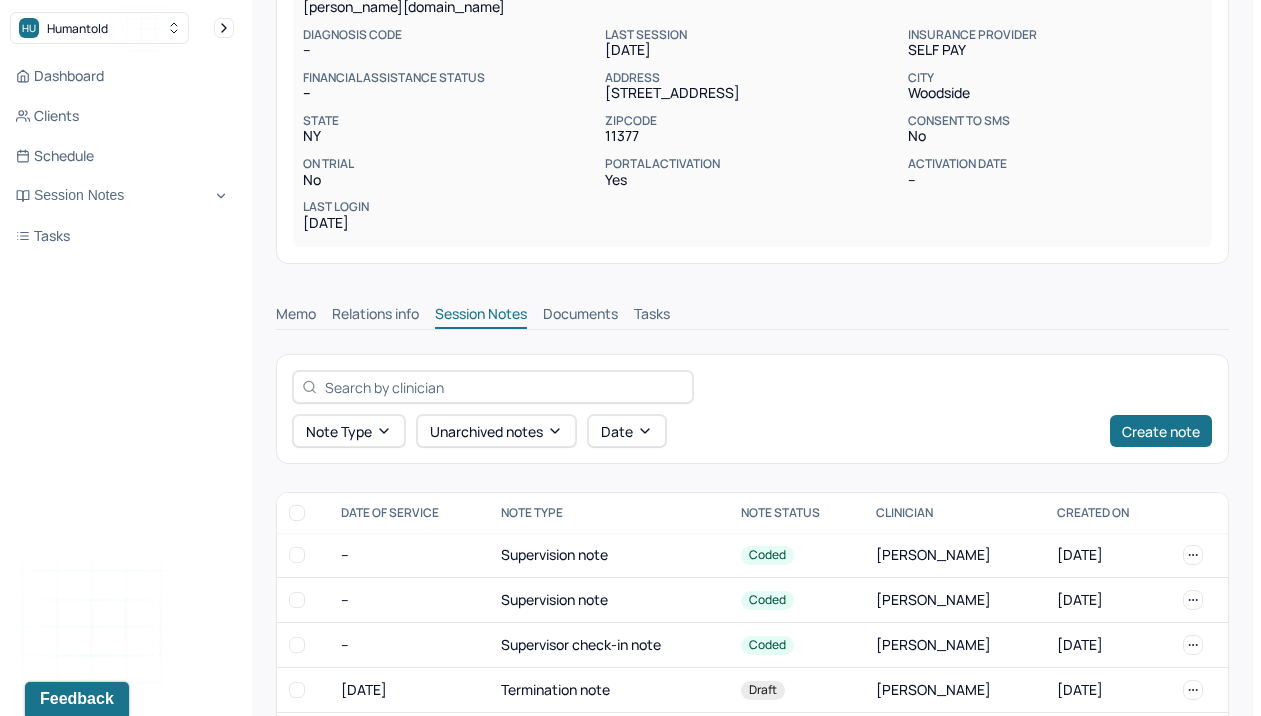 scroll, scrollTop: 699, scrollLeft: 0, axis: vertical 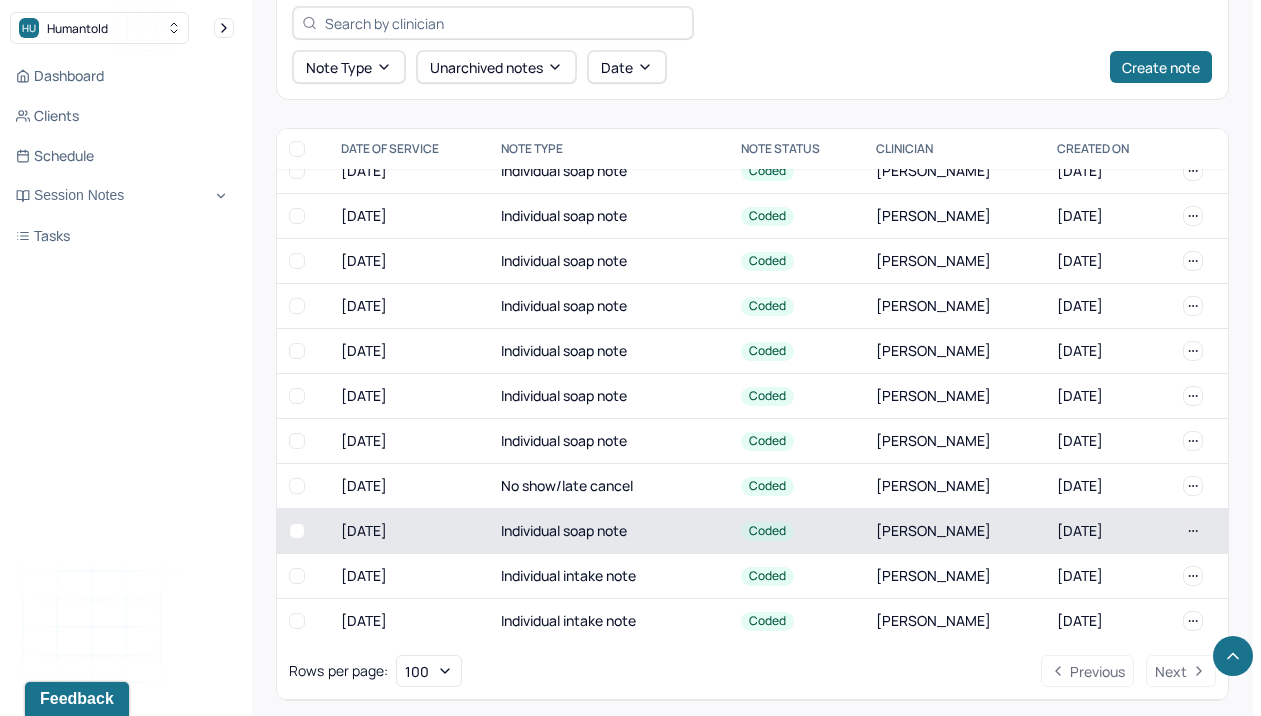 click on "Individual soap note" at bounding box center [609, 531] 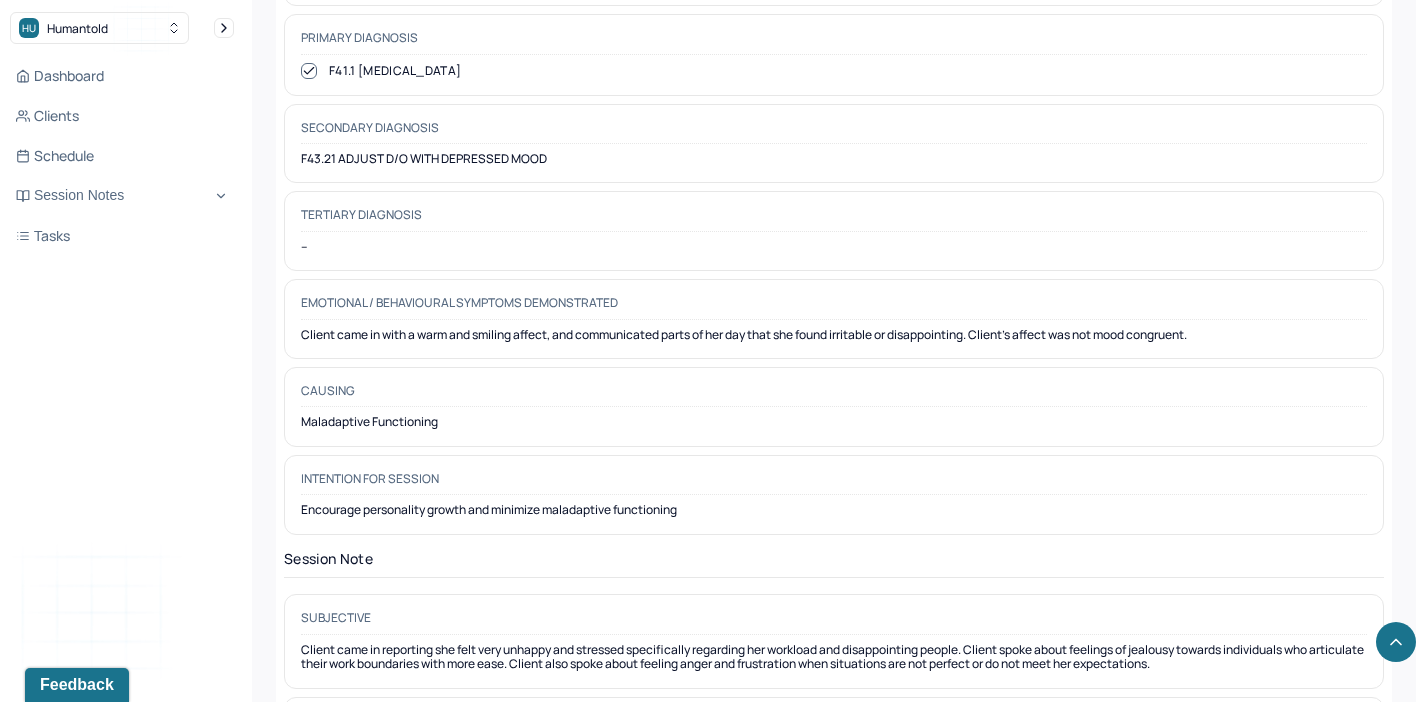 scroll, scrollTop: 1219, scrollLeft: 0, axis: vertical 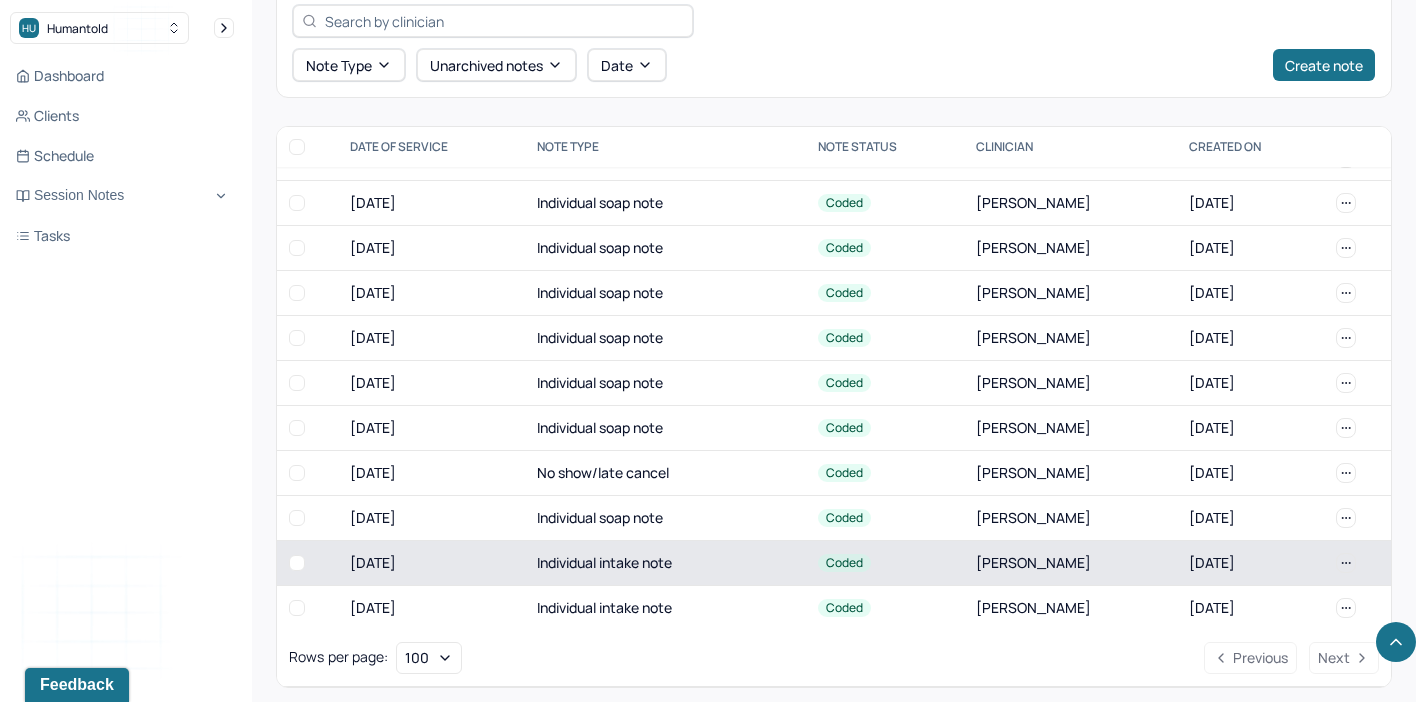click on "Individual intake note" at bounding box center (666, 563) 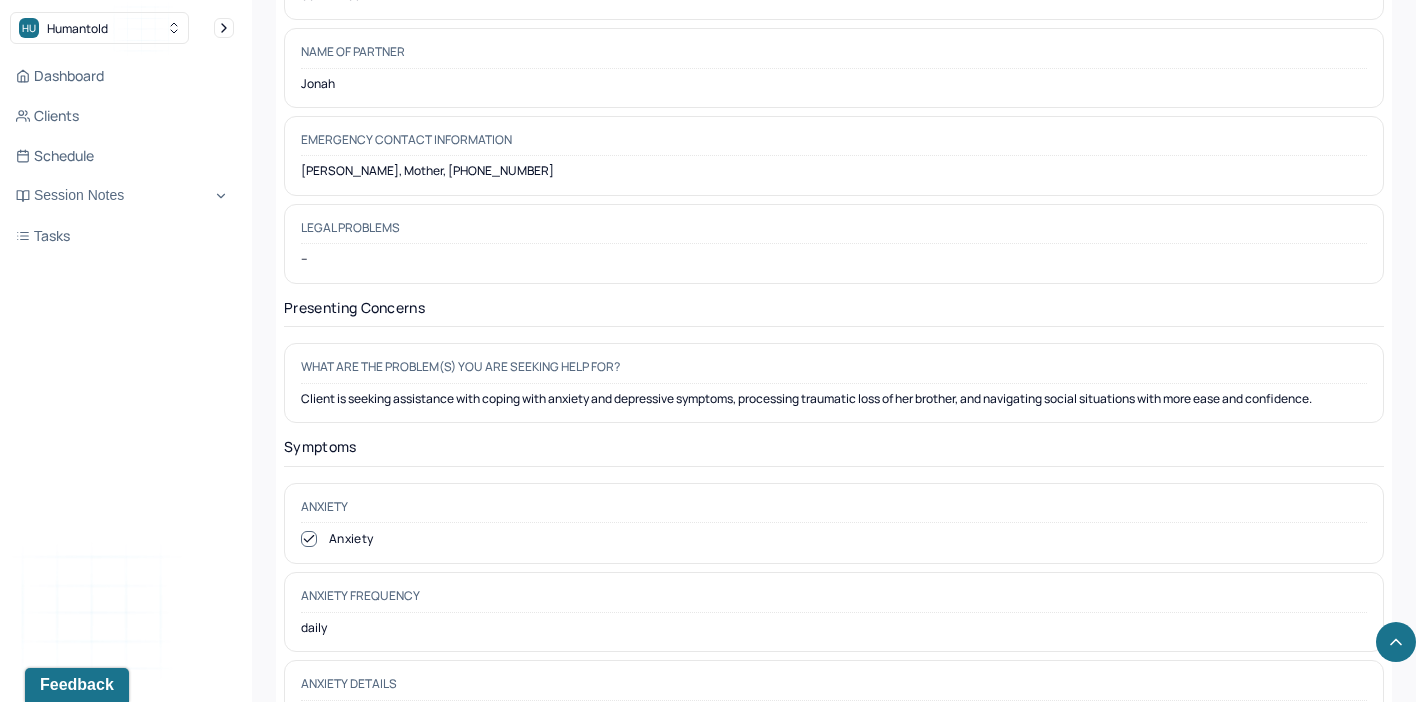 scroll, scrollTop: 2672, scrollLeft: 0, axis: vertical 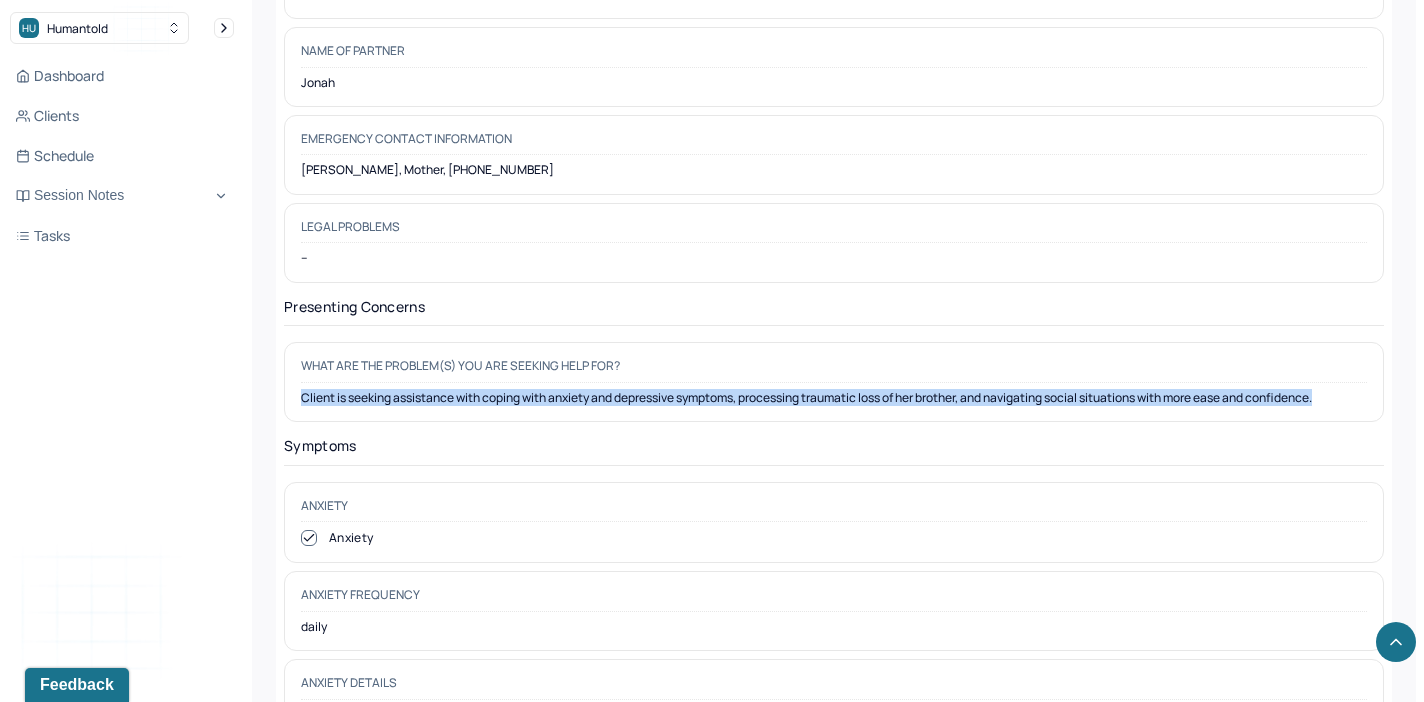 drag, startPoint x: 291, startPoint y: 363, endPoint x: 496, endPoint y: 383, distance: 205.9733 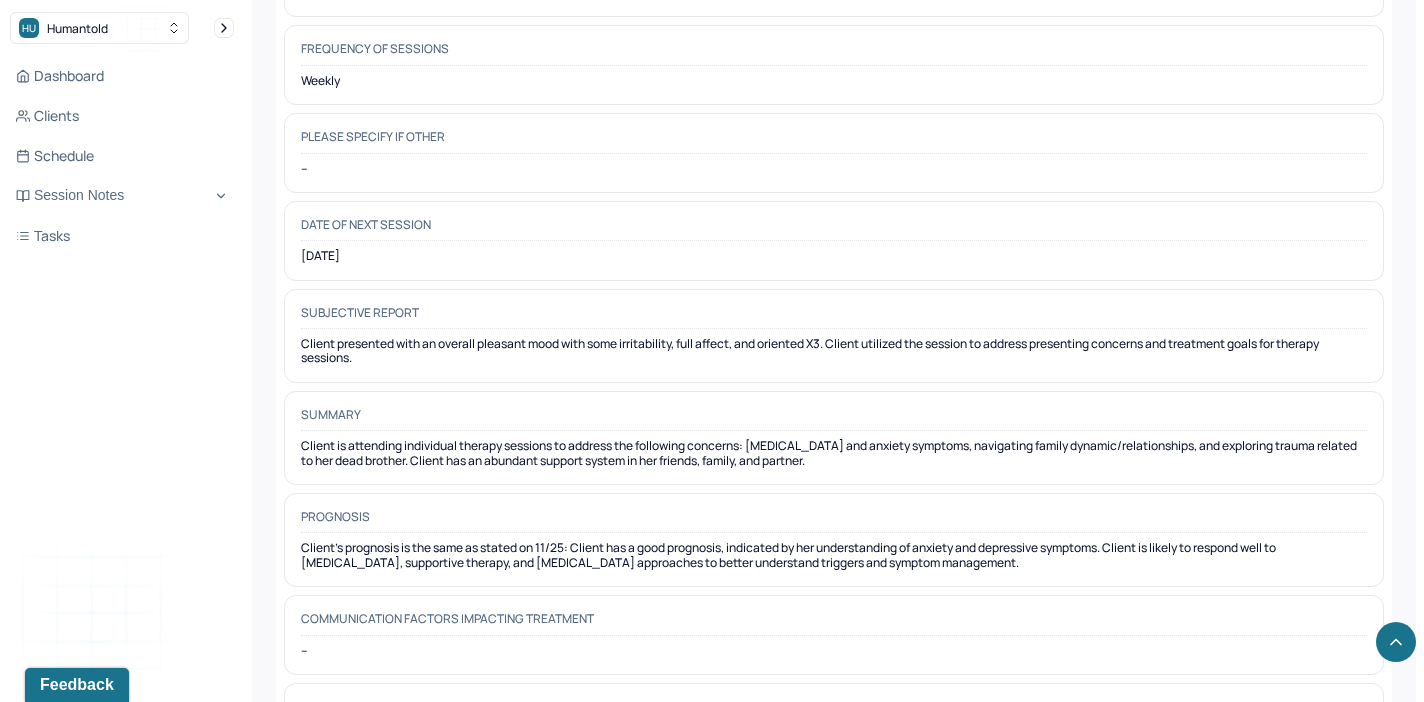 scroll, scrollTop: 10036, scrollLeft: 0, axis: vertical 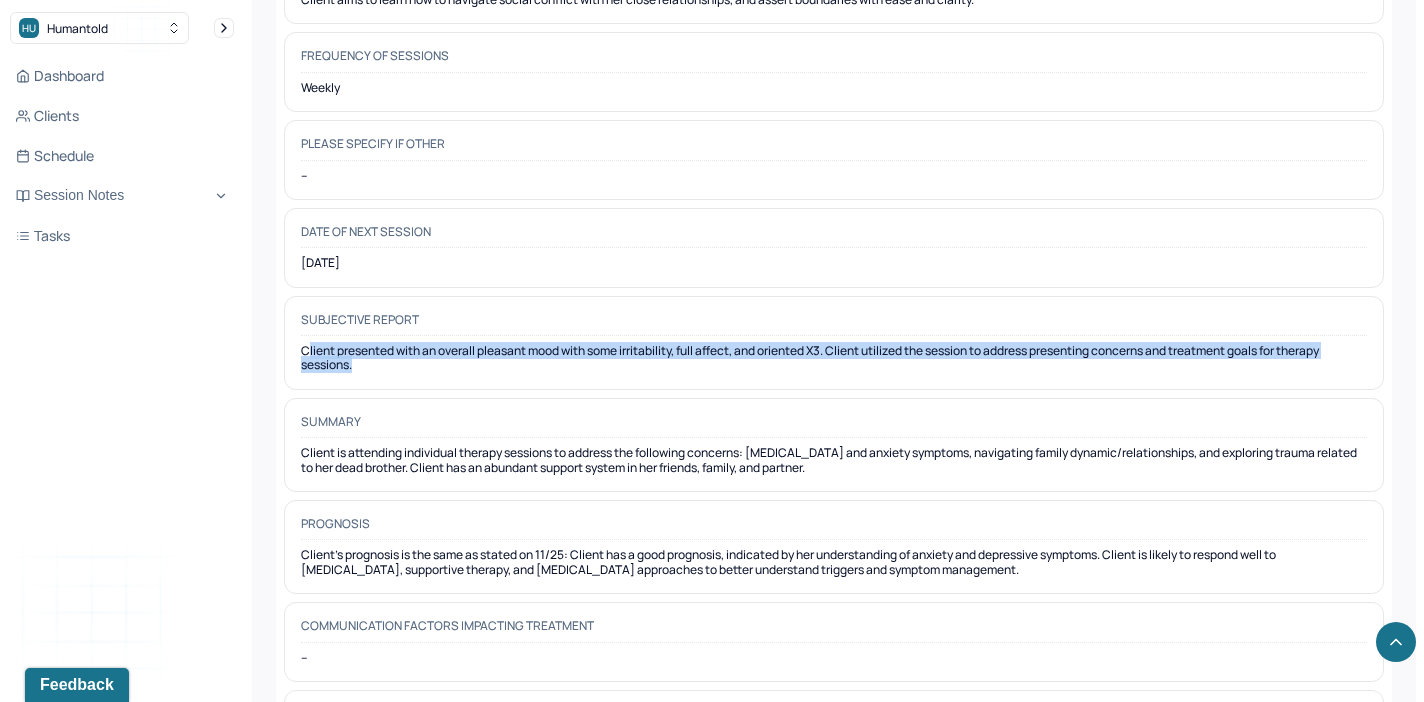 drag, startPoint x: 305, startPoint y: 253, endPoint x: 415, endPoint y: 284, distance: 114.28473 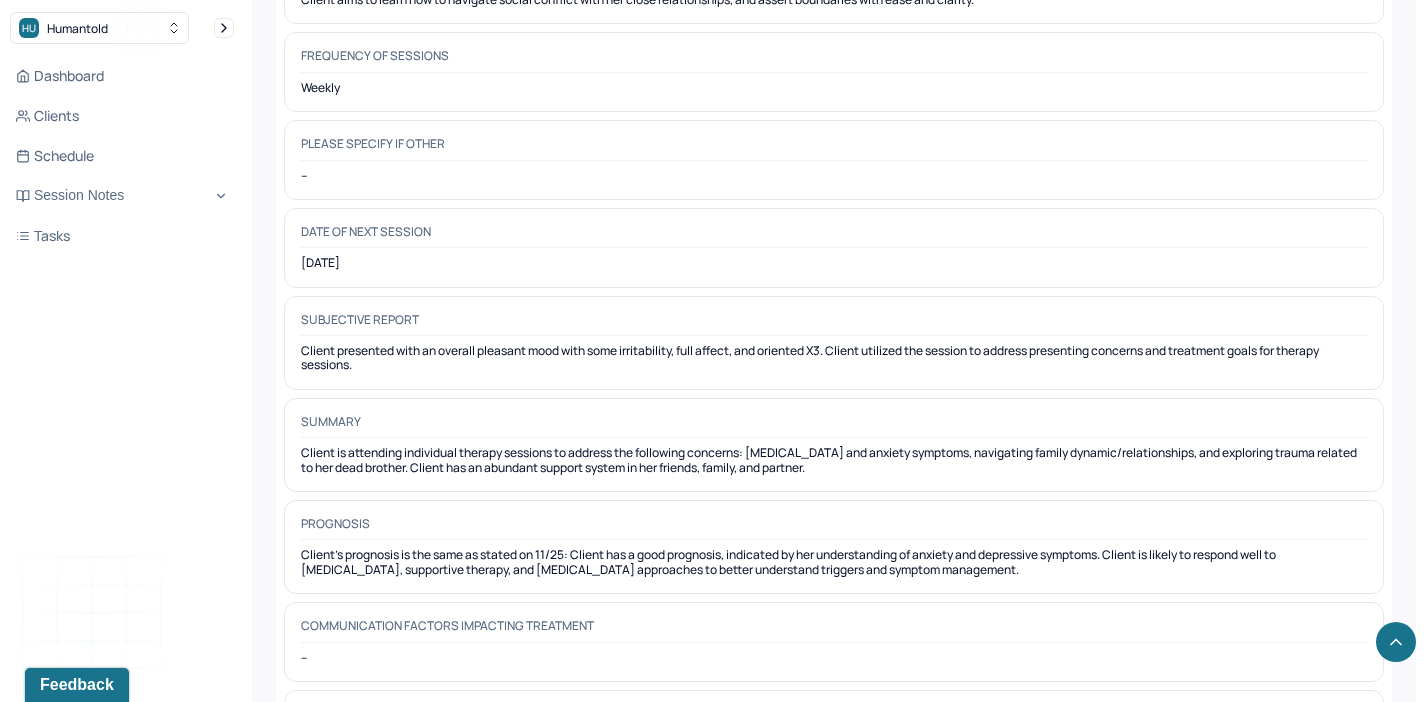 click on "Client presented with an overall pleasant mood with some irritability, full affect, and oriented X3. Client utilized the session to address presenting concerns and treatment goals for therapy sessions." at bounding box center (834, 358) 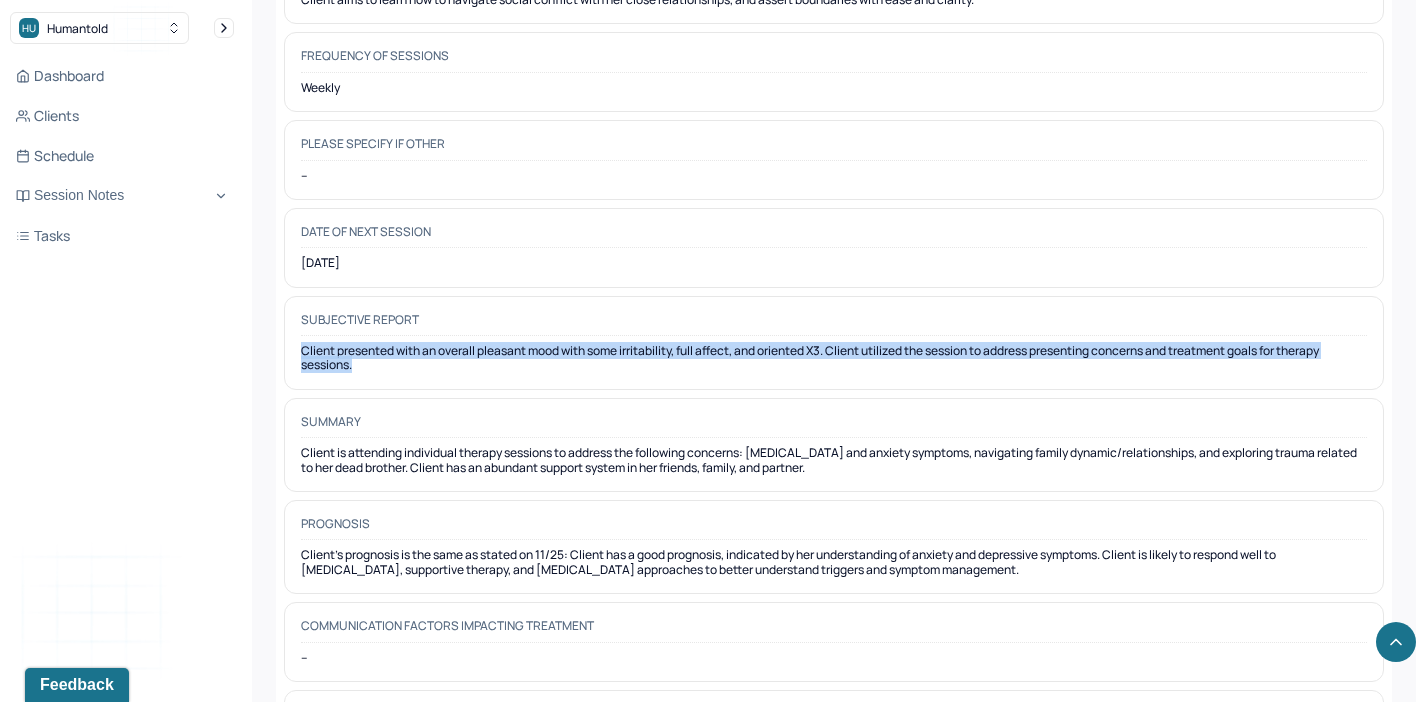 drag, startPoint x: 298, startPoint y: 251, endPoint x: 381, endPoint y: 277, distance: 86.977005 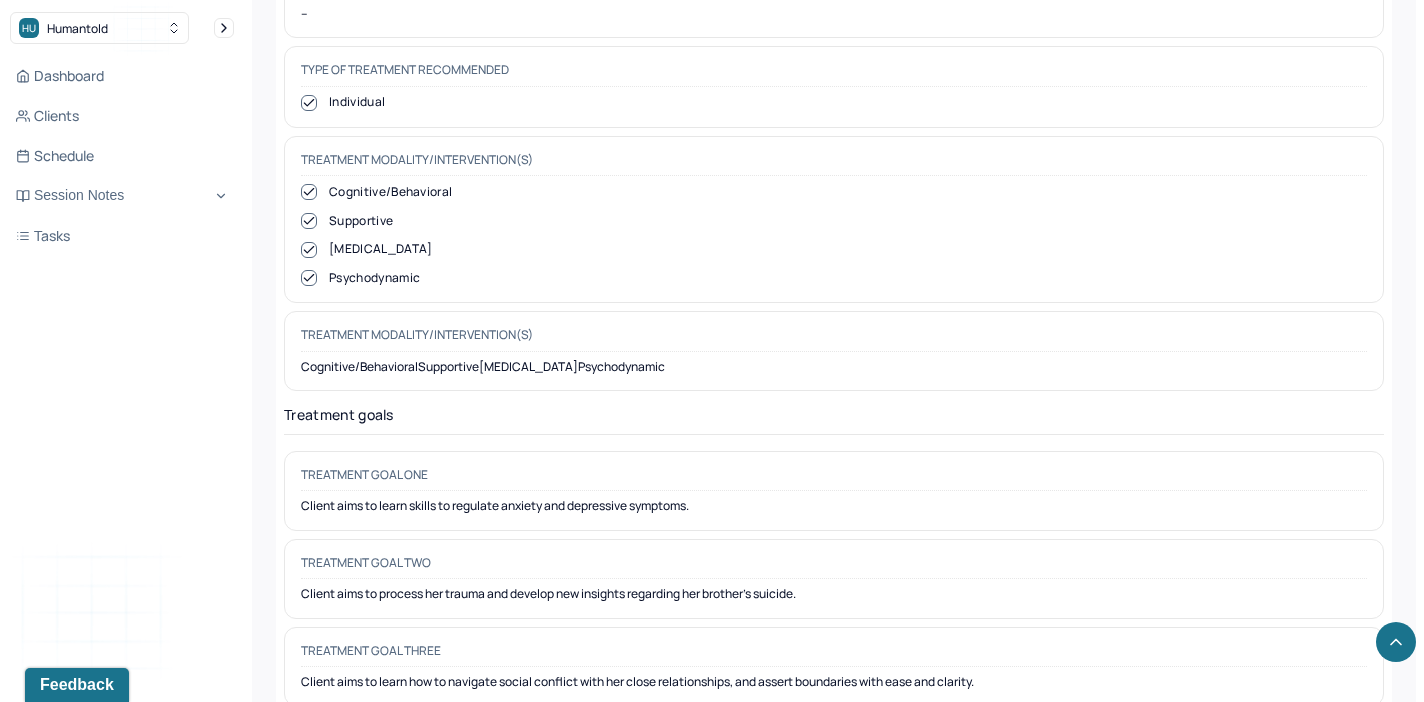scroll, scrollTop: 9352, scrollLeft: 0, axis: vertical 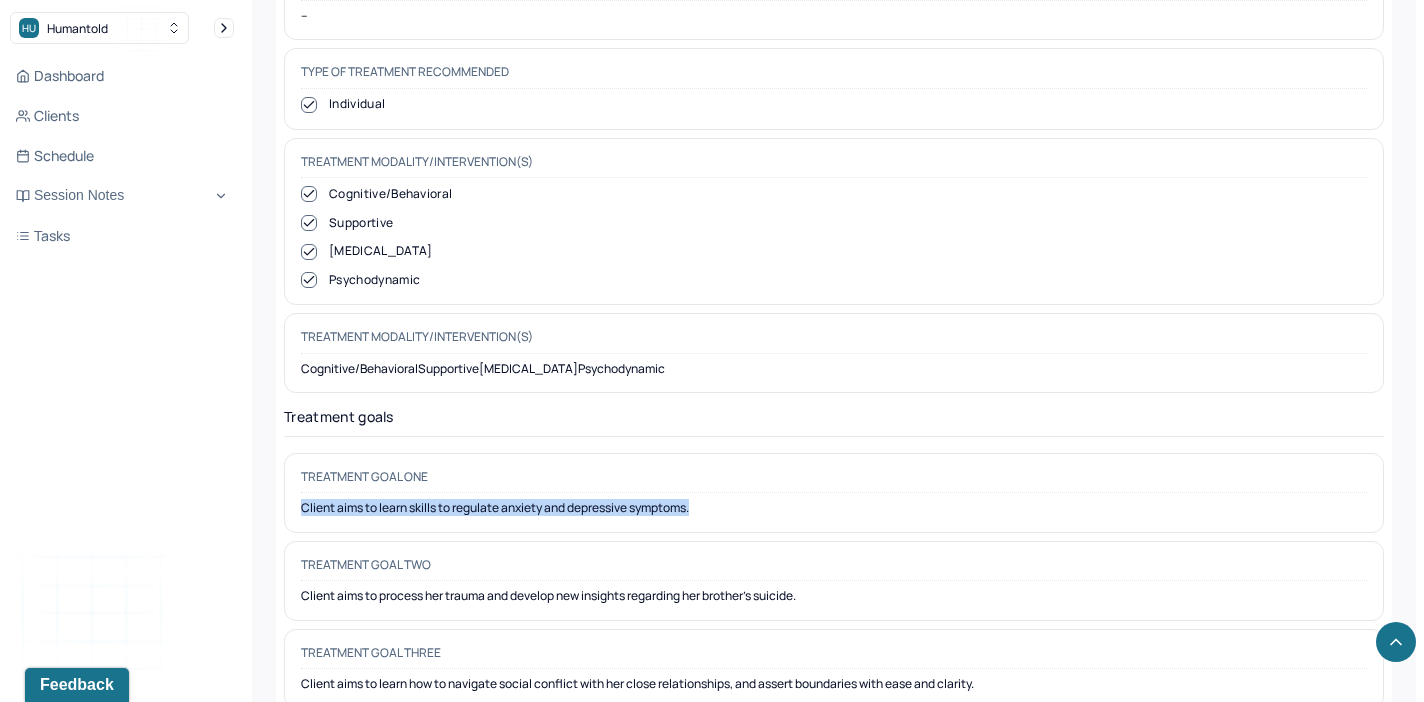 drag, startPoint x: 301, startPoint y: 418, endPoint x: 712, endPoint y: 422, distance: 411.01947 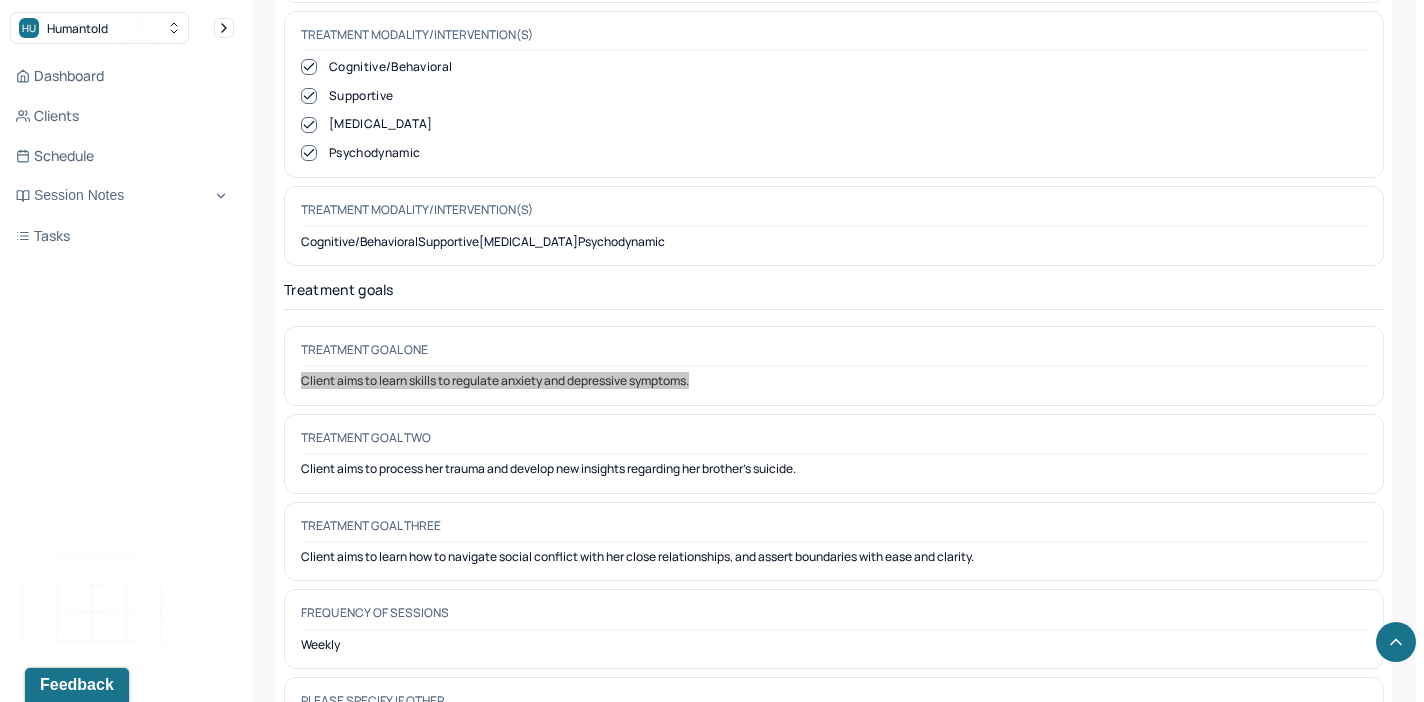 scroll, scrollTop: 9502, scrollLeft: 0, axis: vertical 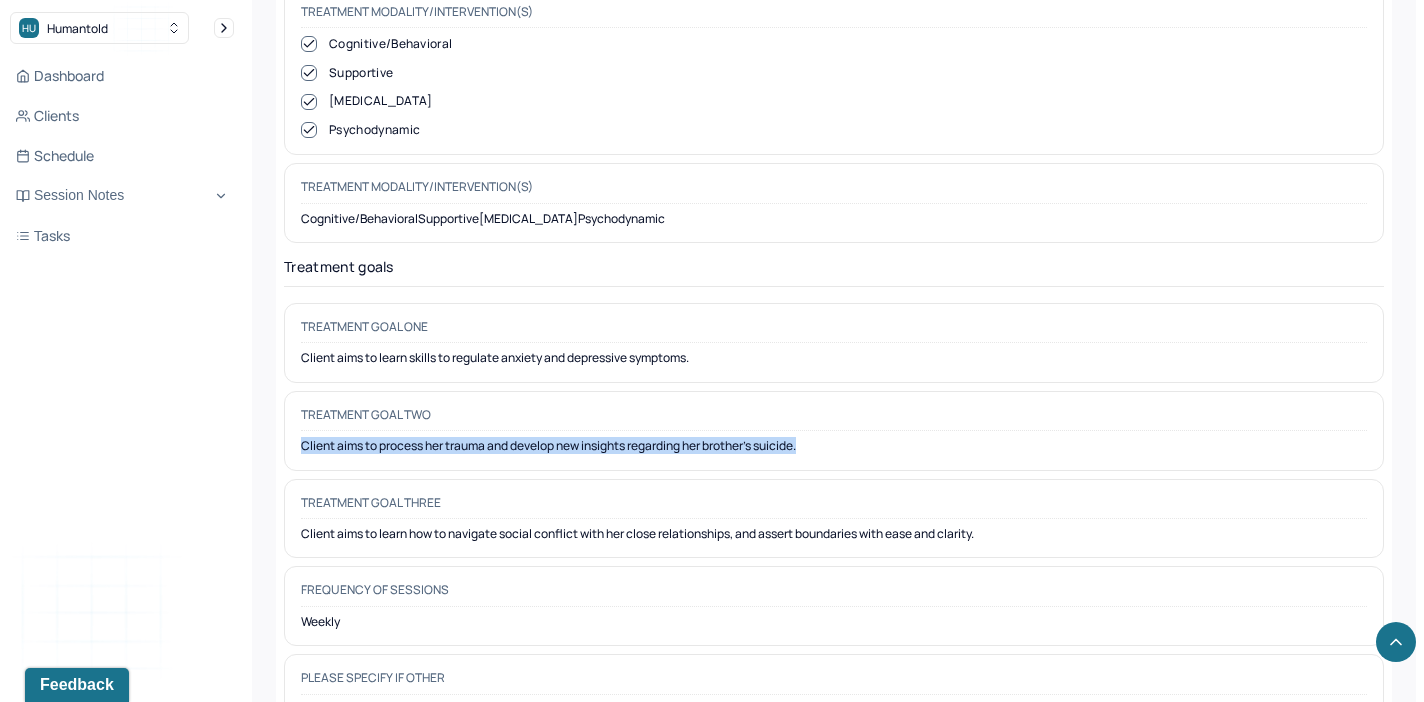 drag, startPoint x: 297, startPoint y: 352, endPoint x: 589, endPoint y: 370, distance: 292.55426 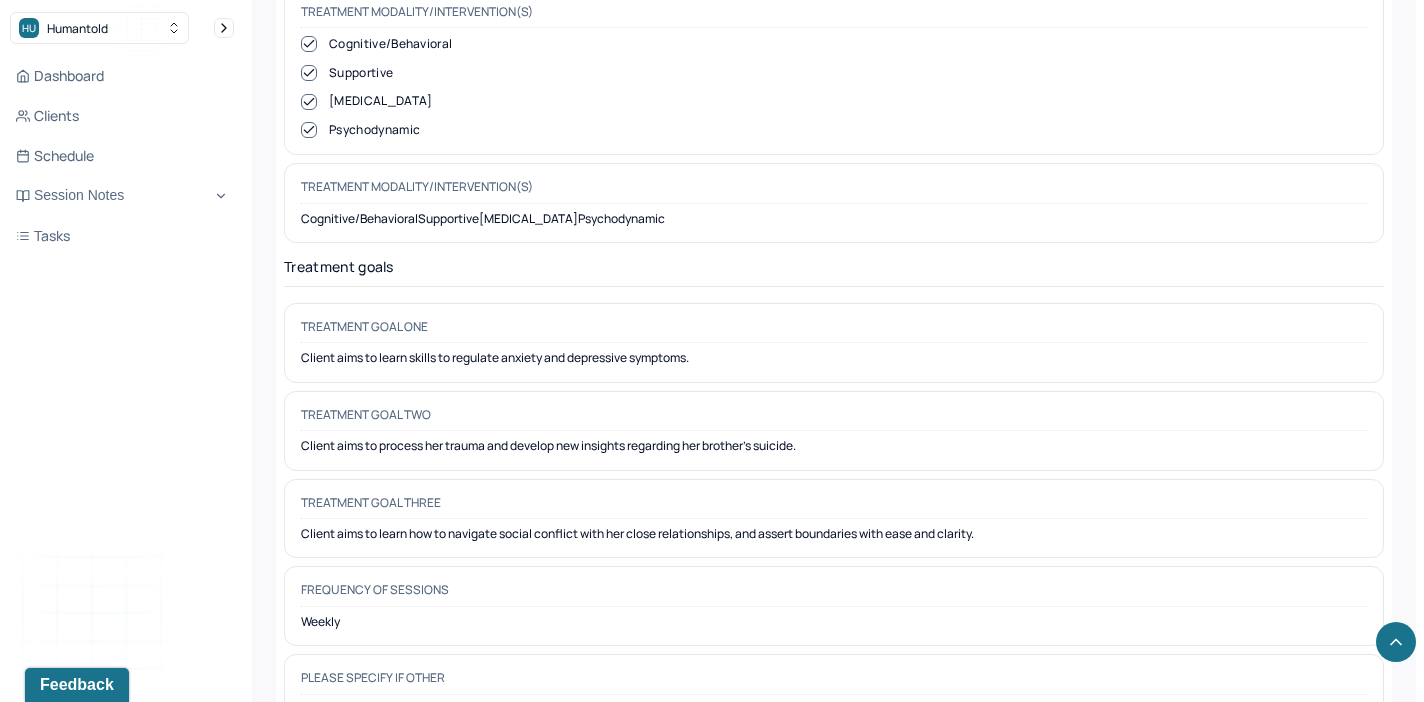 click on "Client aims to learn how to navigate social conflict with her close relationships, and assert boundaries with ease and clarity." at bounding box center [834, 534] 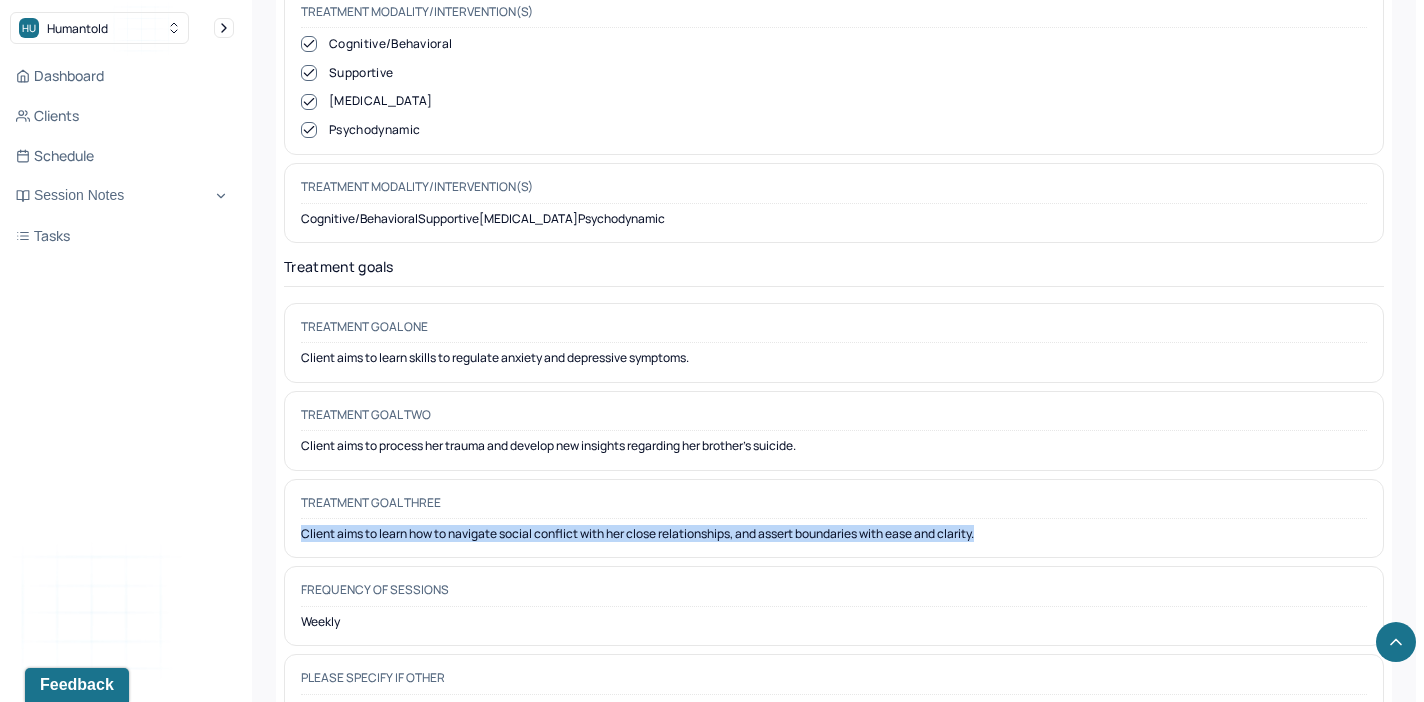 drag, startPoint x: 303, startPoint y: 440, endPoint x: 572, endPoint y: 468, distance: 270.4533 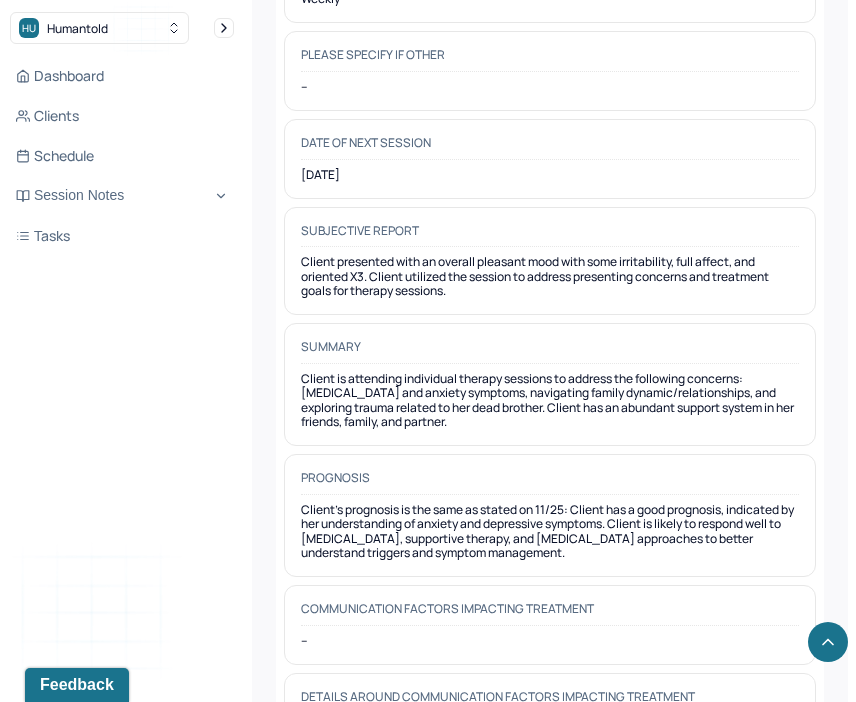 scroll, scrollTop: 10517, scrollLeft: 0, axis: vertical 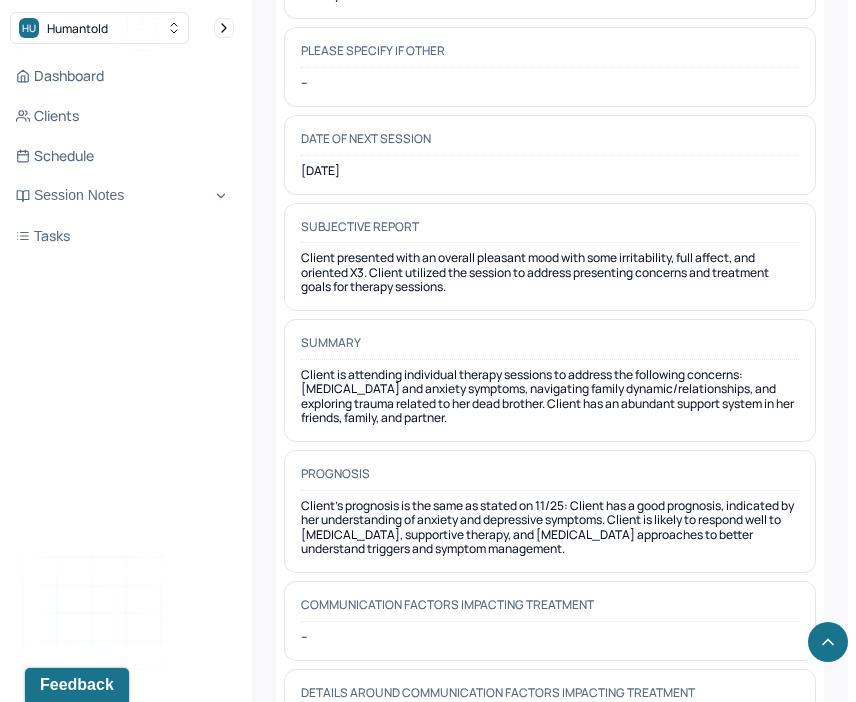 drag, startPoint x: 578, startPoint y: 418, endPoint x: 622, endPoint y: 479, distance: 75.21303 